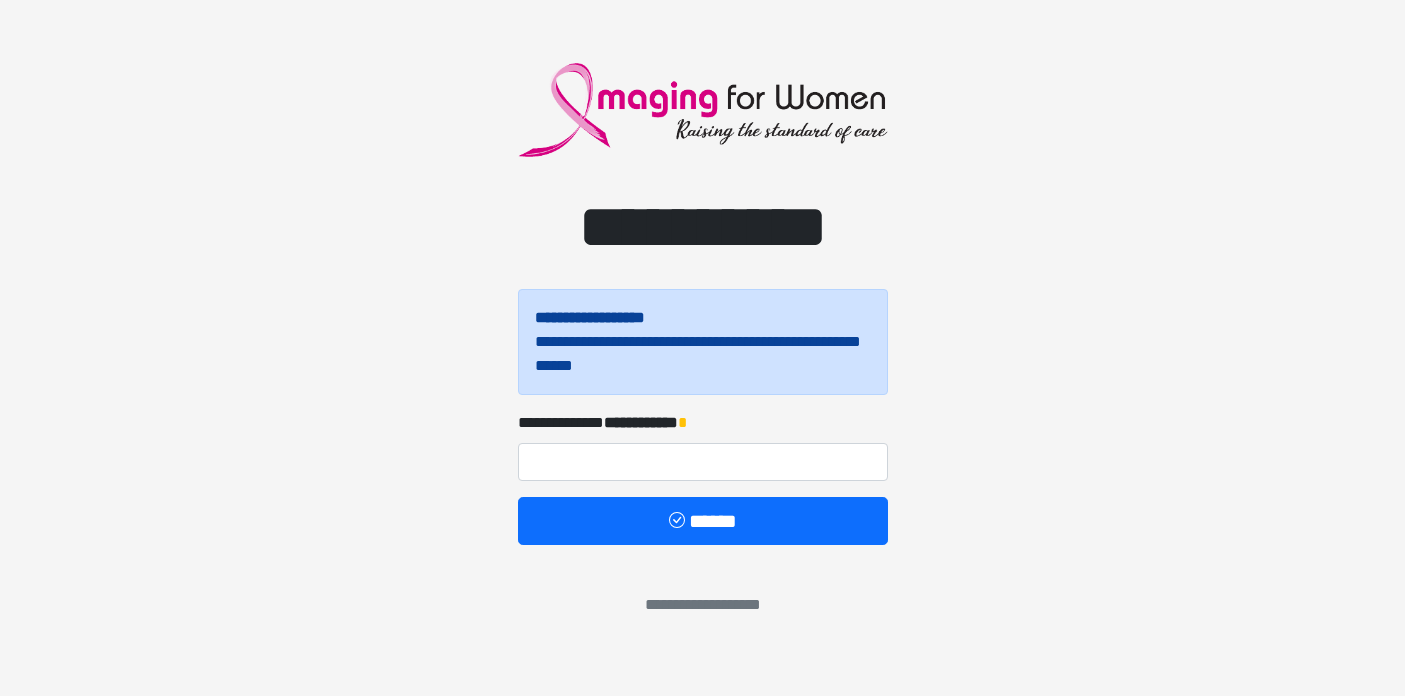 scroll, scrollTop: 0, scrollLeft: 0, axis: both 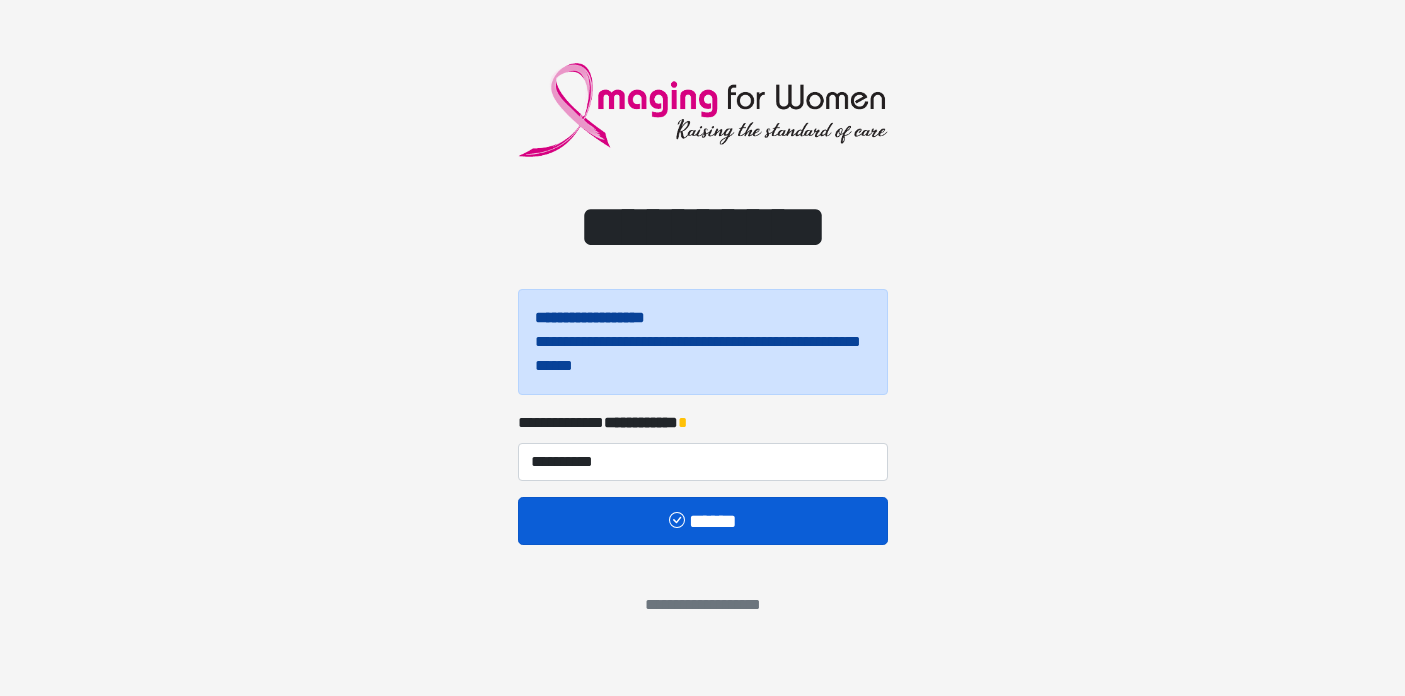 type on "**********" 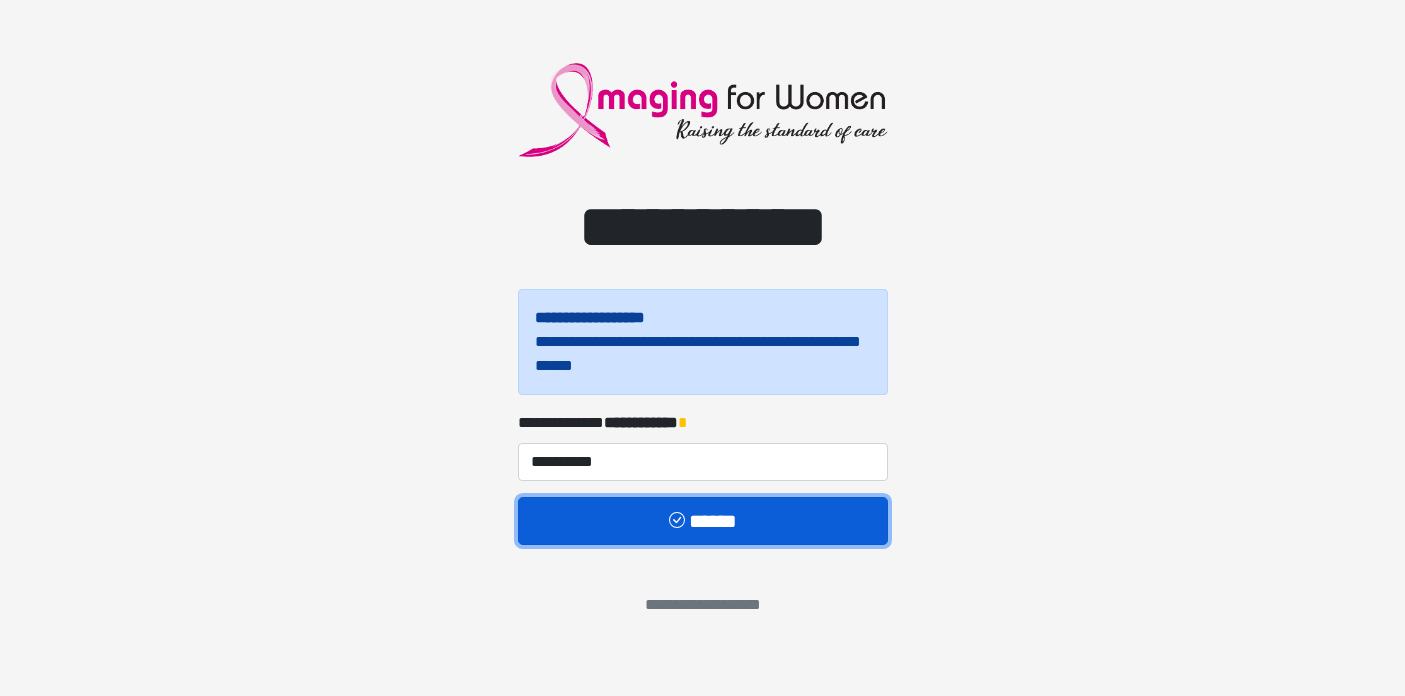 click on "******" at bounding box center (703, 521) 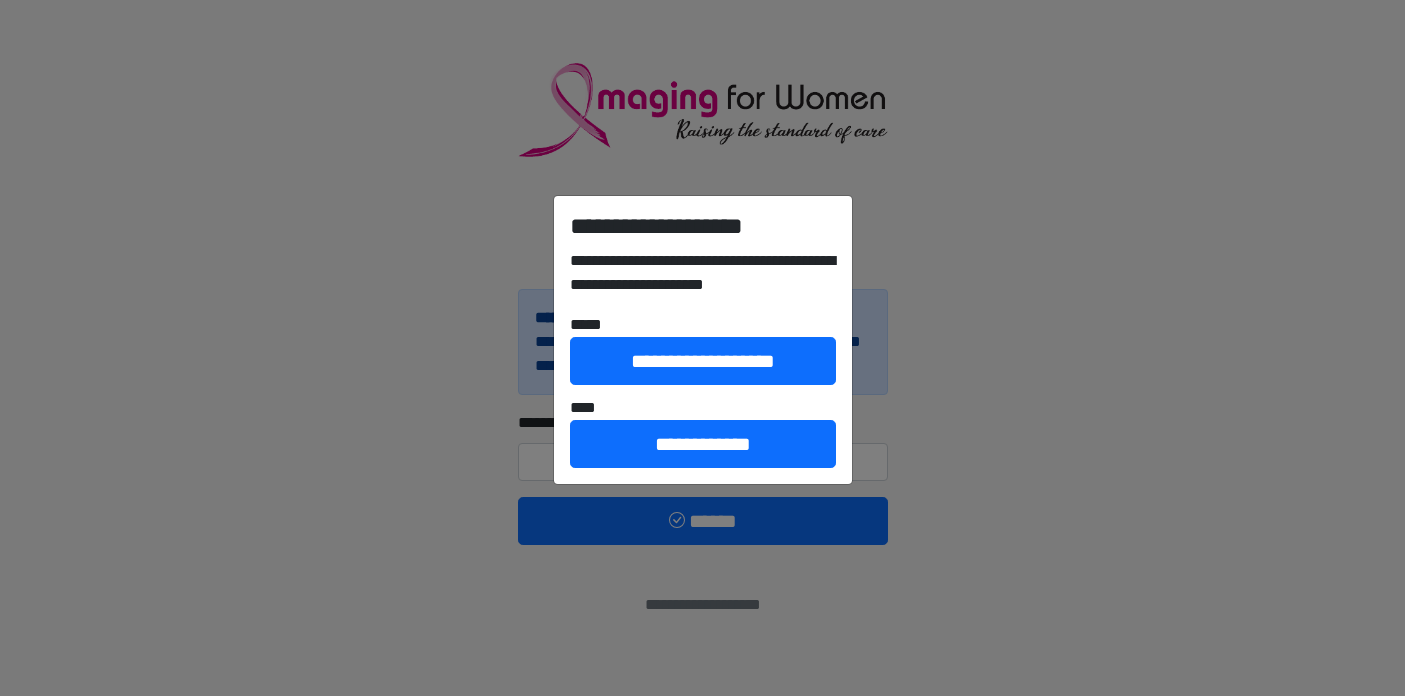 click on "[ADDRESS]
[ADDRESS]
[ADDRESS]
[ADDRESS]
[ADDRESS]" at bounding box center (702, 348) 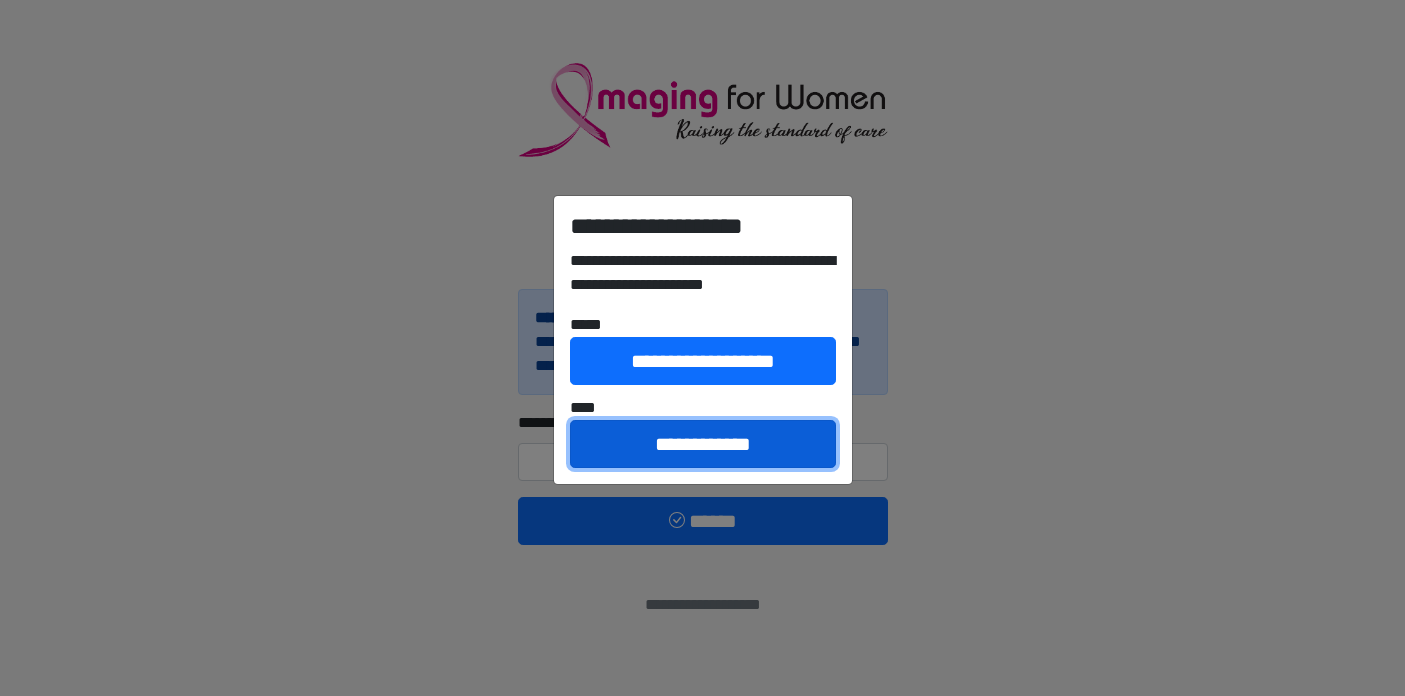 click on "**********" at bounding box center (703, 444) 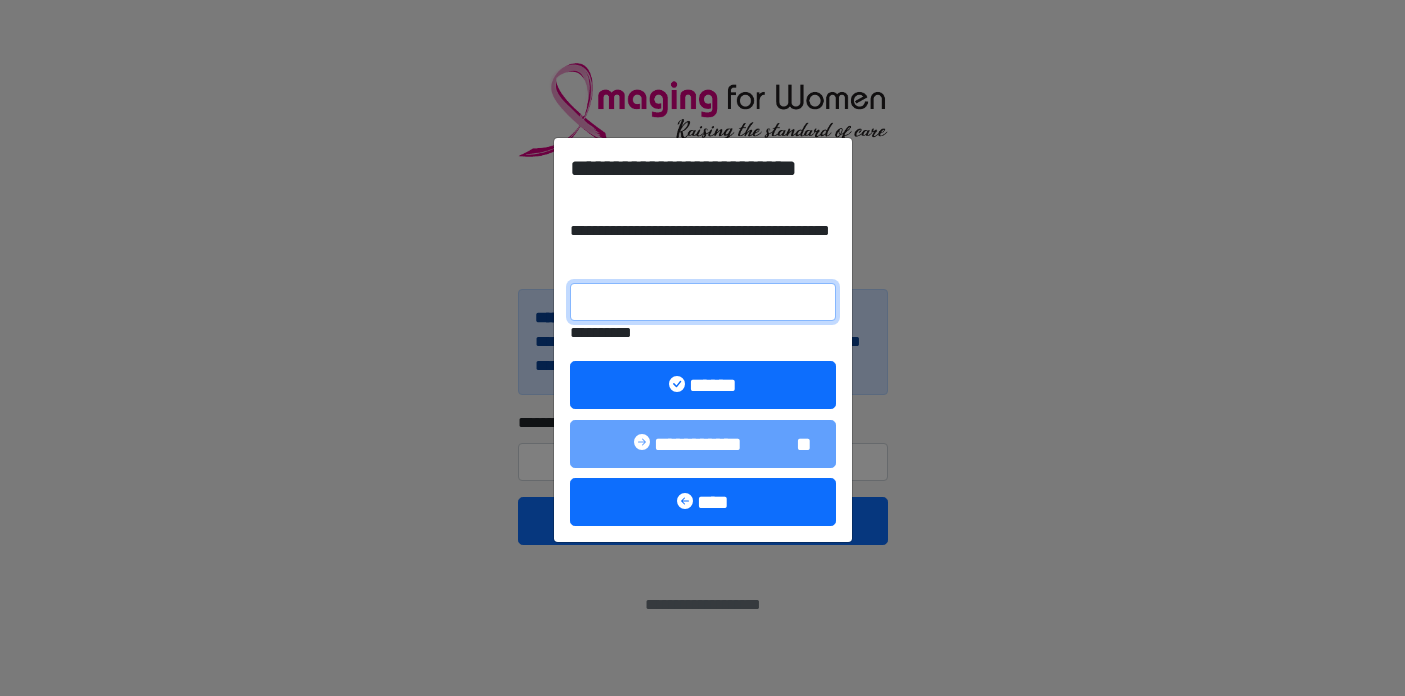 click on "**********" at bounding box center [703, 302] 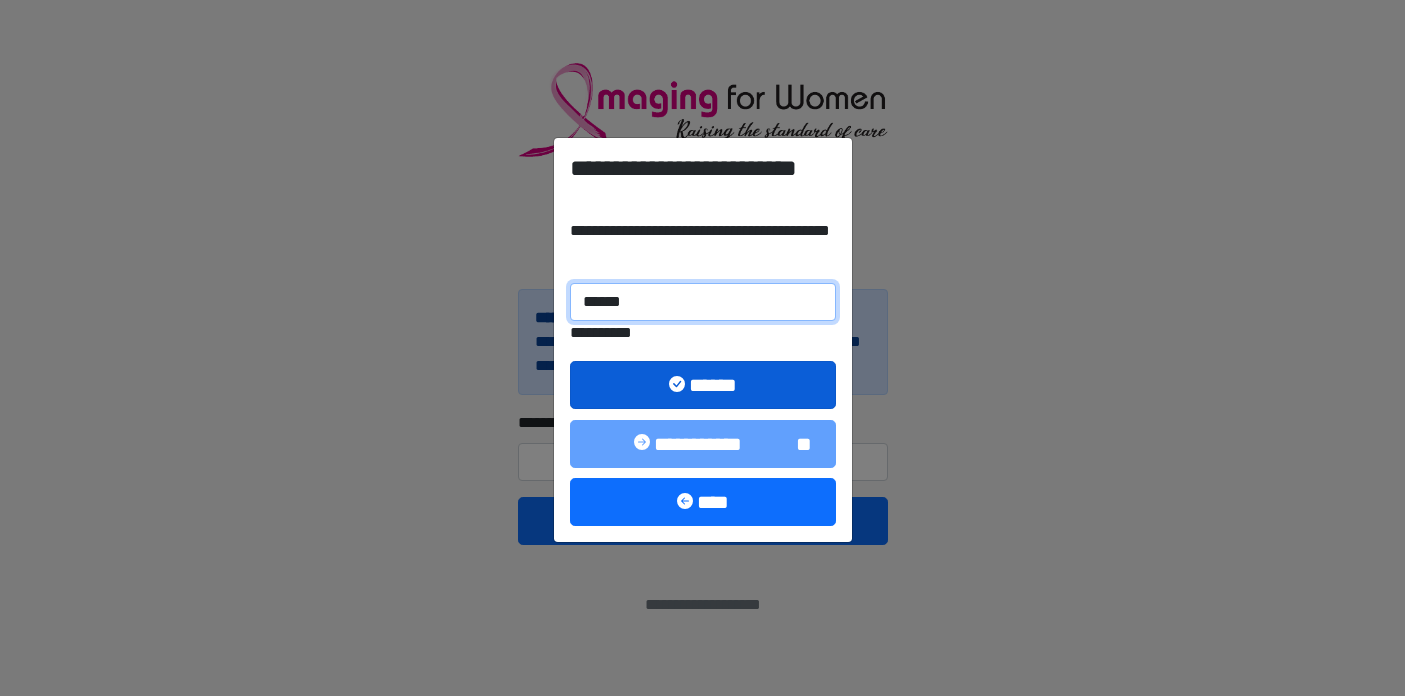 type on "******" 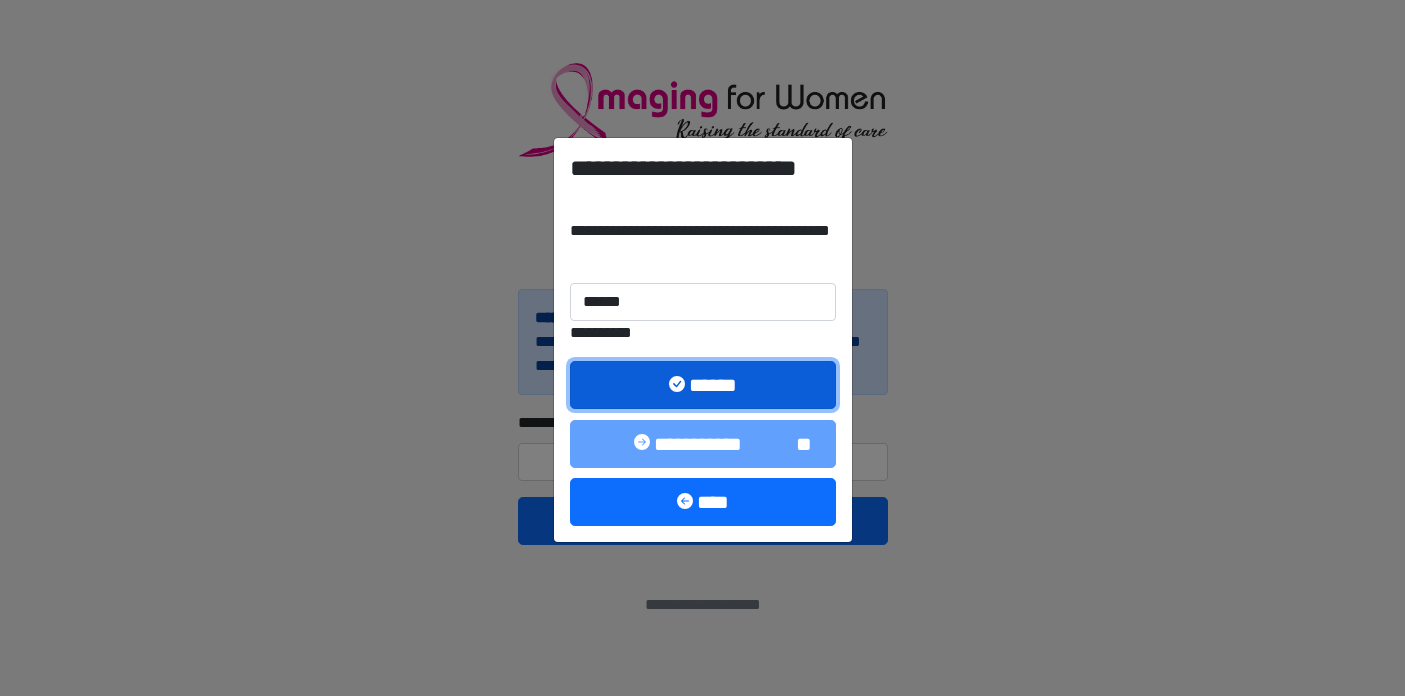 click on "******" at bounding box center [703, 385] 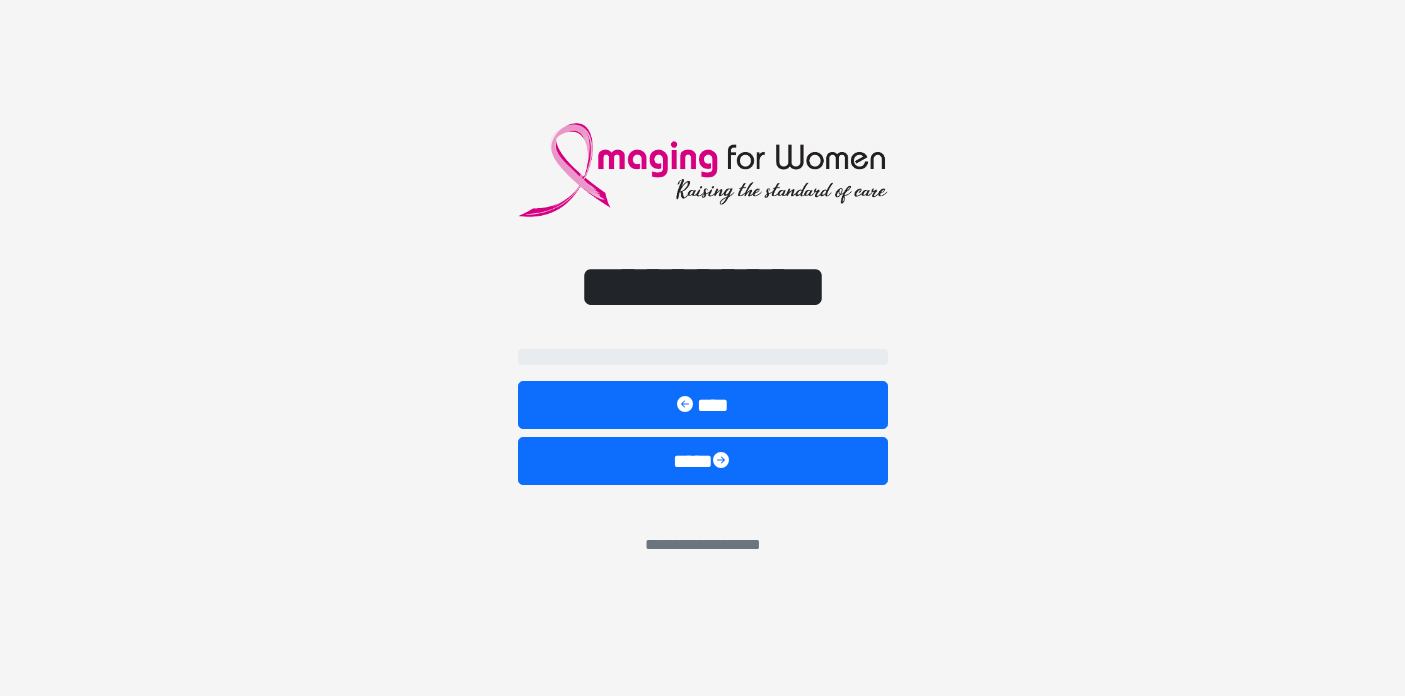 select on "**" 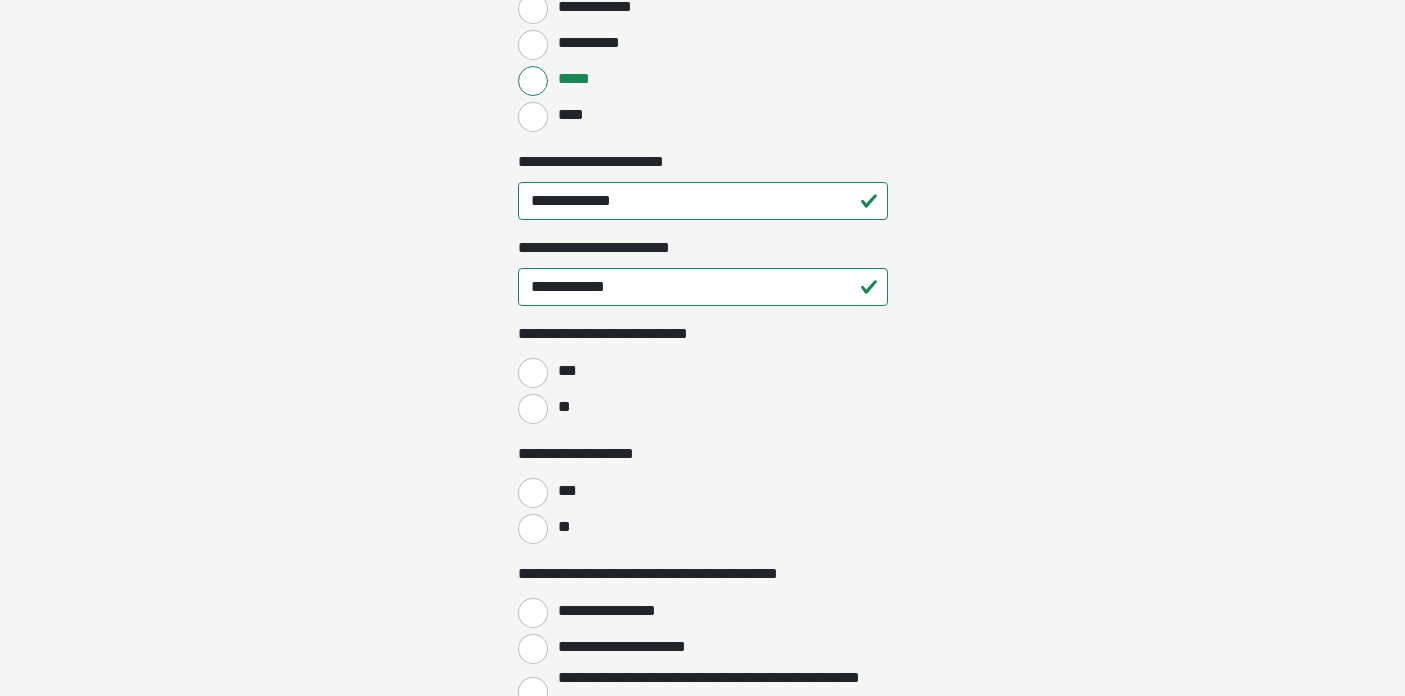 scroll, scrollTop: 2879, scrollLeft: 0, axis: vertical 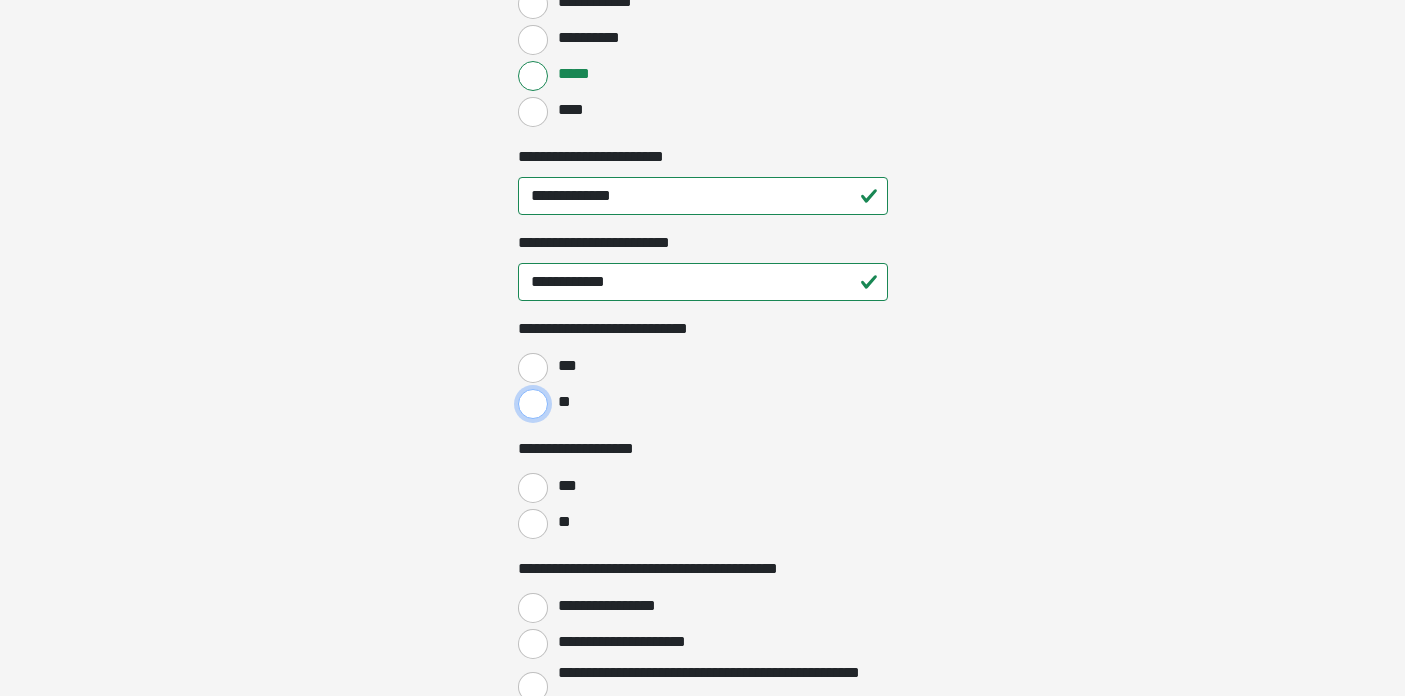 click on "**" at bounding box center [533, 404] 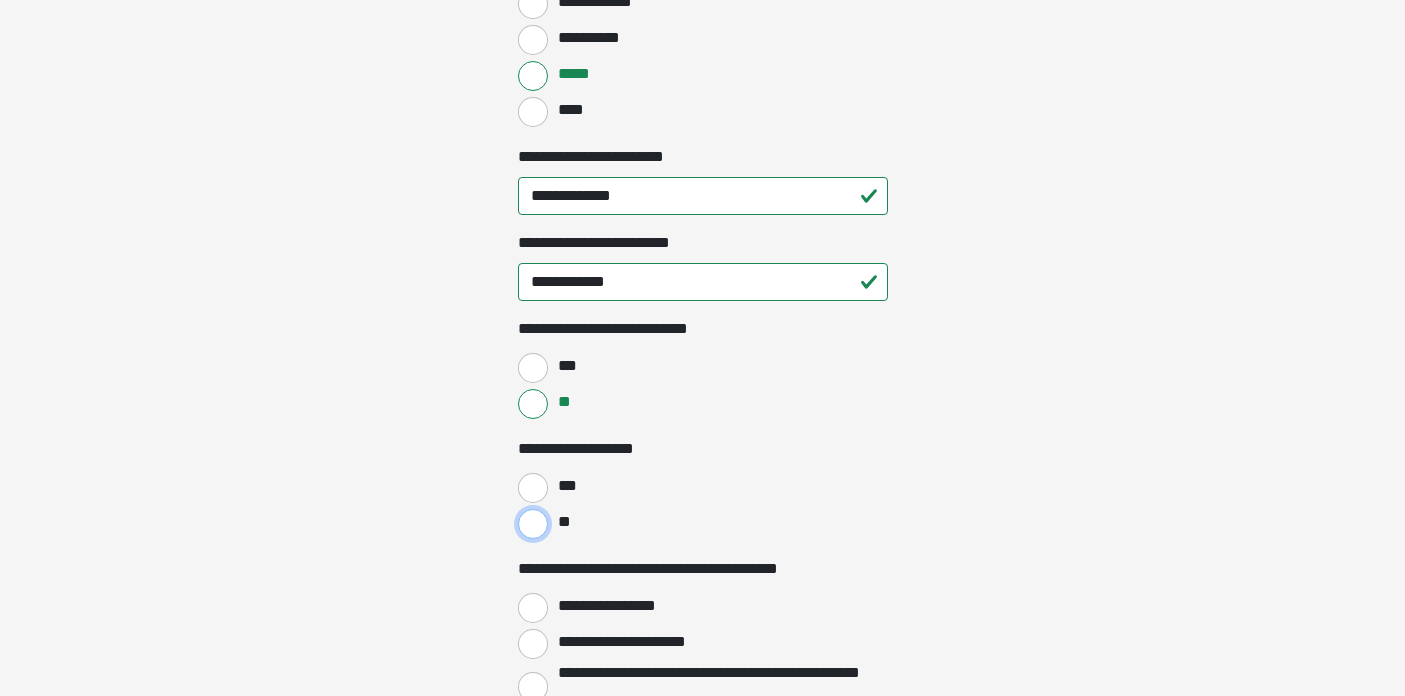 click on "**" at bounding box center [533, 524] 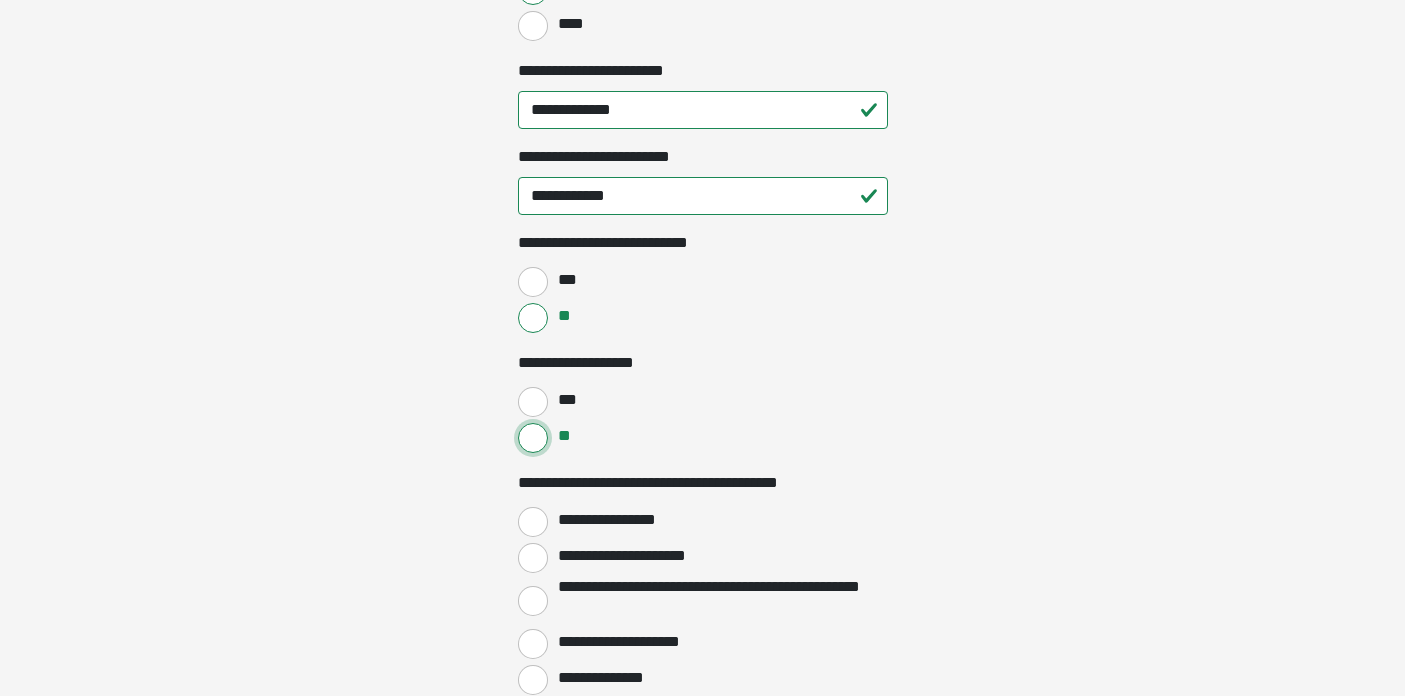 scroll, scrollTop: 2974, scrollLeft: 0, axis: vertical 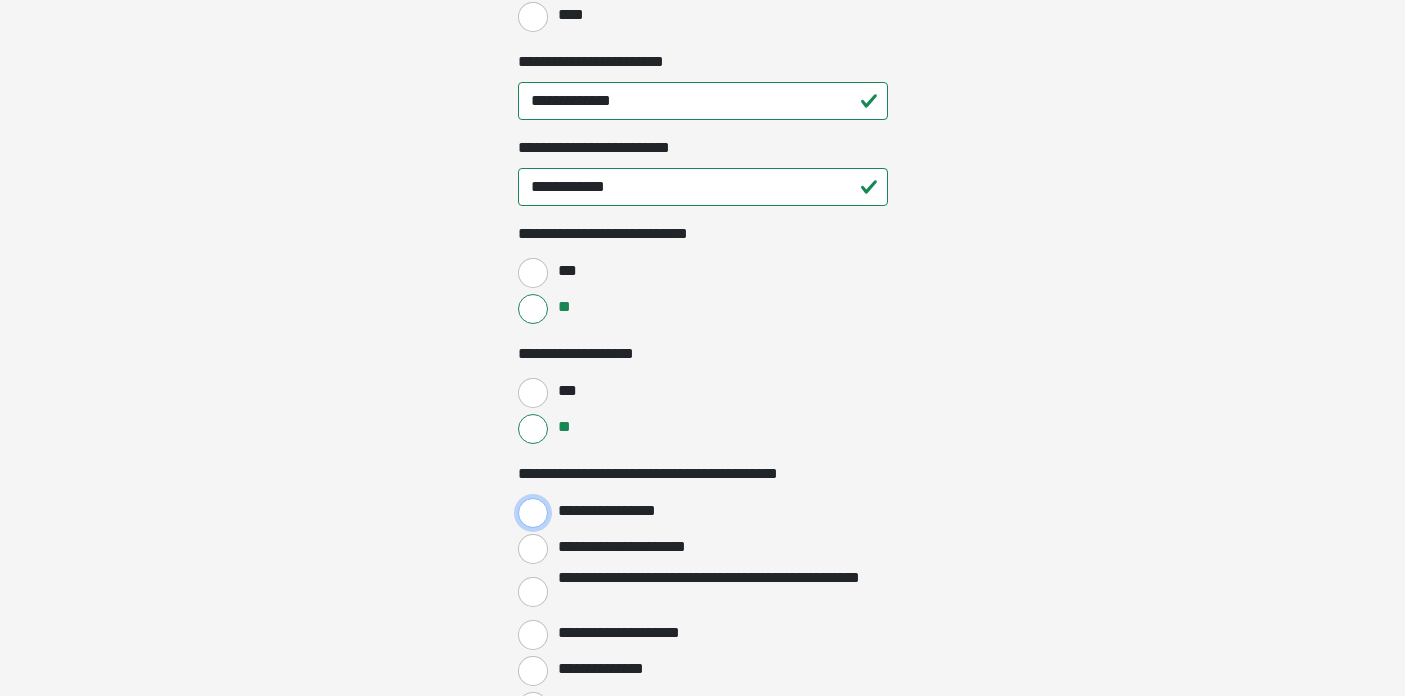 click on "[PHONE]" at bounding box center [533, 513] 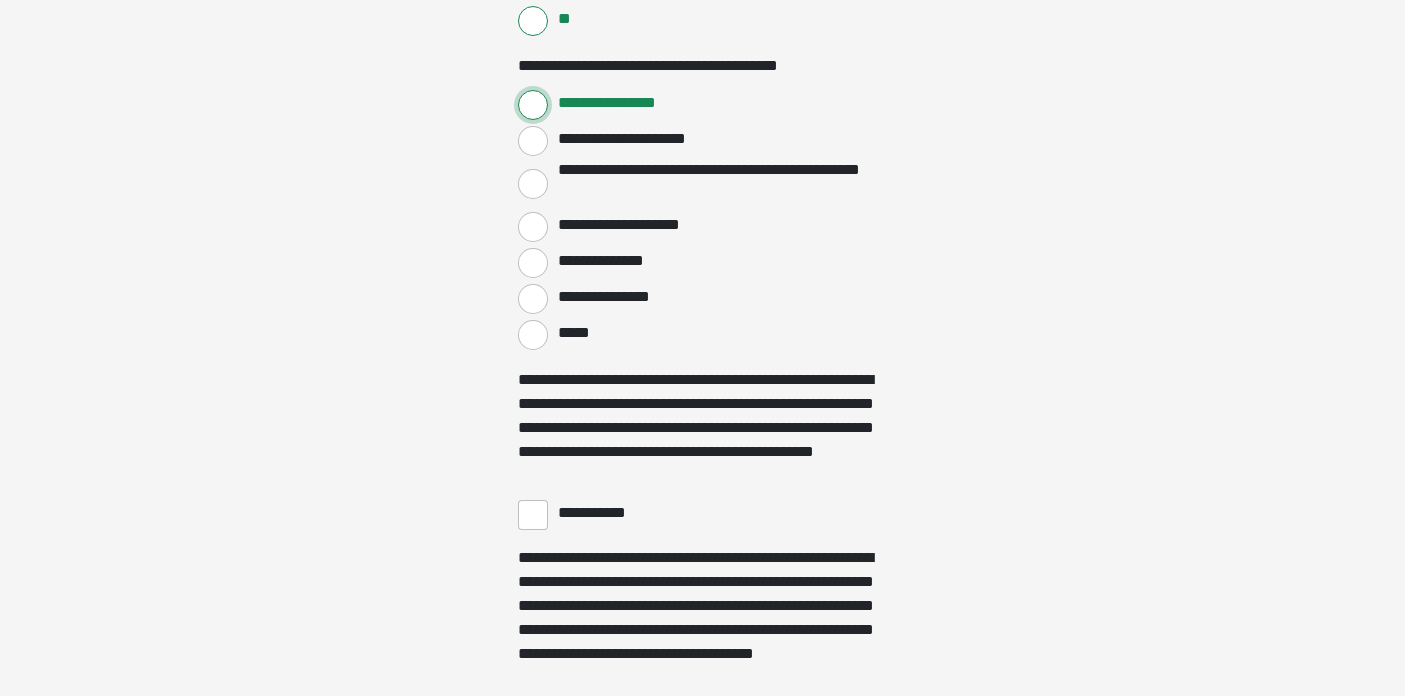 scroll, scrollTop: 3450, scrollLeft: 0, axis: vertical 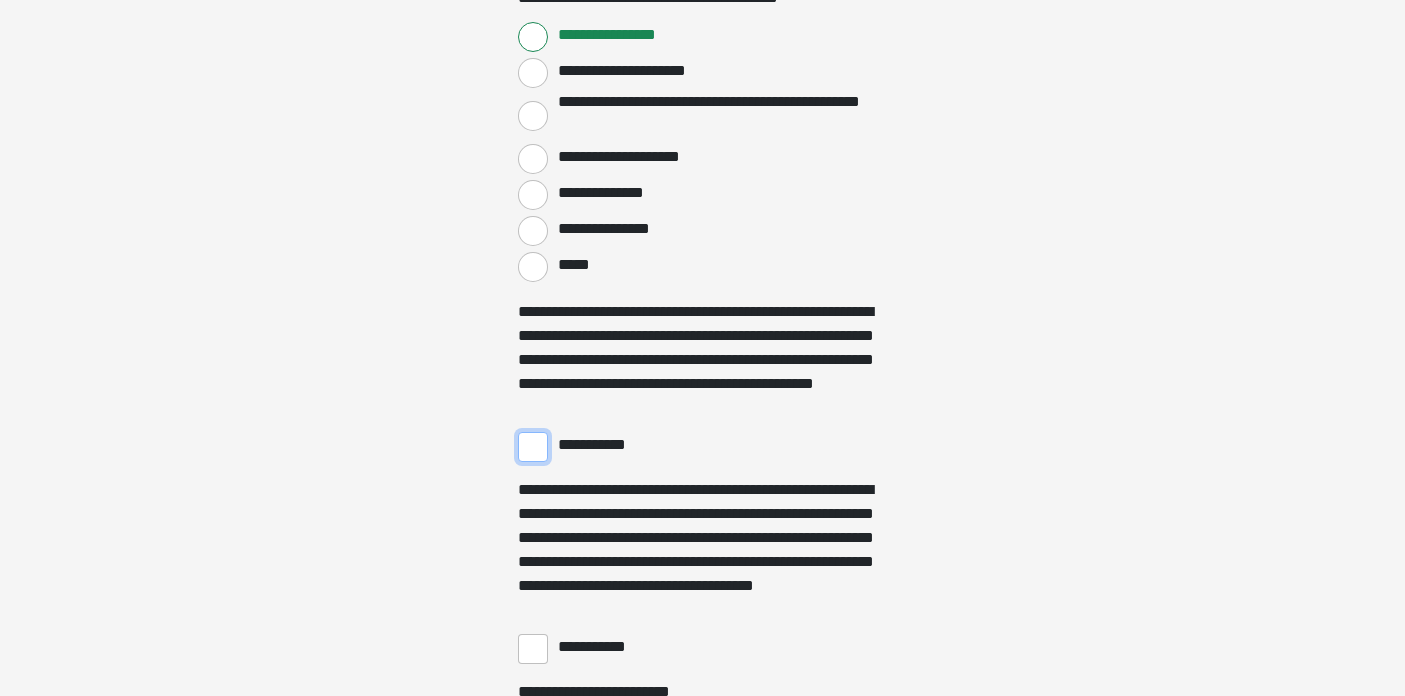 click on "[EMAIL]" at bounding box center (533, 447) 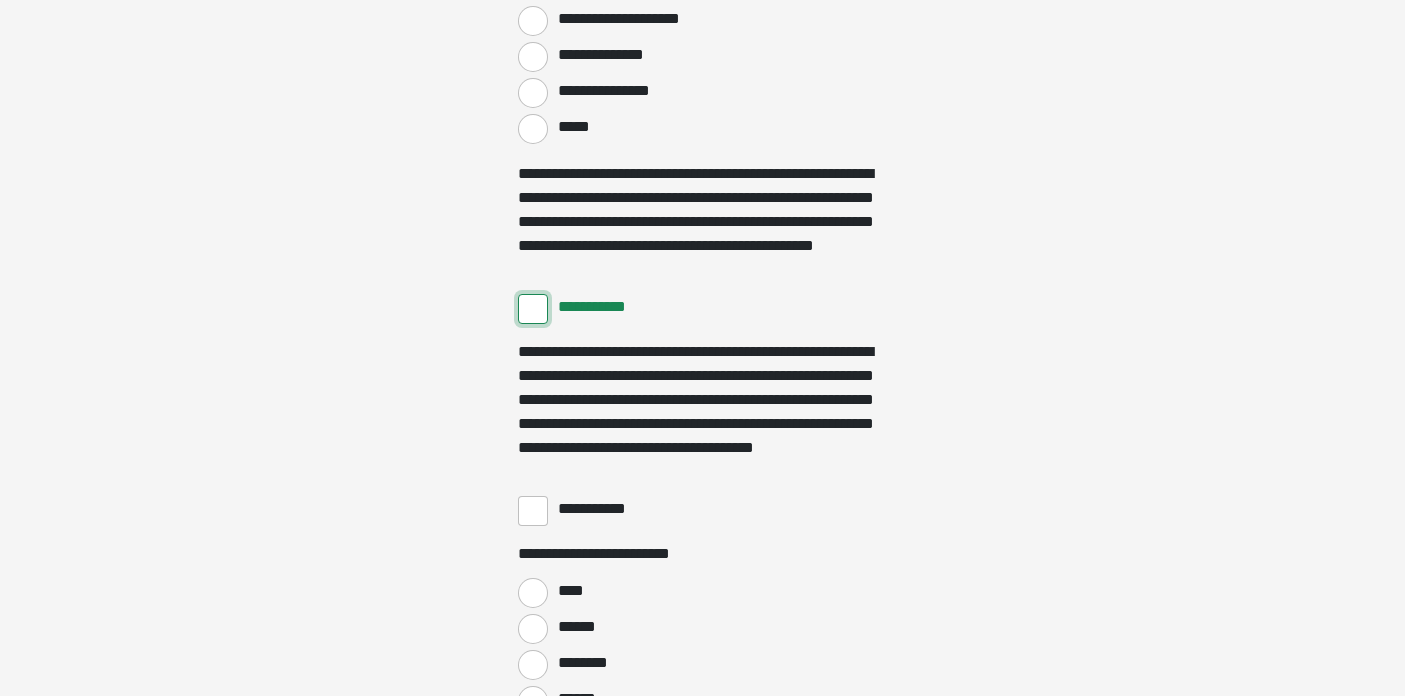 scroll, scrollTop: 3589, scrollLeft: 0, axis: vertical 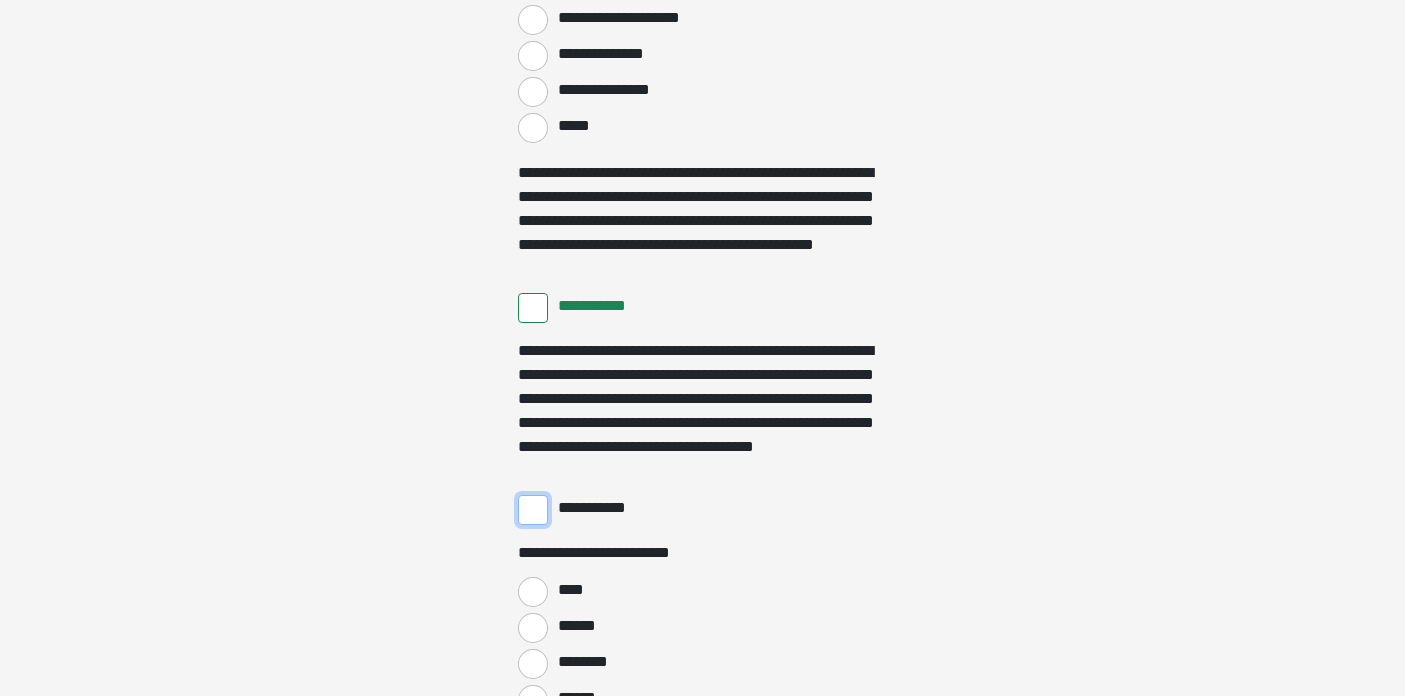 click on "[EMAIL]" at bounding box center [533, 510] 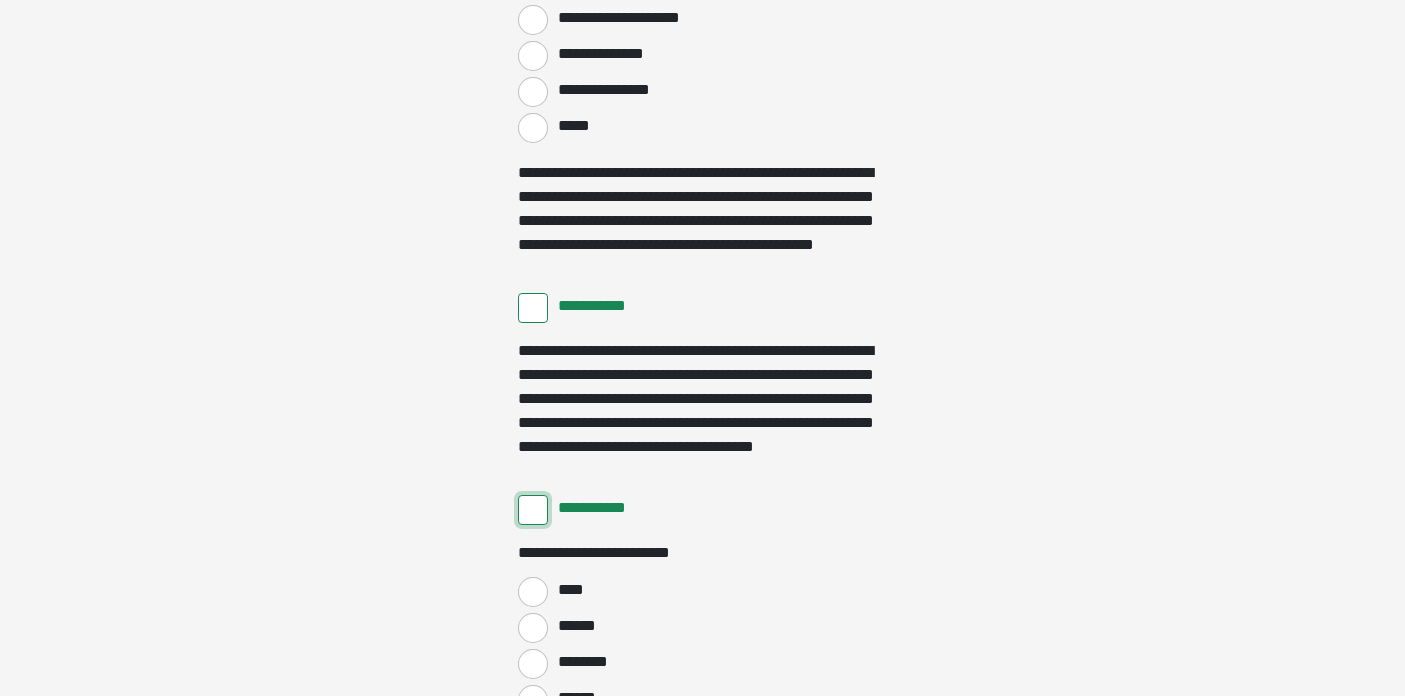 scroll, scrollTop: 3600, scrollLeft: 0, axis: vertical 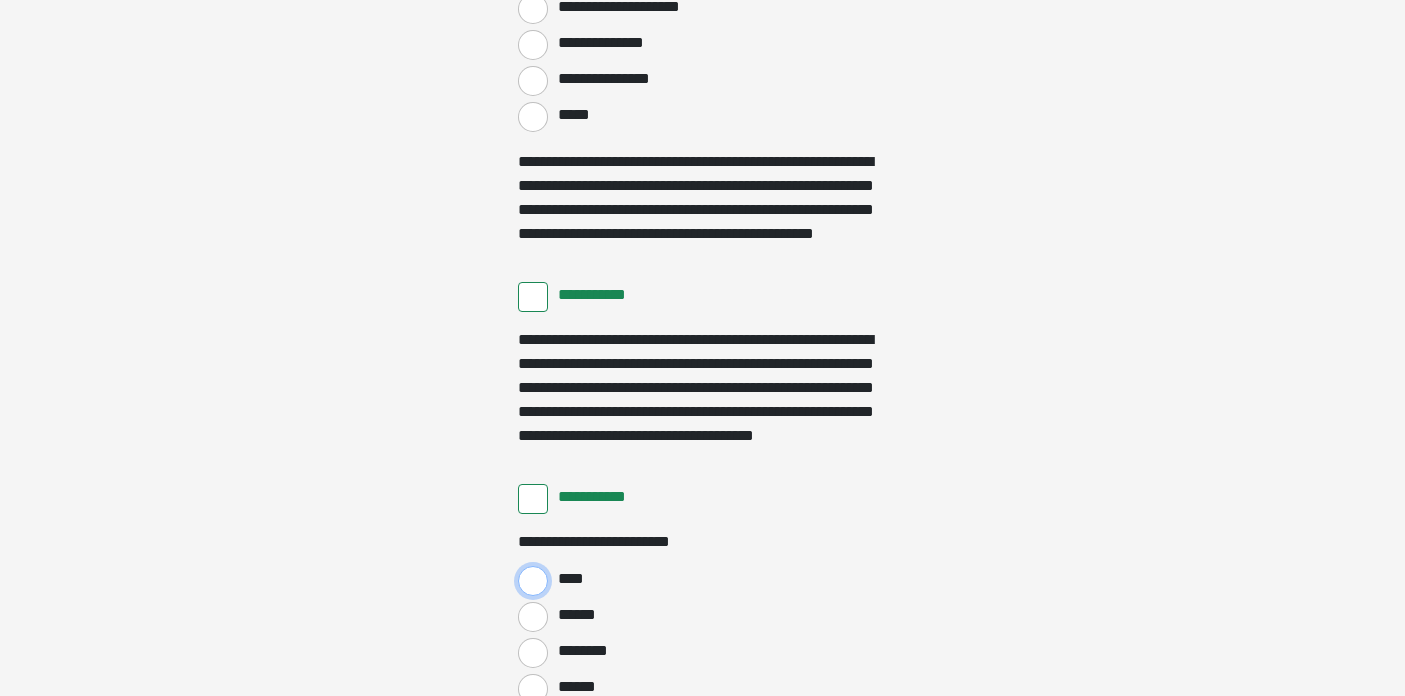 click on "****" at bounding box center (533, 581) 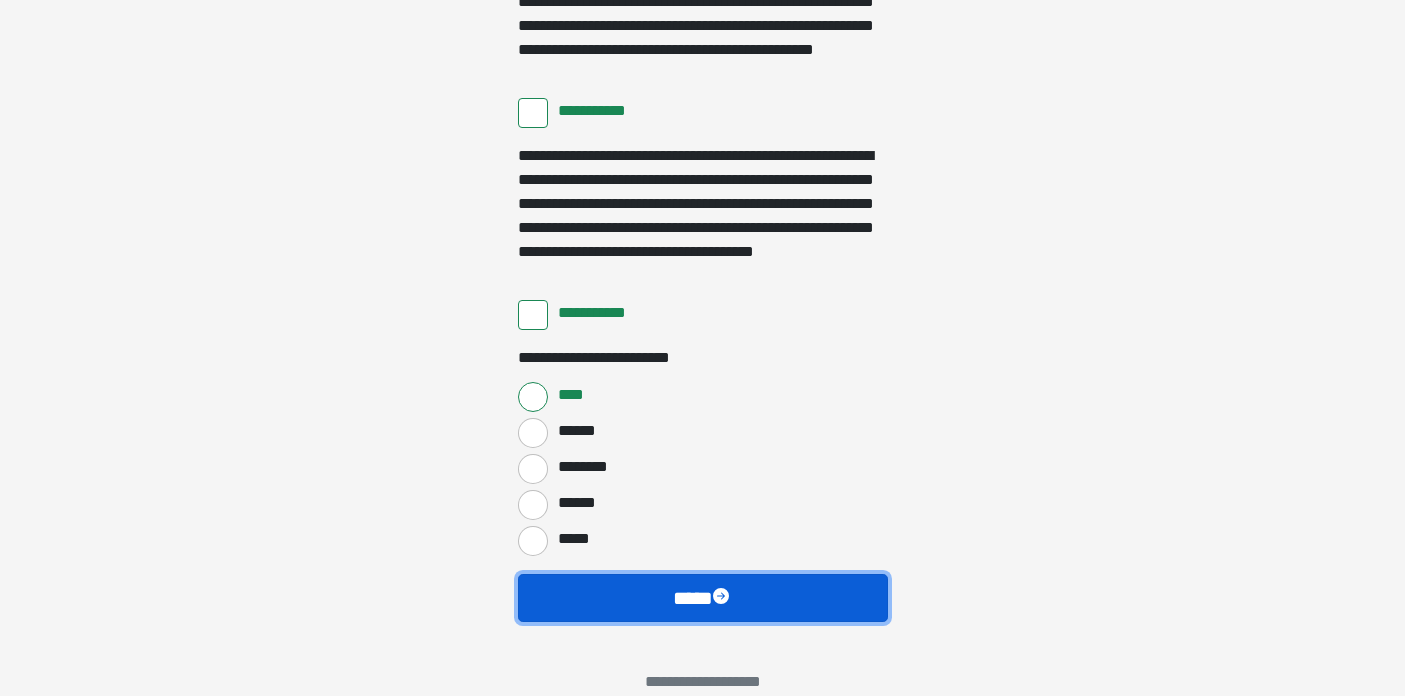 click on "****" at bounding box center [703, 598] 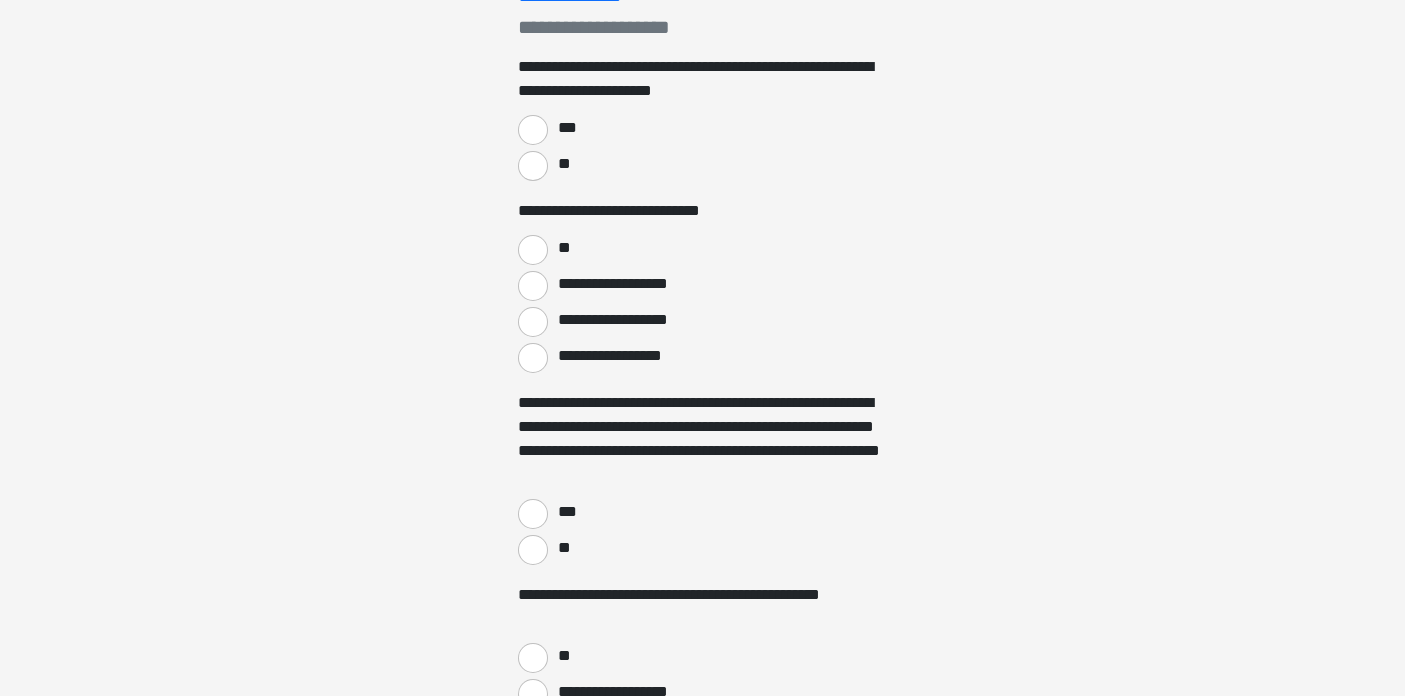 scroll, scrollTop: 0, scrollLeft: 0, axis: both 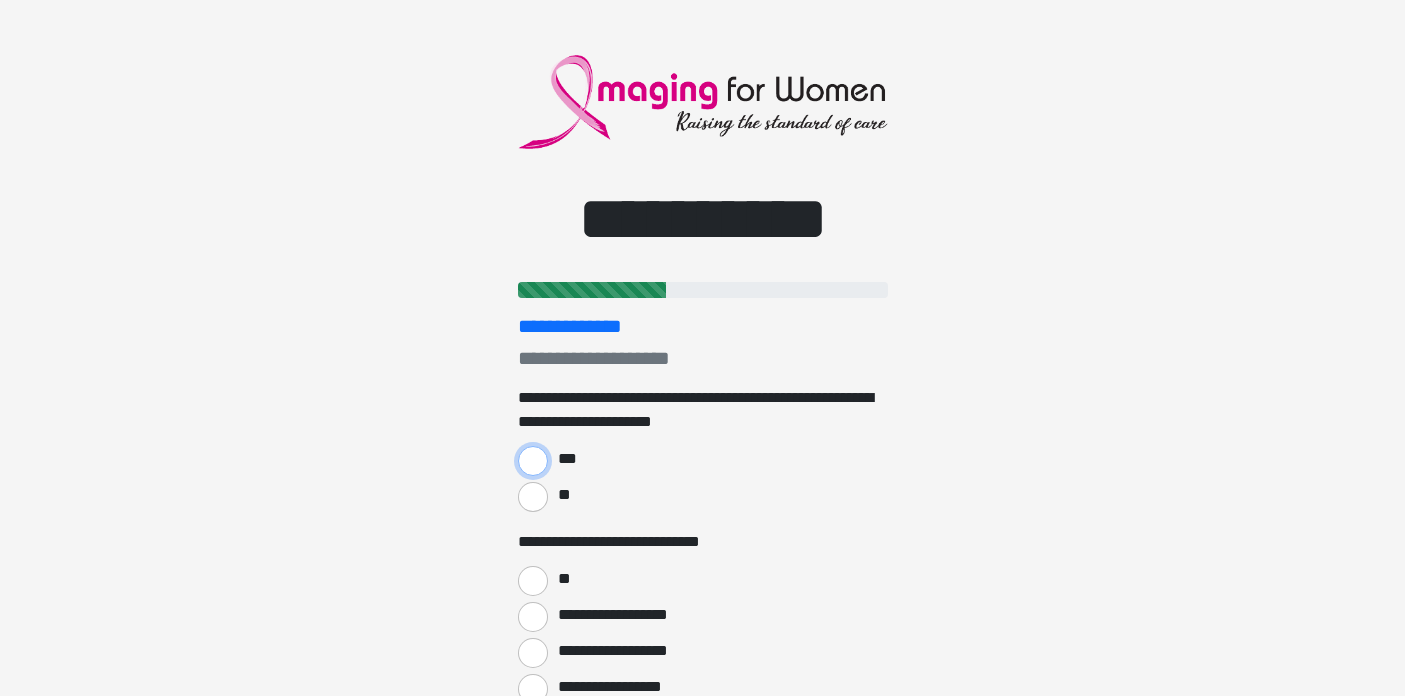 click on "***" at bounding box center [533, 461] 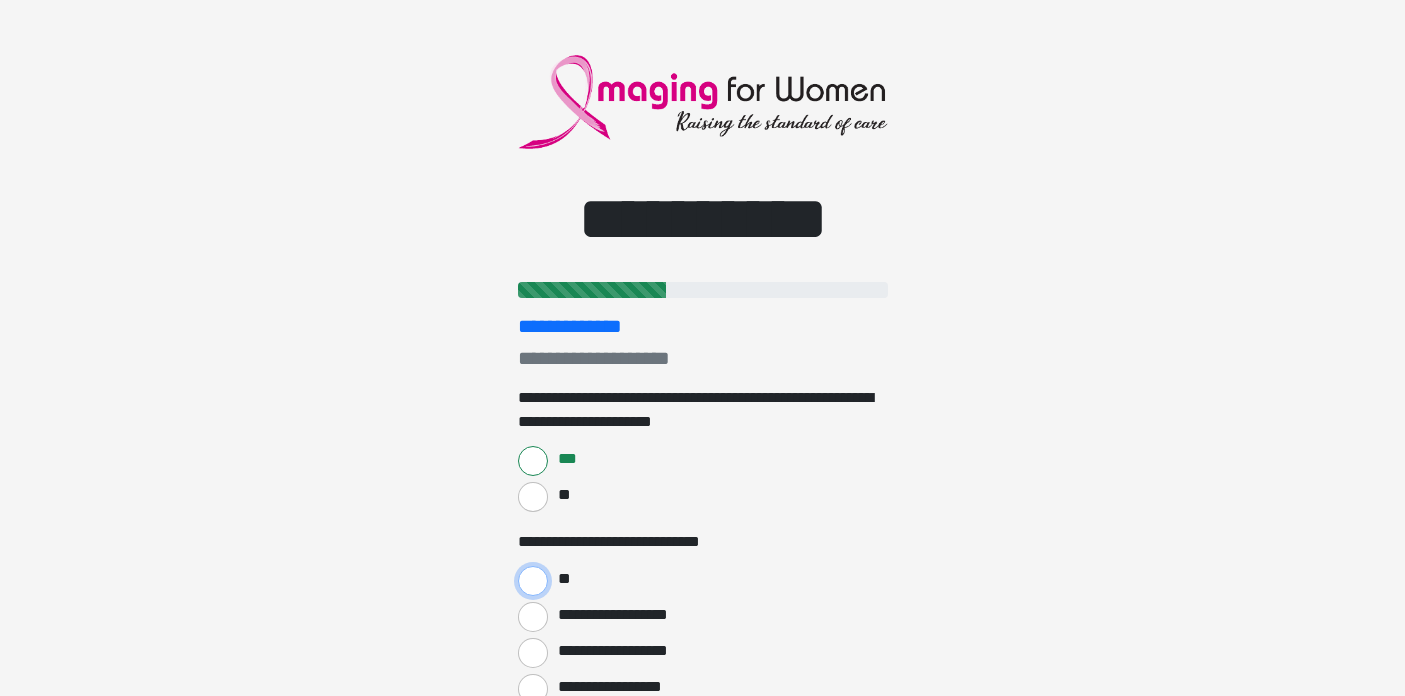 click on "**" at bounding box center (533, 581) 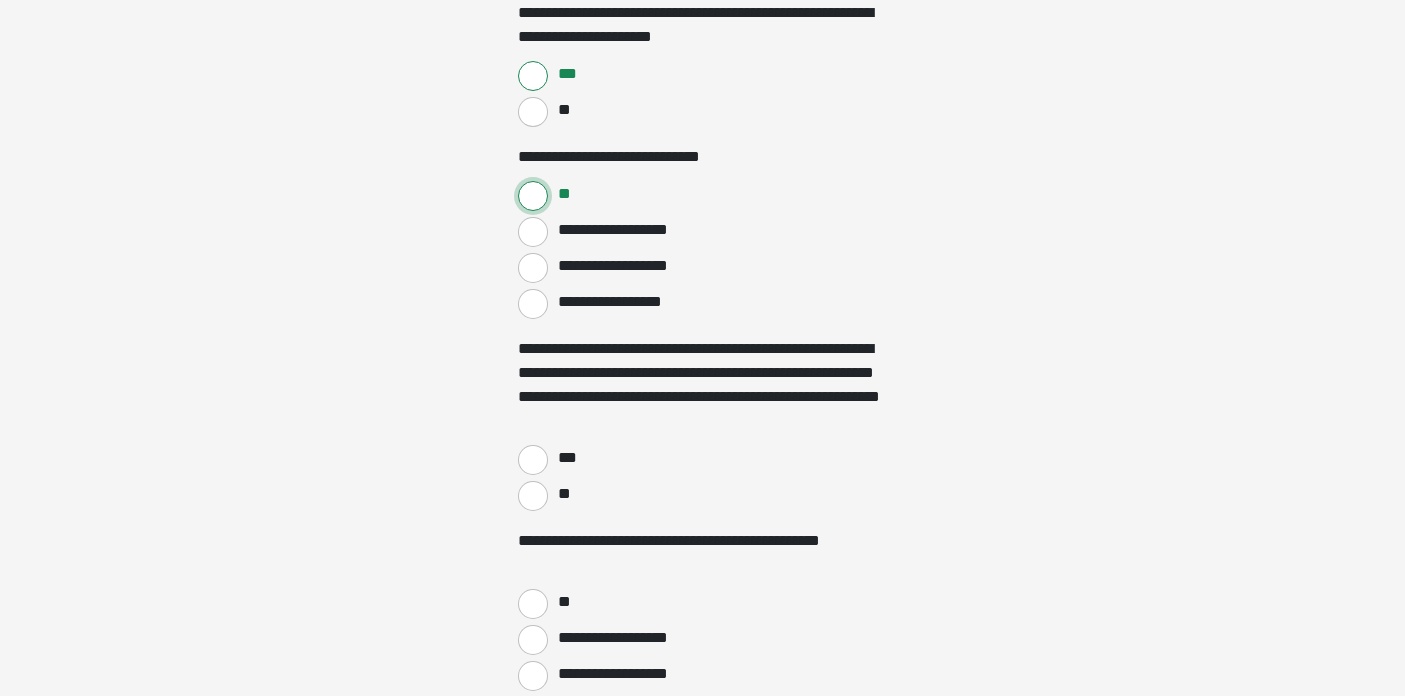 scroll, scrollTop: 387, scrollLeft: 0, axis: vertical 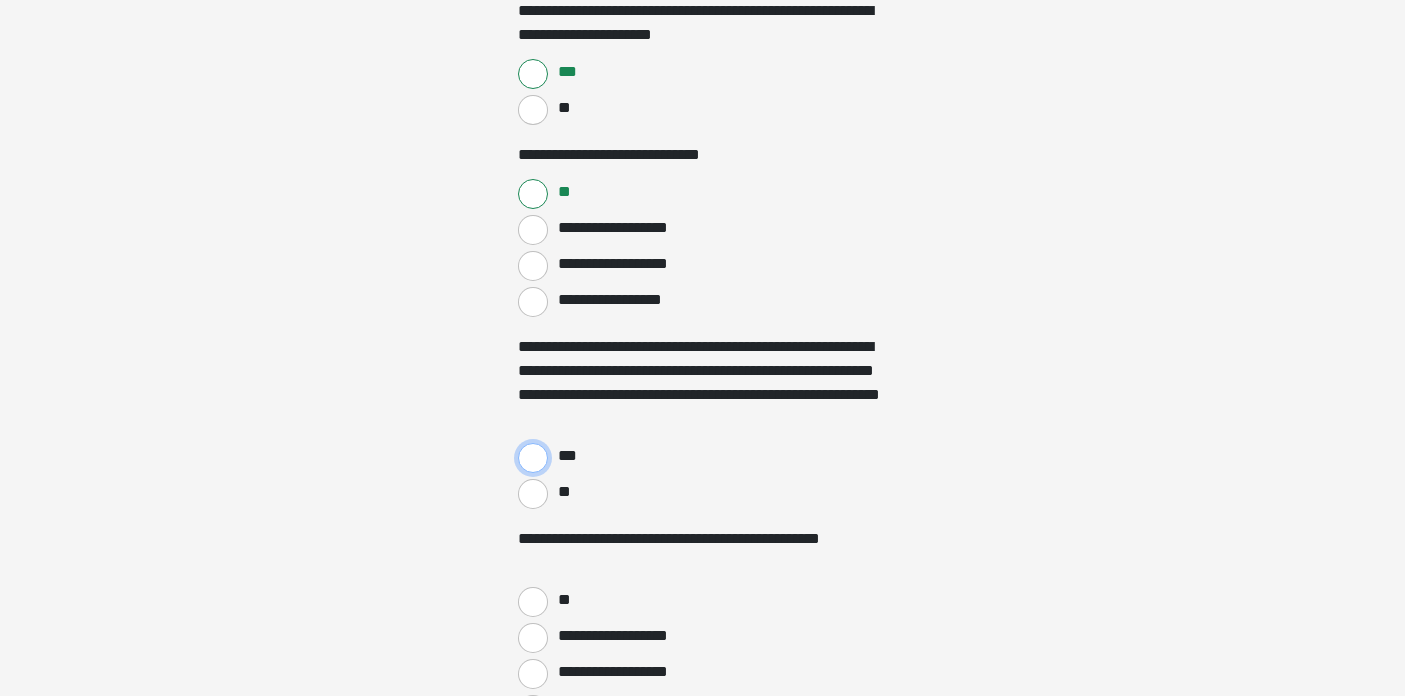 click on "***" at bounding box center (533, 458) 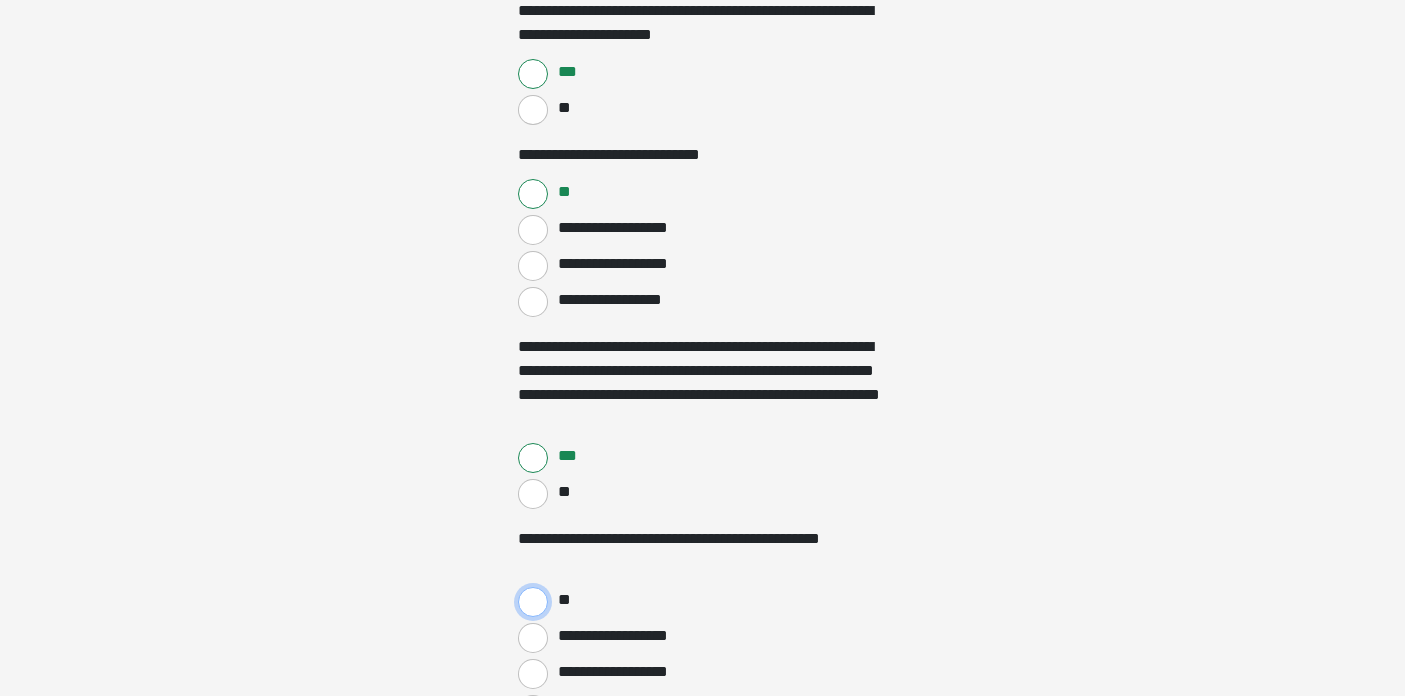 click on "**" at bounding box center (533, 602) 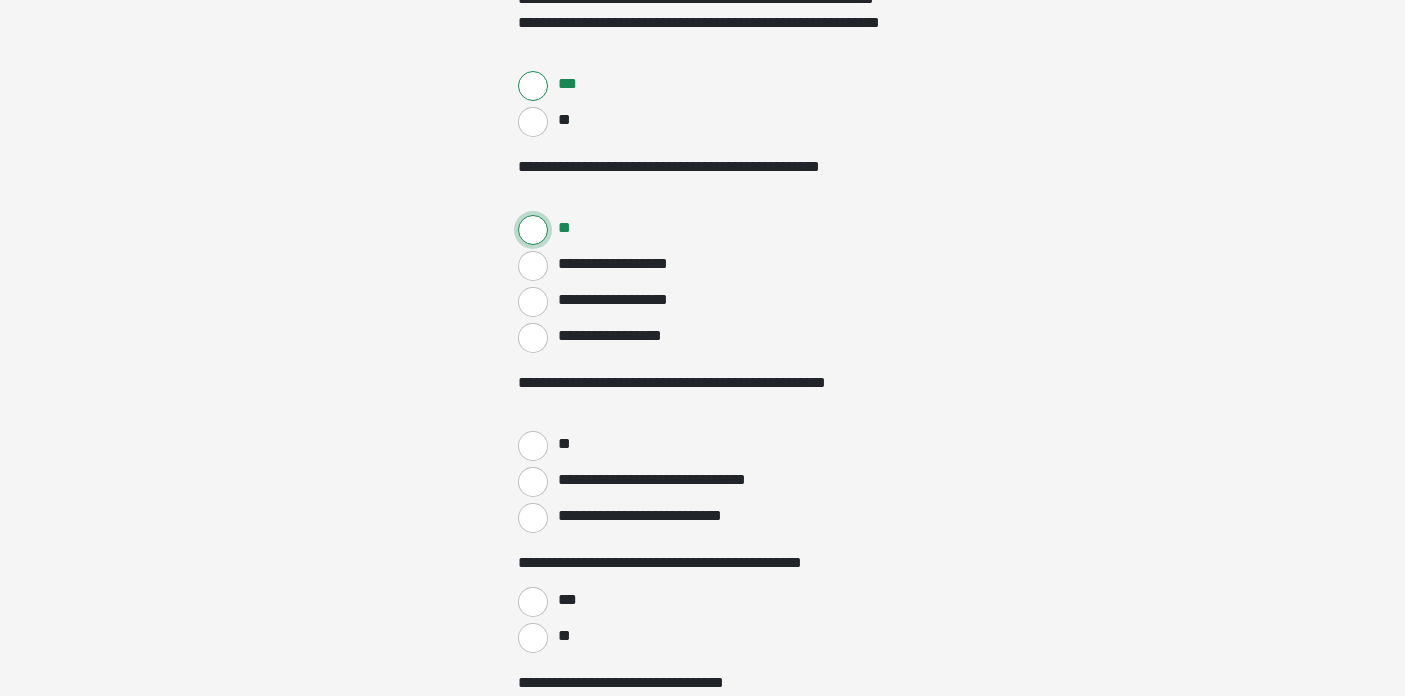 scroll, scrollTop: 767, scrollLeft: 0, axis: vertical 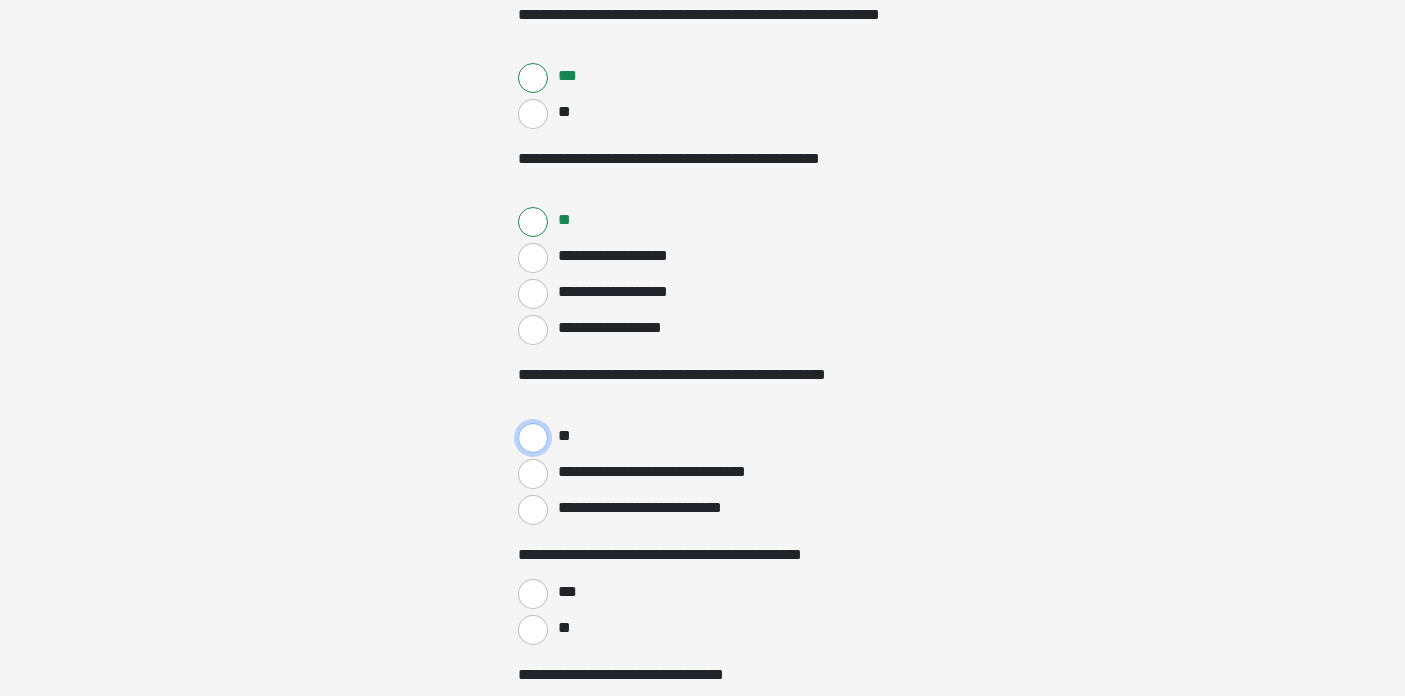 click on "**" at bounding box center [533, 438] 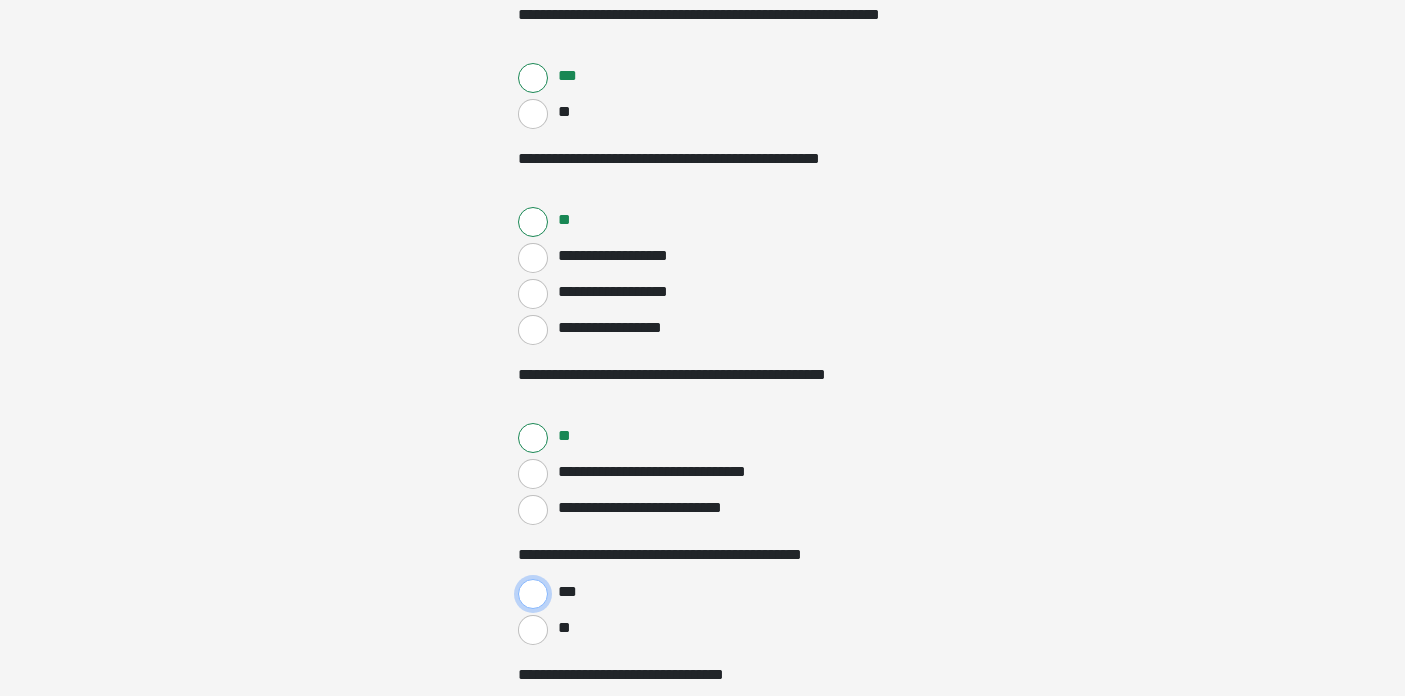 click on "***" at bounding box center (533, 594) 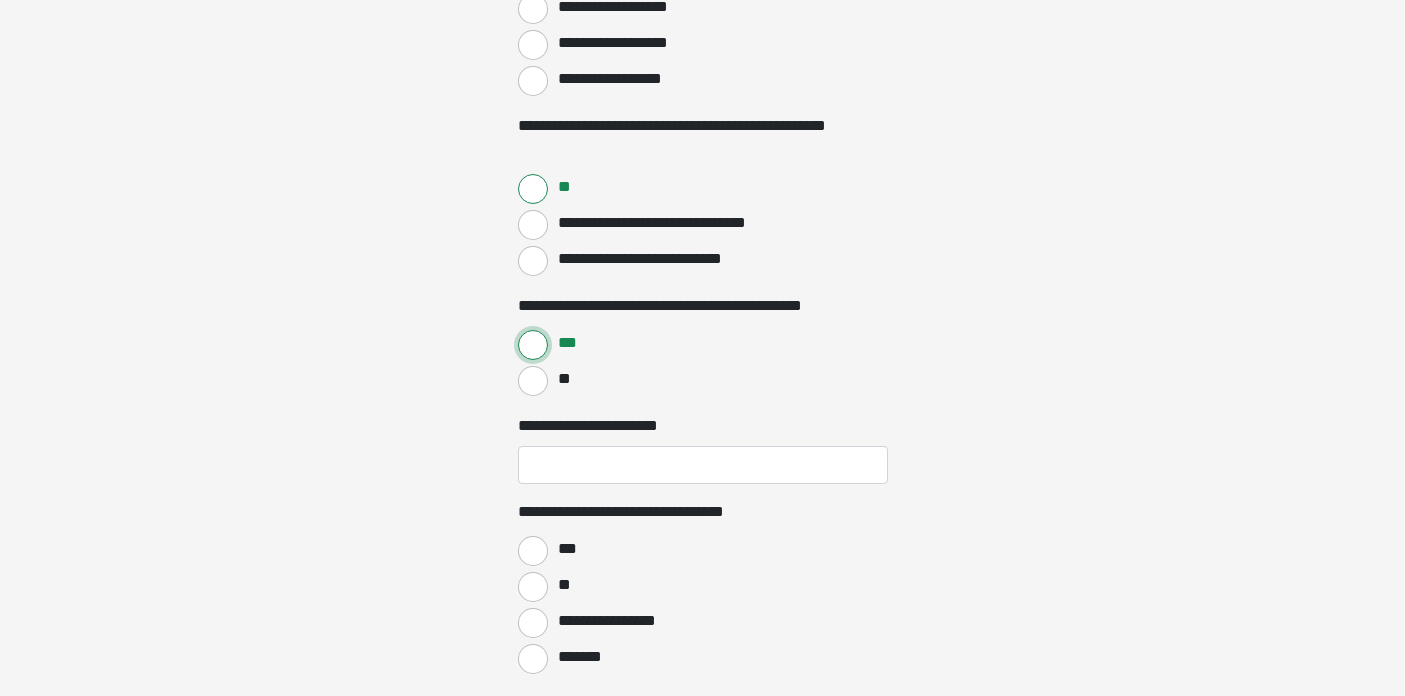 scroll, scrollTop: 1017, scrollLeft: 0, axis: vertical 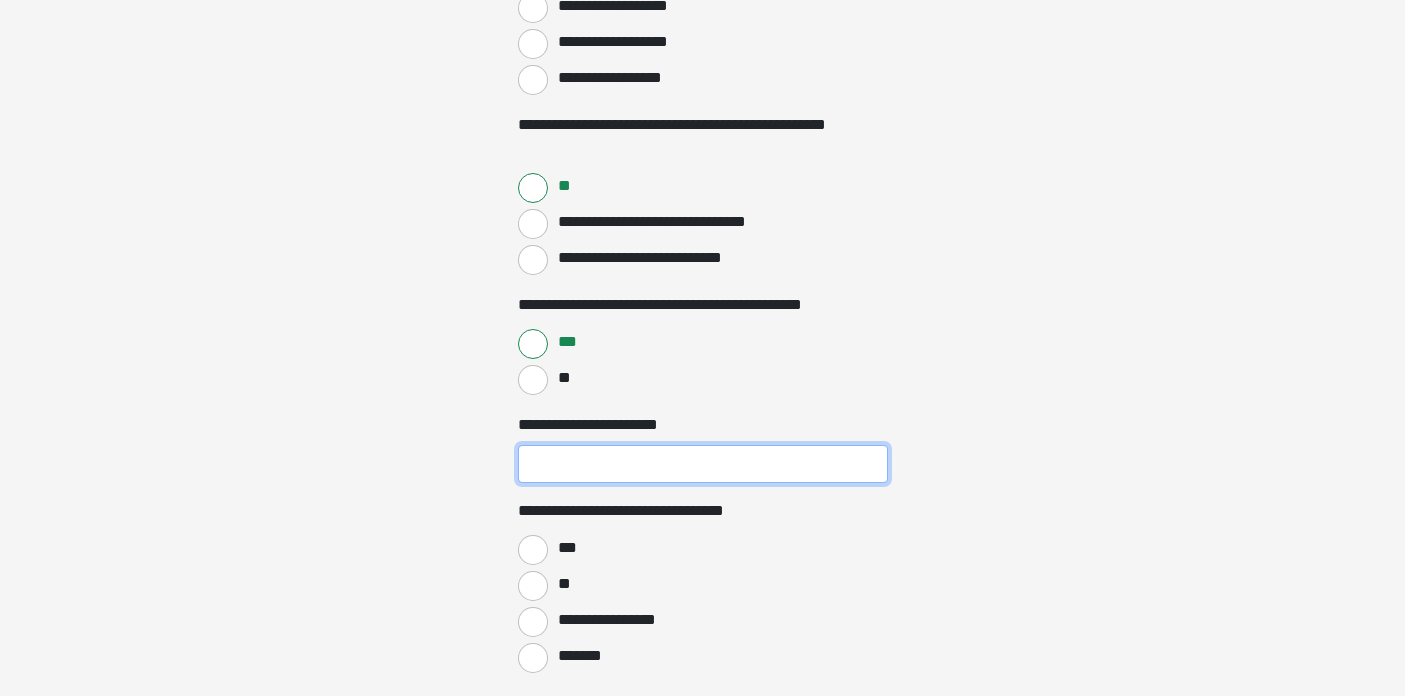 click on "[FIRST] [LAST]" at bounding box center (703, 464) 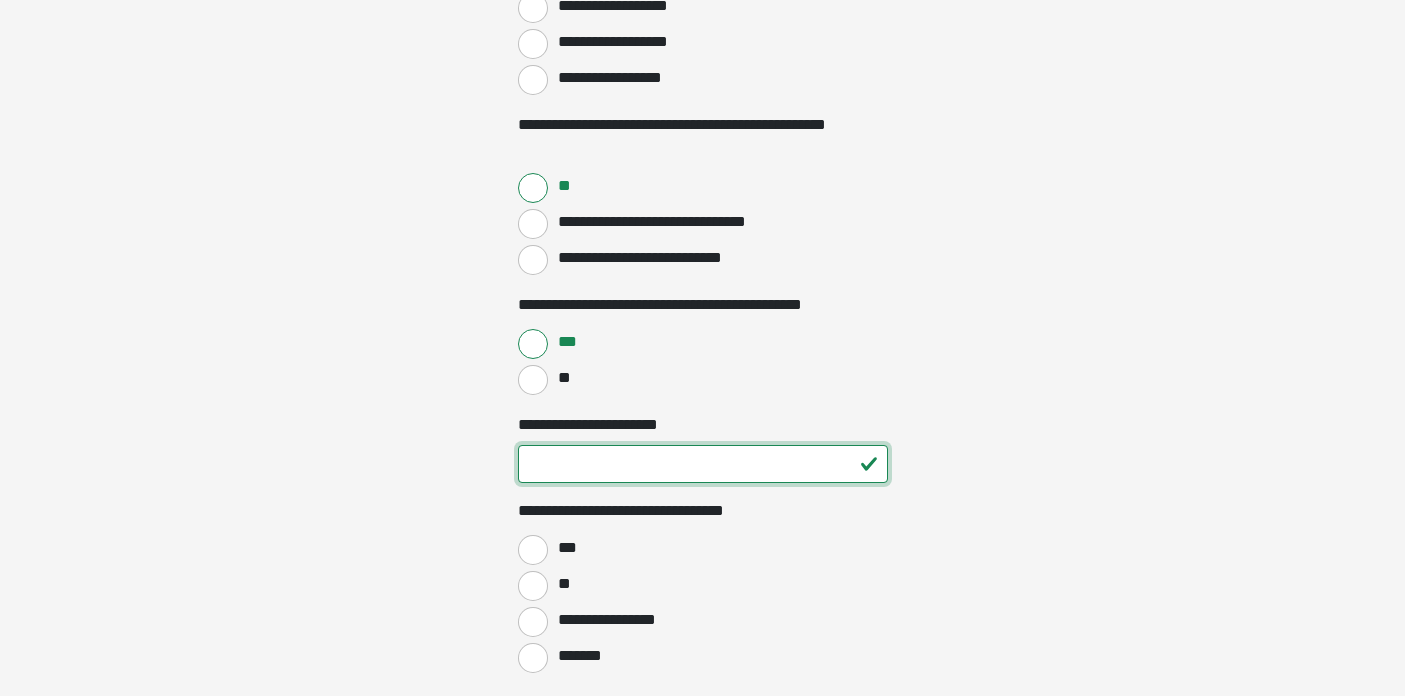 type on "**" 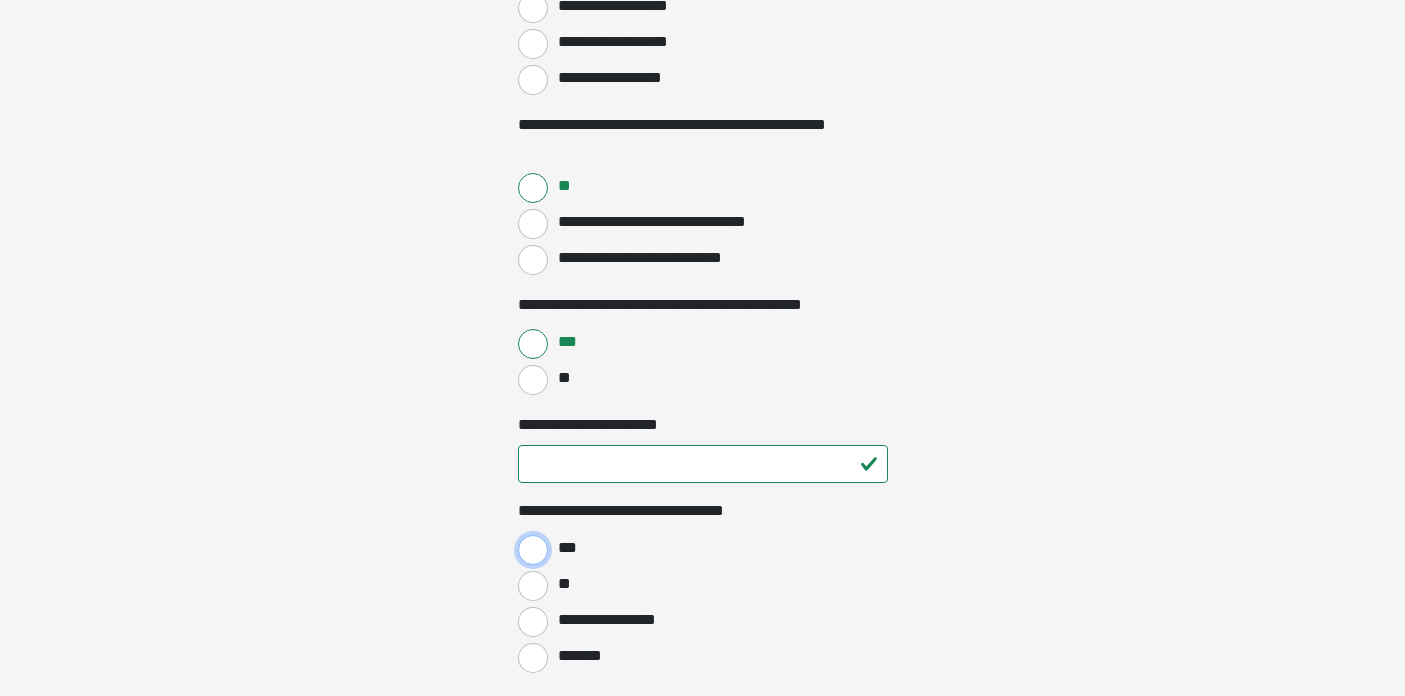 click on "***" at bounding box center [533, 550] 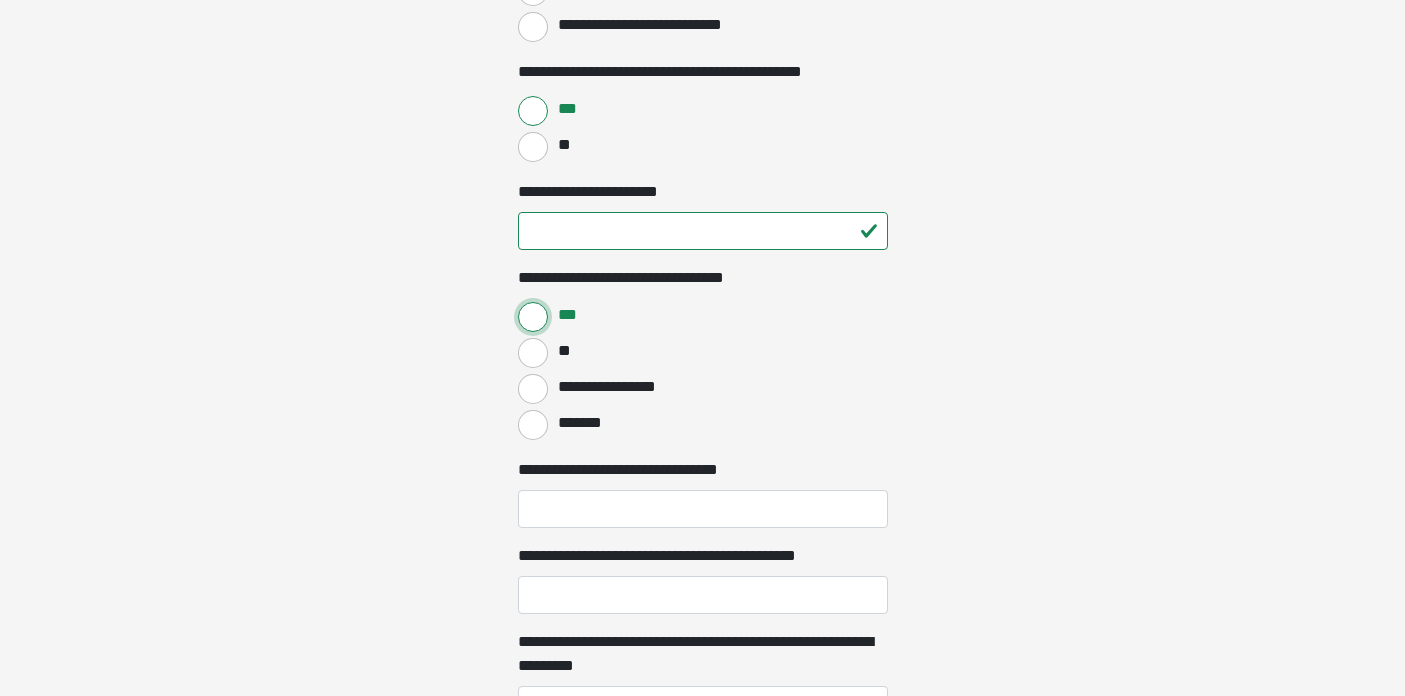 scroll, scrollTop: 1251, scrollLeft: 0, axis: vertical 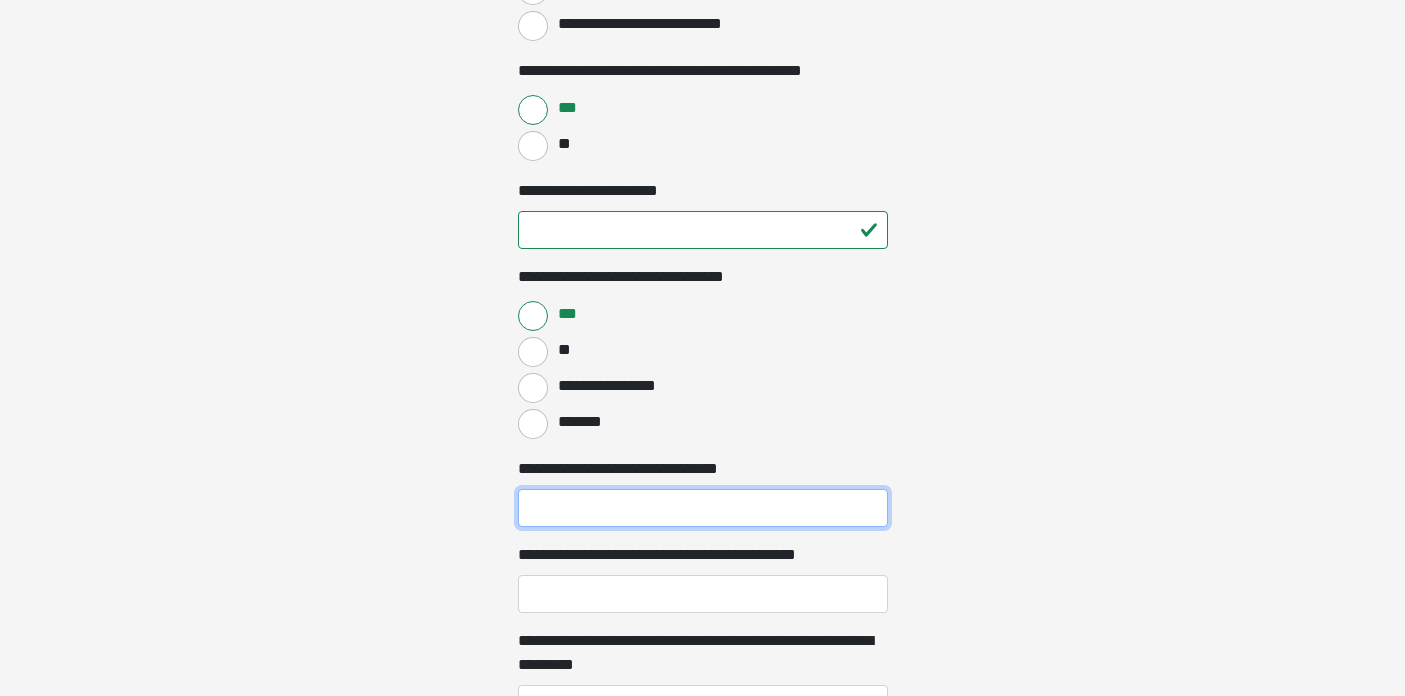 click on "[FIRST] [LAST]" at bounding box center (703, 508) 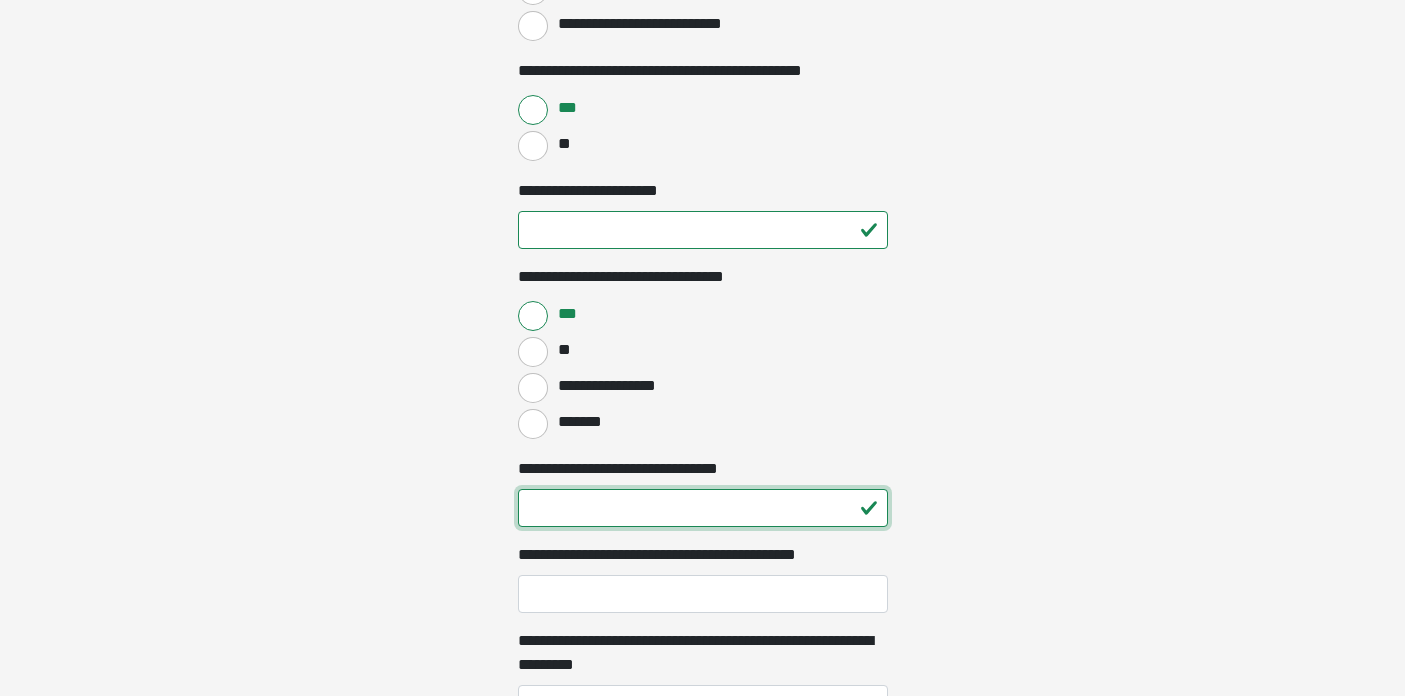 type on "**" 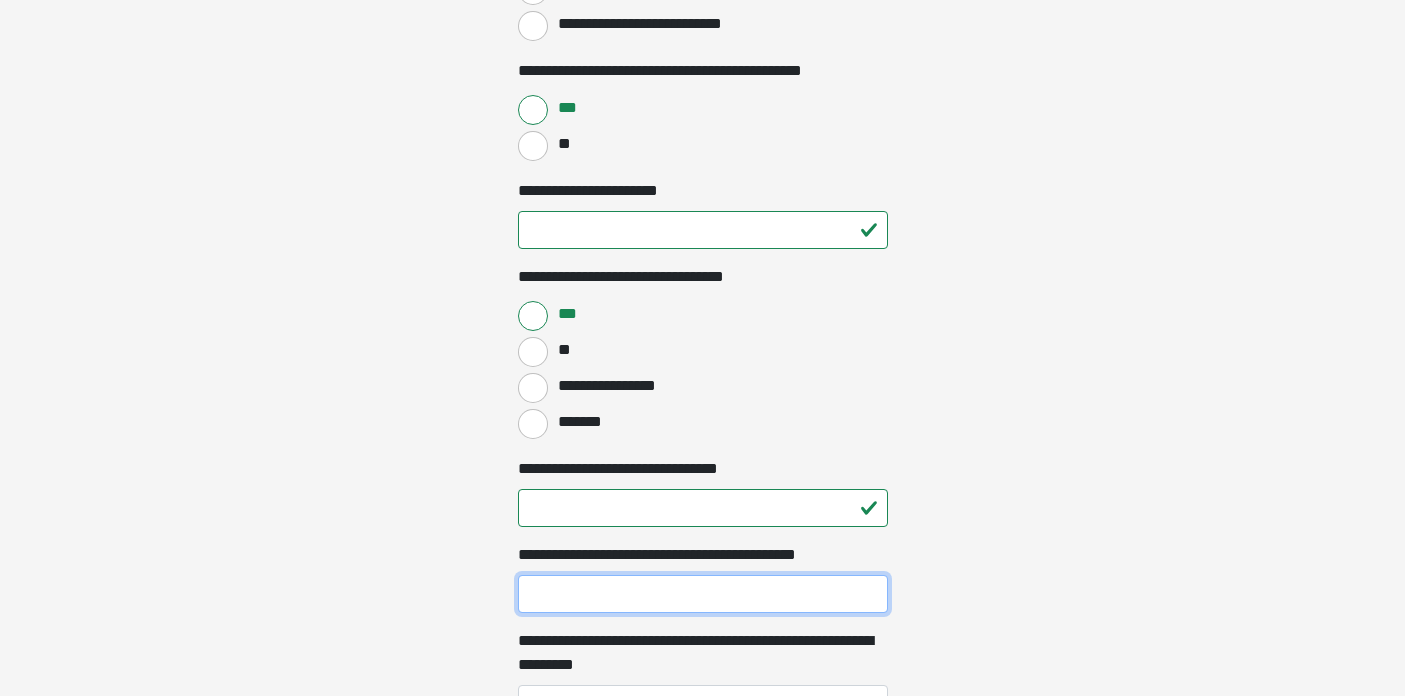 click on "[FIRST] [LAST]" at bounding box center (703, 594) 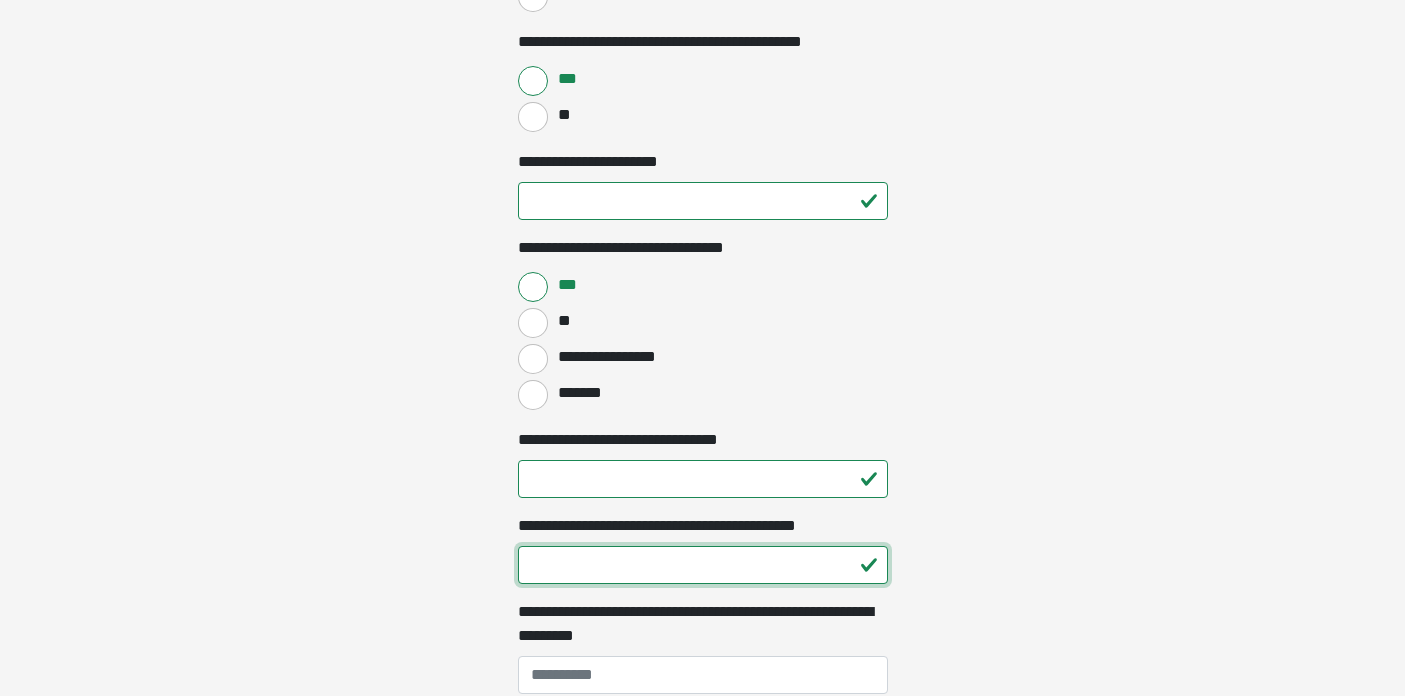 scroll, scrollTop: 1286, scrollLeft: 0, axis: vertical 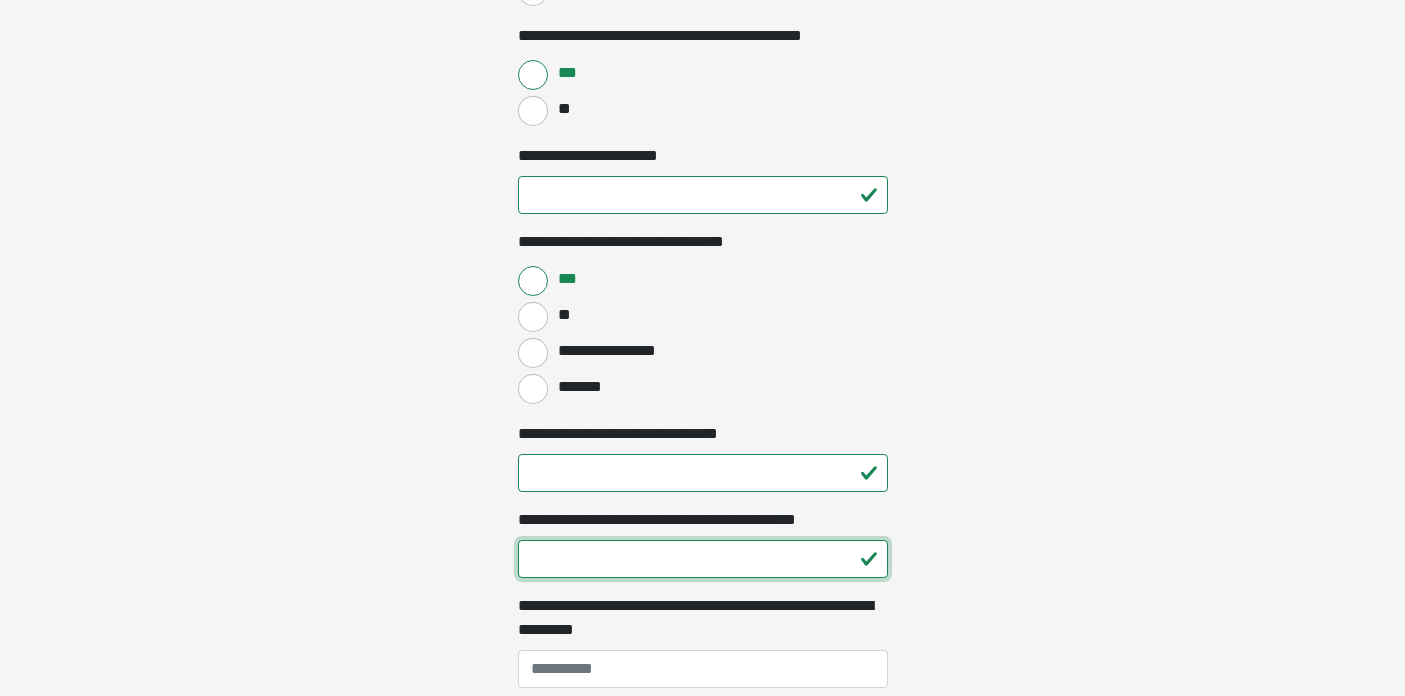 type on "**" 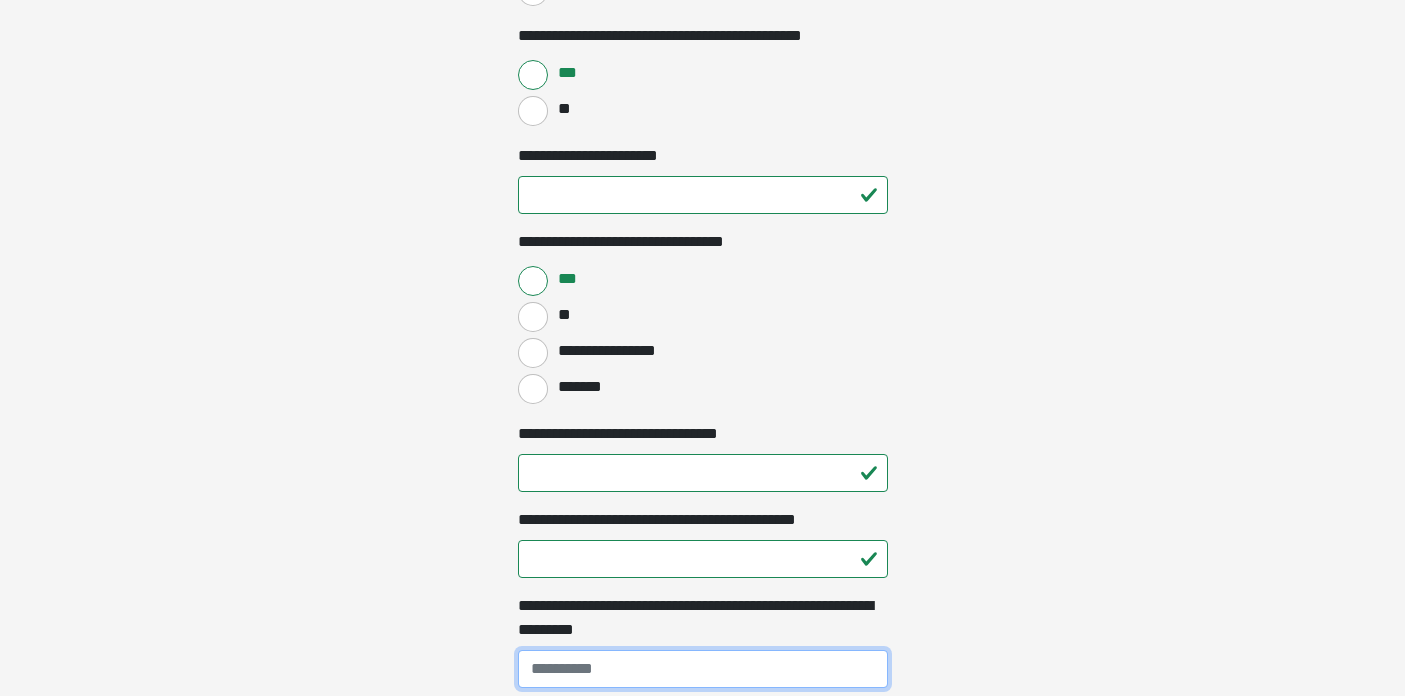 click on "[FIRST] [LAST]" at bounding box center [703, 669] 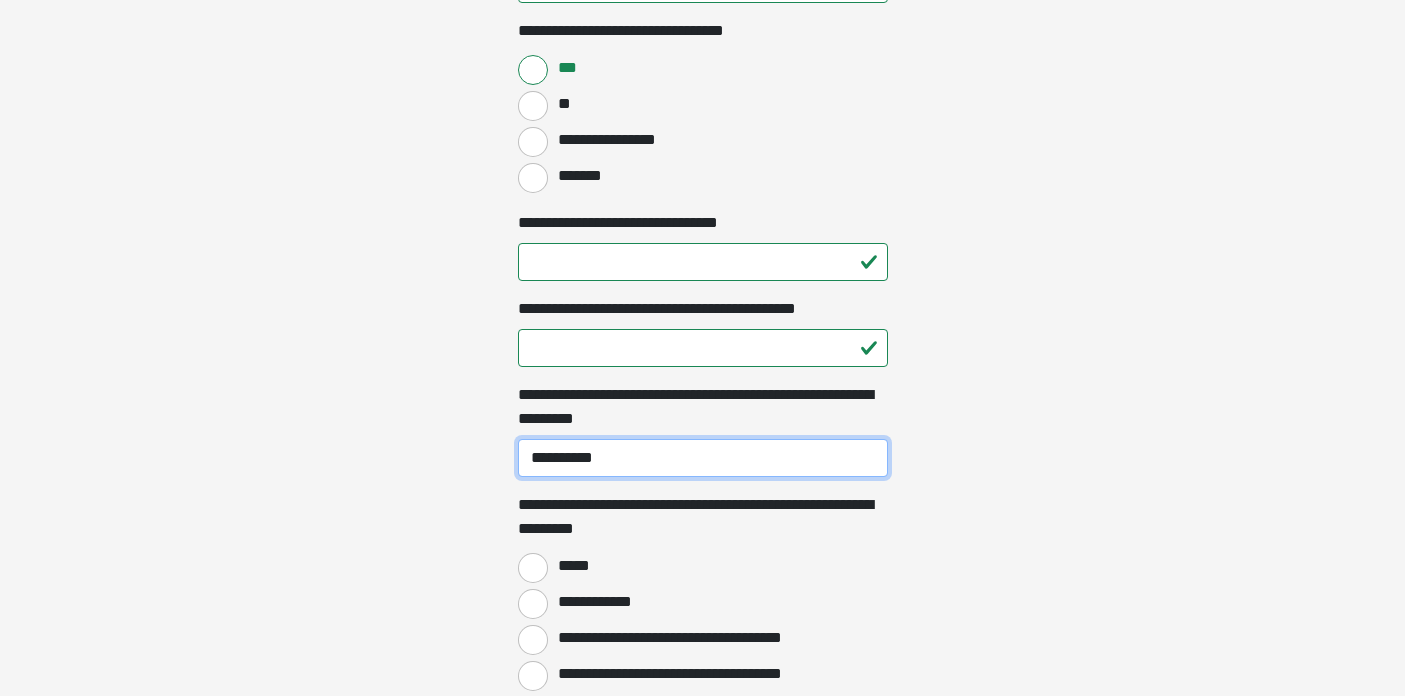 scroll, scrollTop: 1510, scrollLeft: 0, axis: vertical 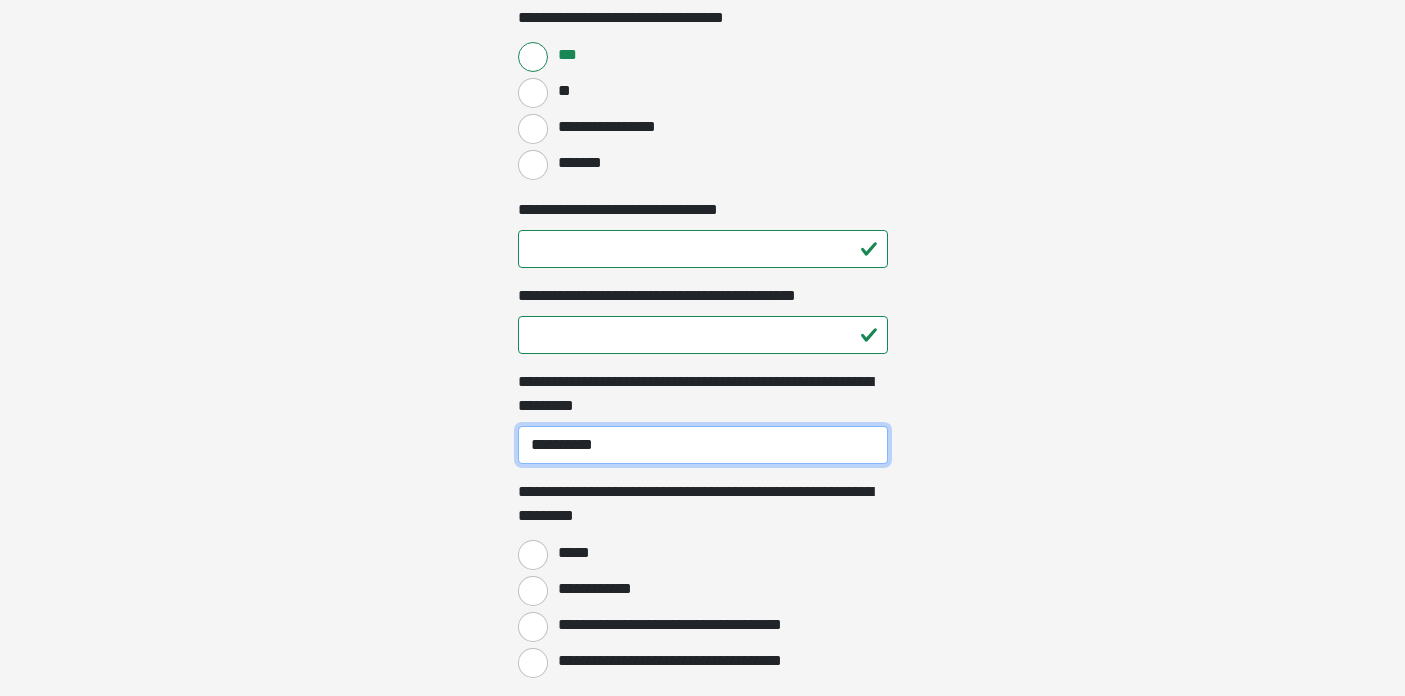 type on "**********" 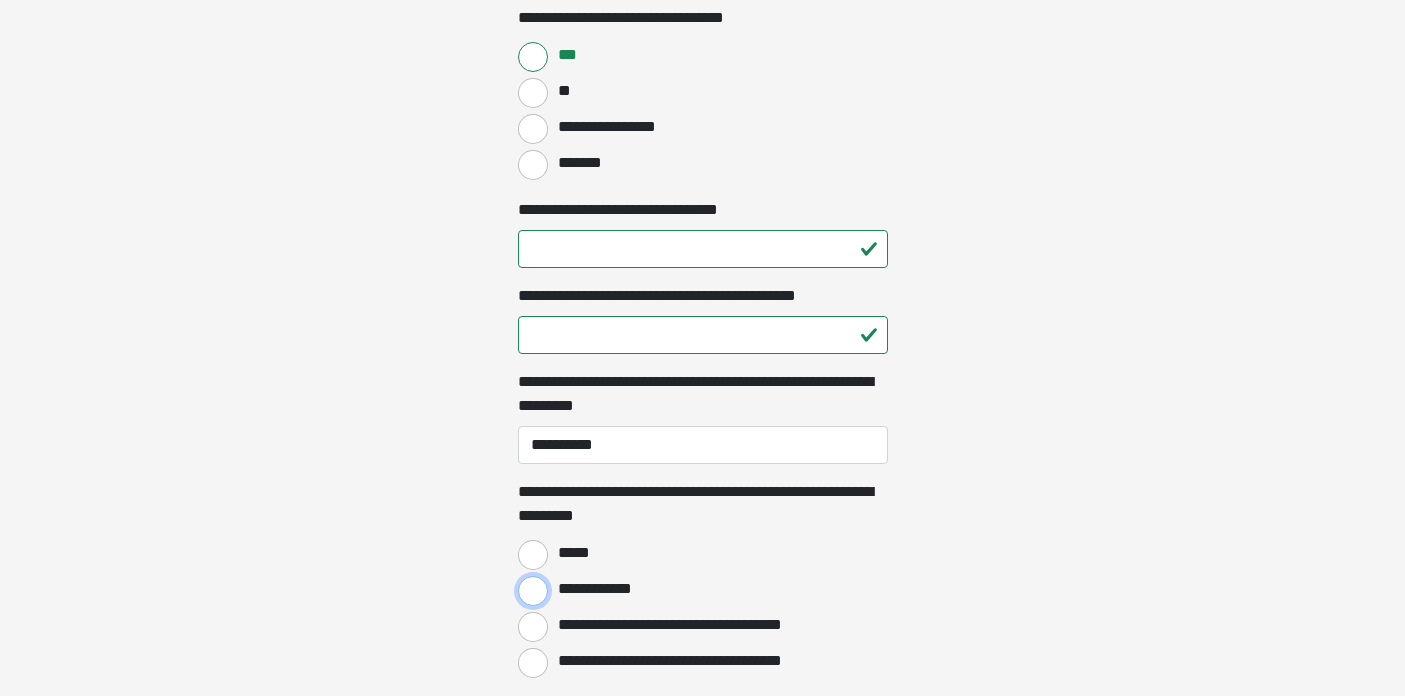 click on "**********" at bounding box center [533, 591] 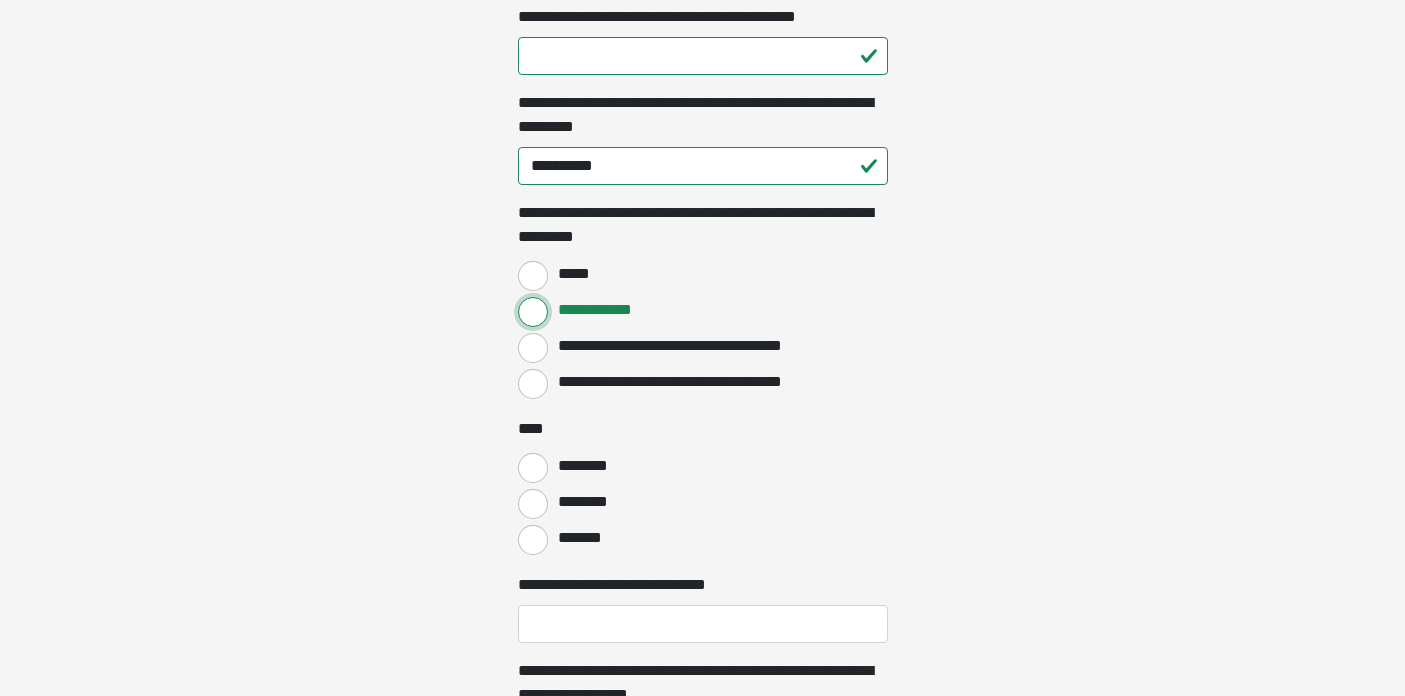 scroll, scrollTop: 1790, scrollLeft: 0, axis: vertical 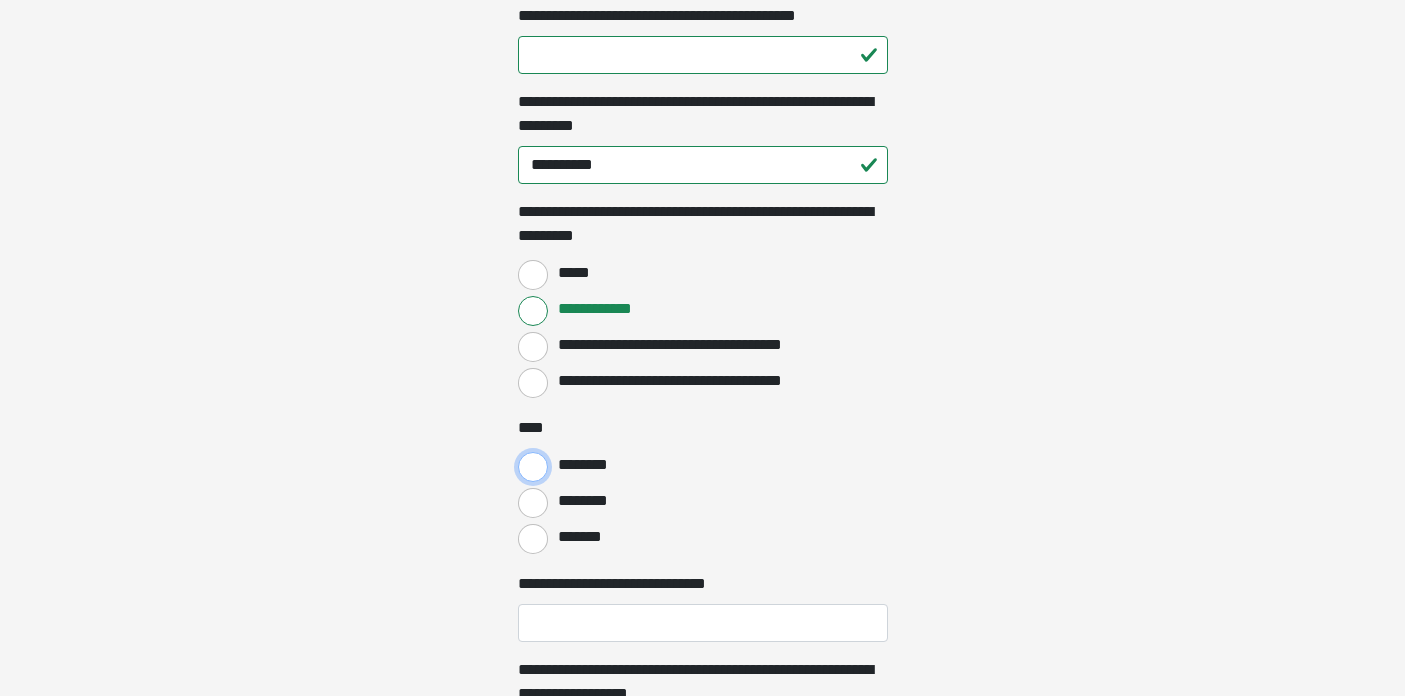 click on "********" at bounding box center (533, 467) 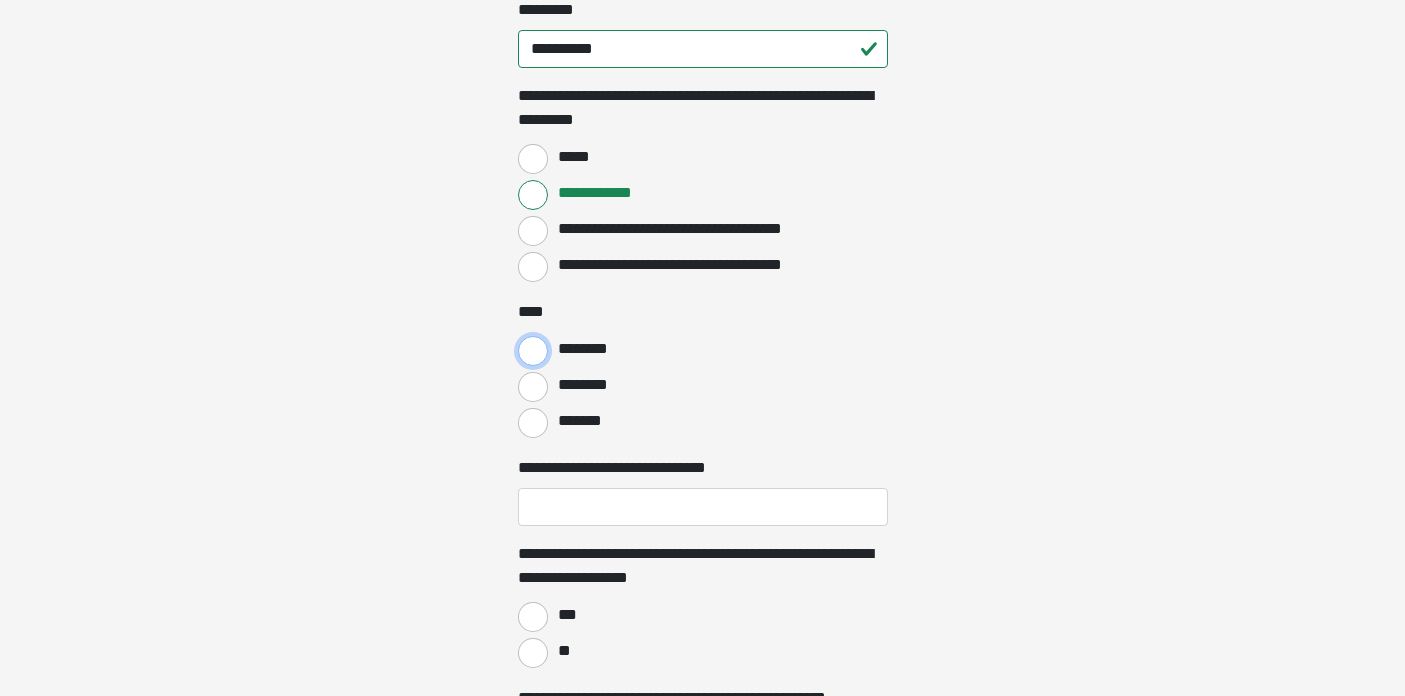 scroll, scrollTop: 1909, scrollLeft: 0, axis: vertical 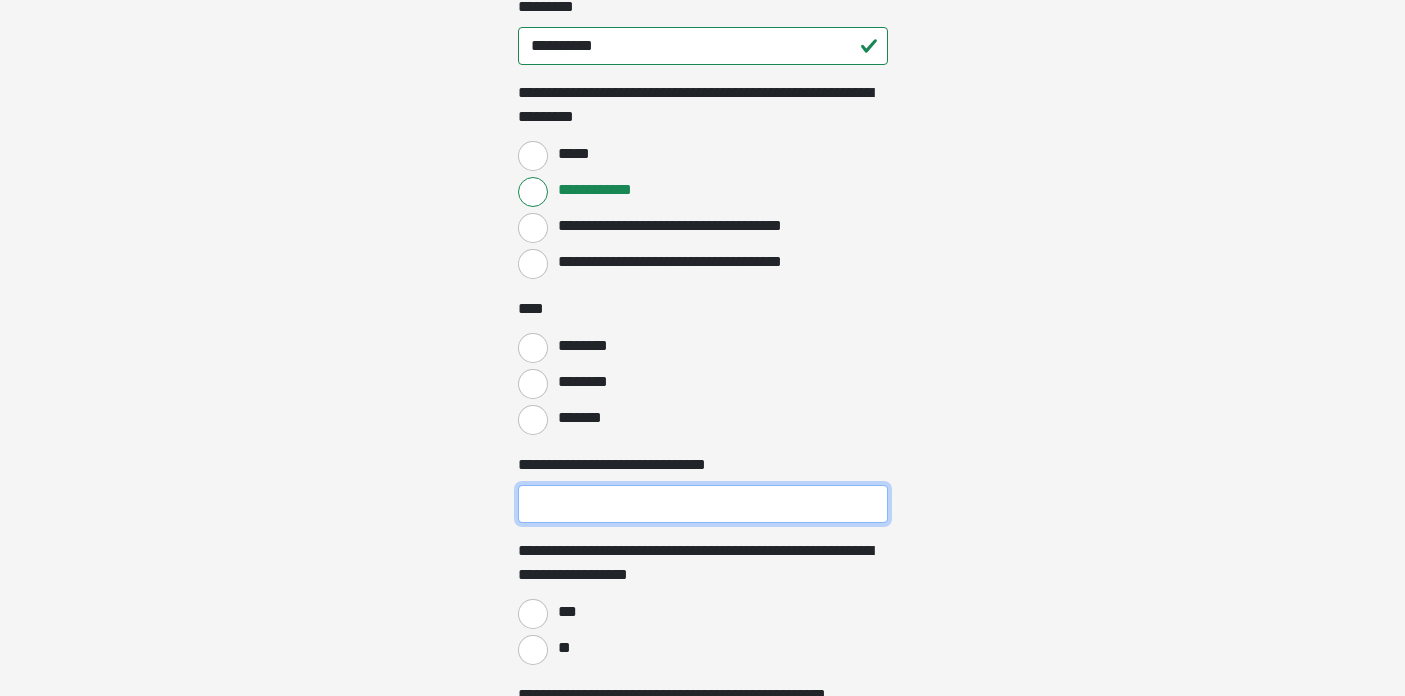 click on "[PASSPORT_NUMBER]" at bounding box center (703, 504) 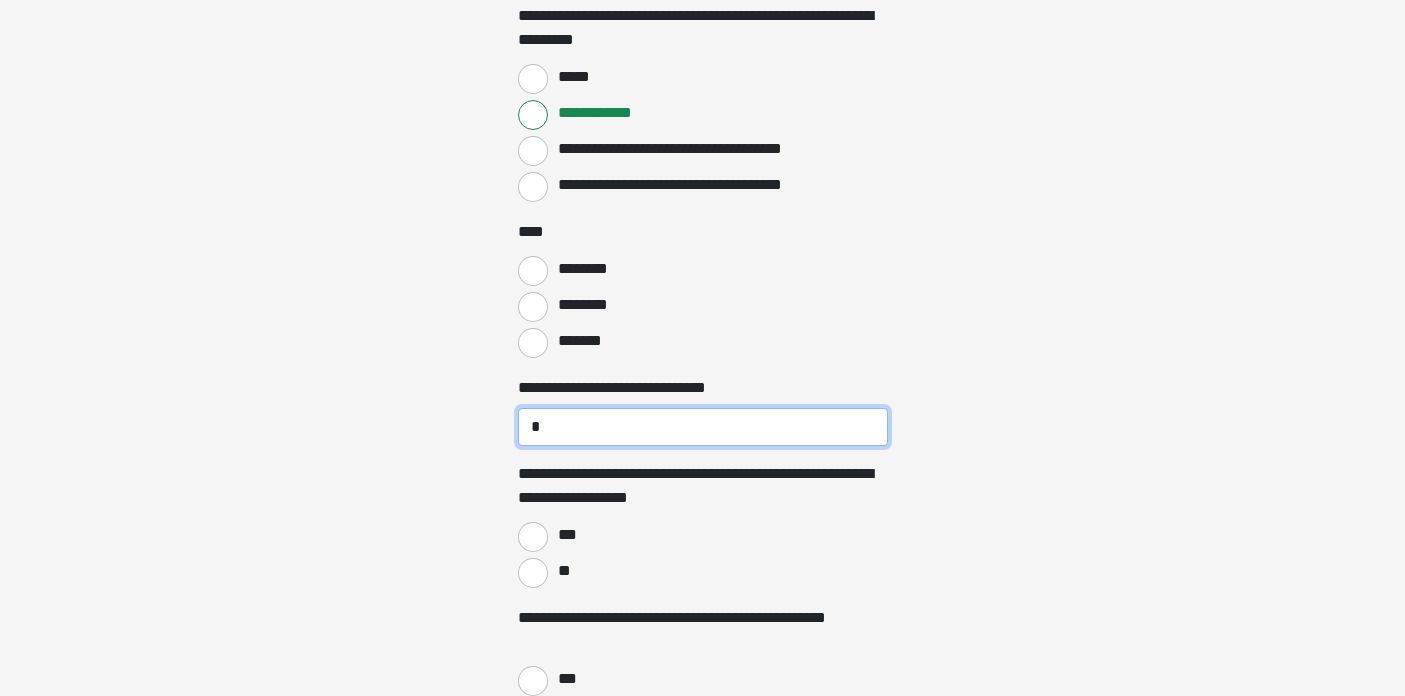 scroll, scrollTop: 1987, scrollLeft: 0, axis: vertical 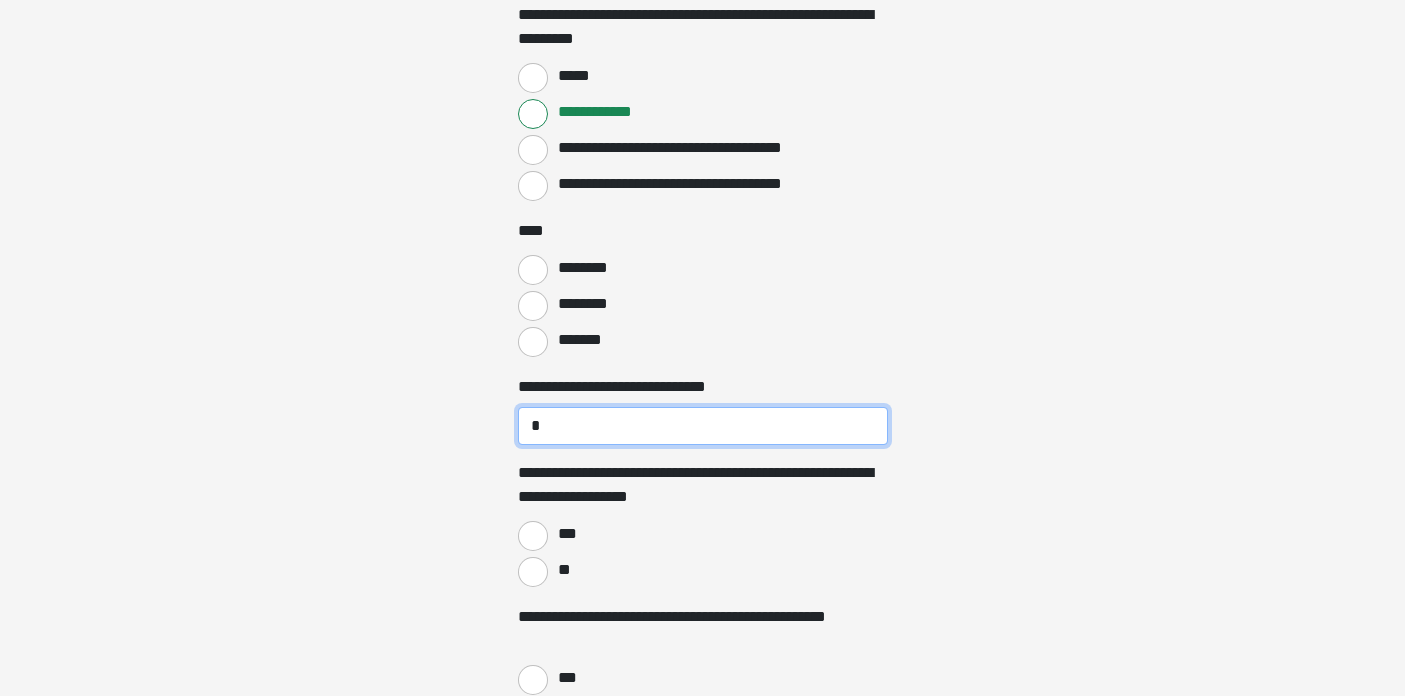 type on "*" 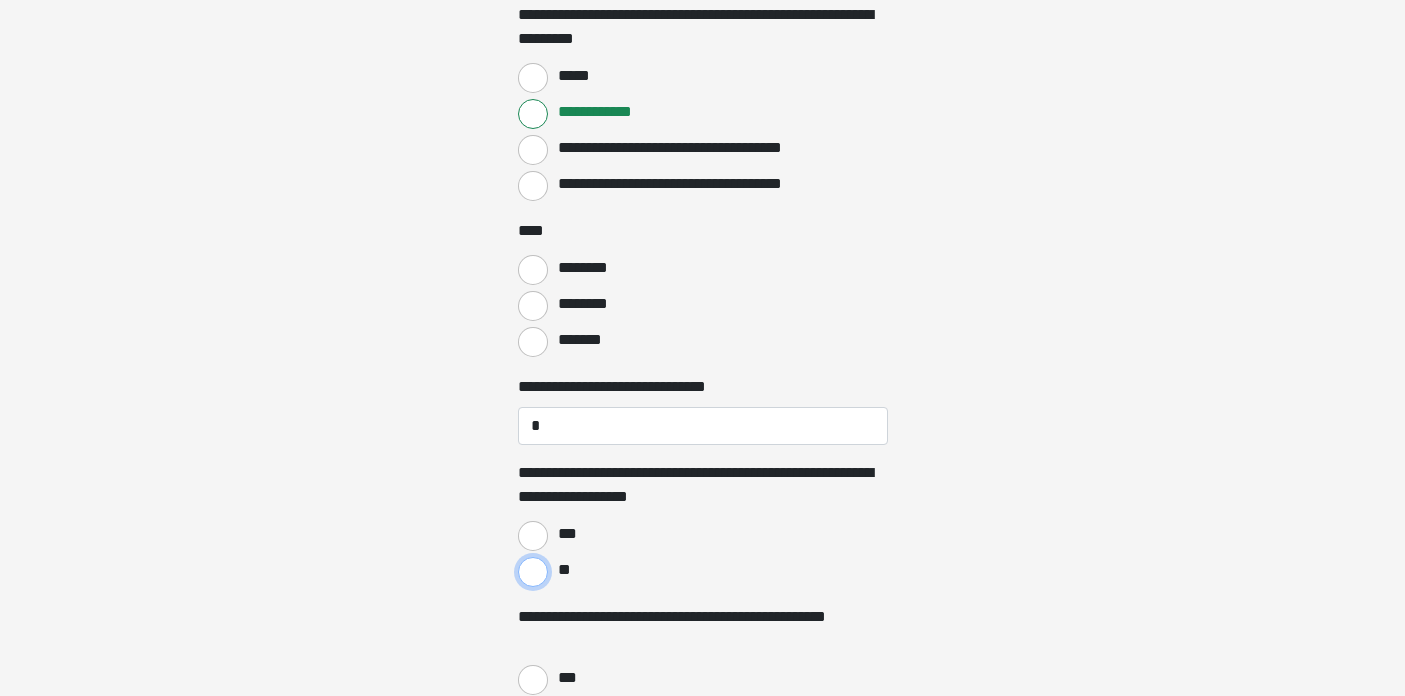 click on "**" at bounding box center (533, 572) 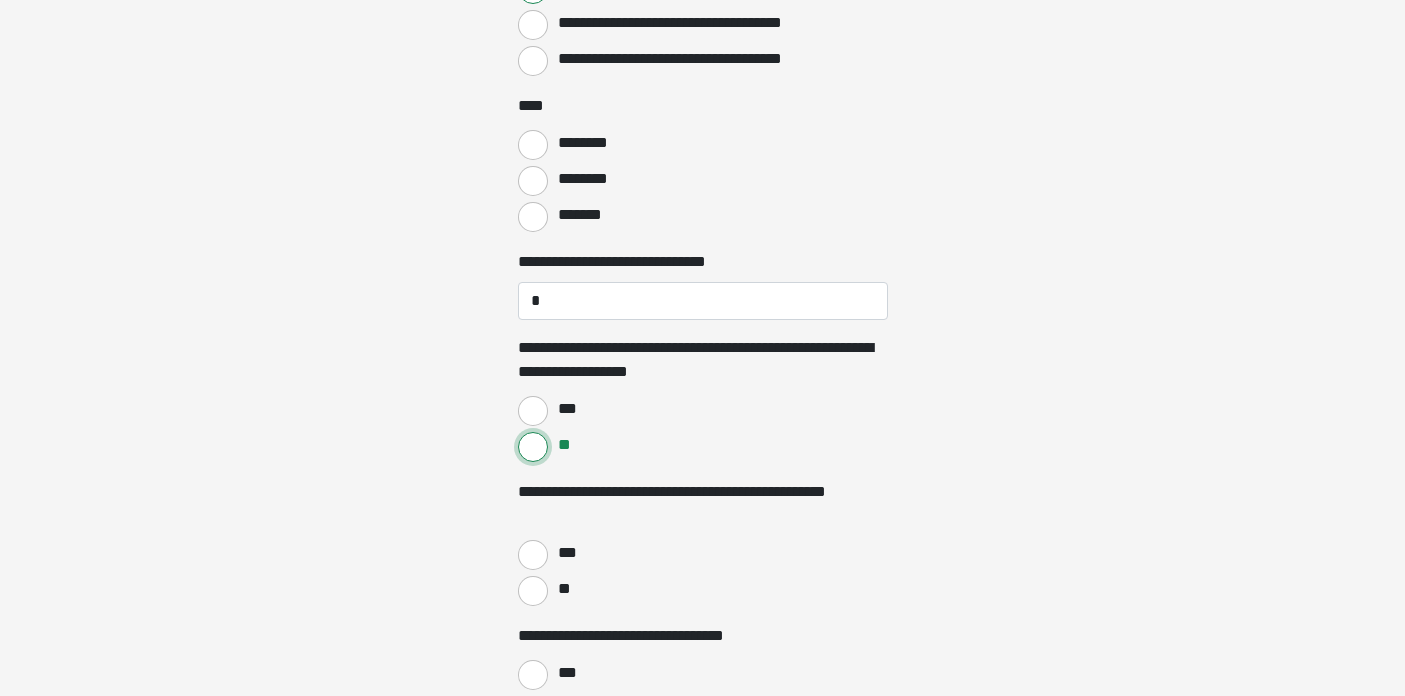 scroll, scrollTop: 2120, scrollLeft: 0, axis: vertical 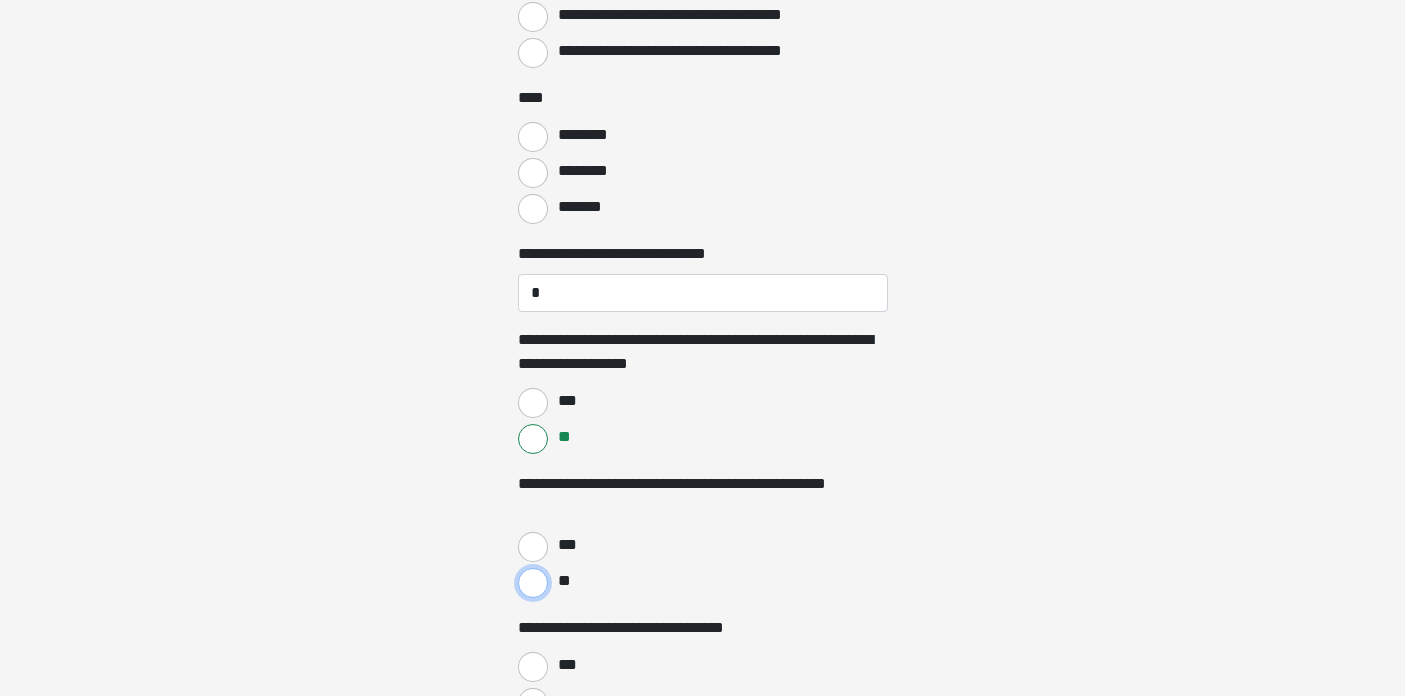 click on "**" at bounding box center [533, 583] 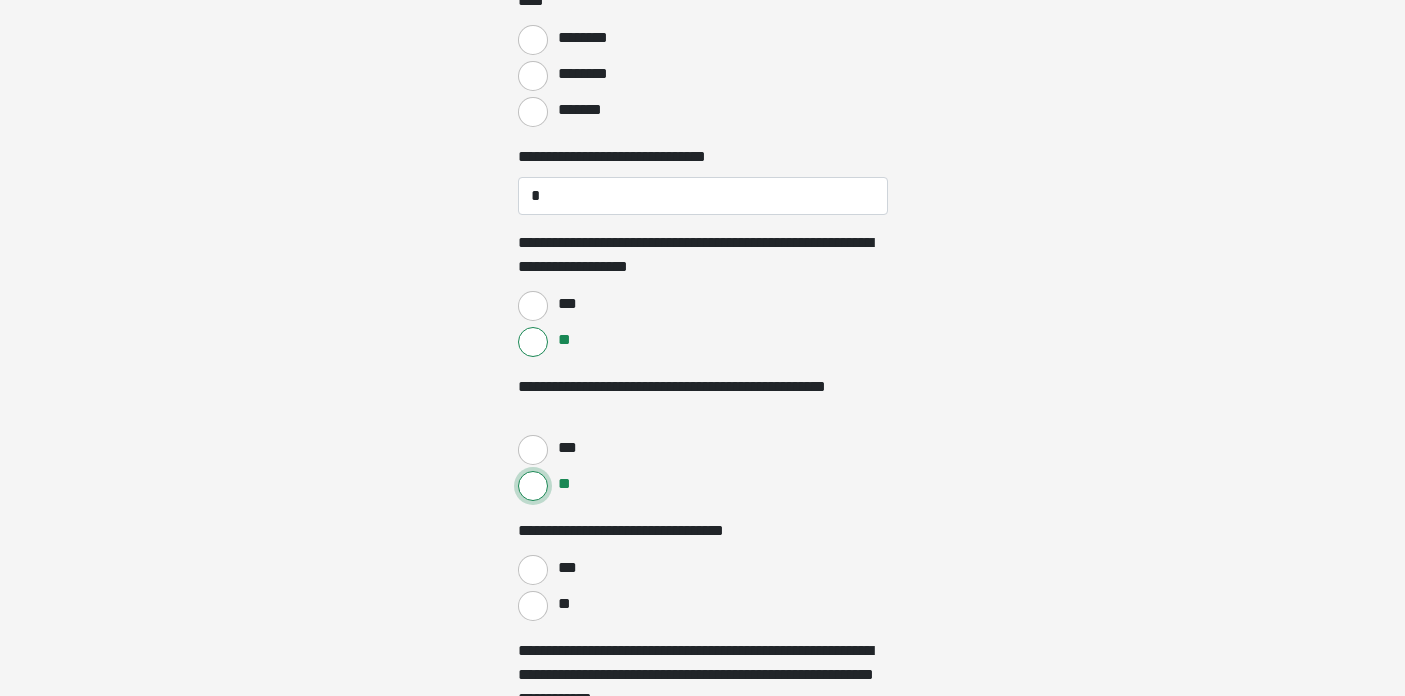 scroll, scrollTop: 2221, scrollLeft: 0, axis: vertical 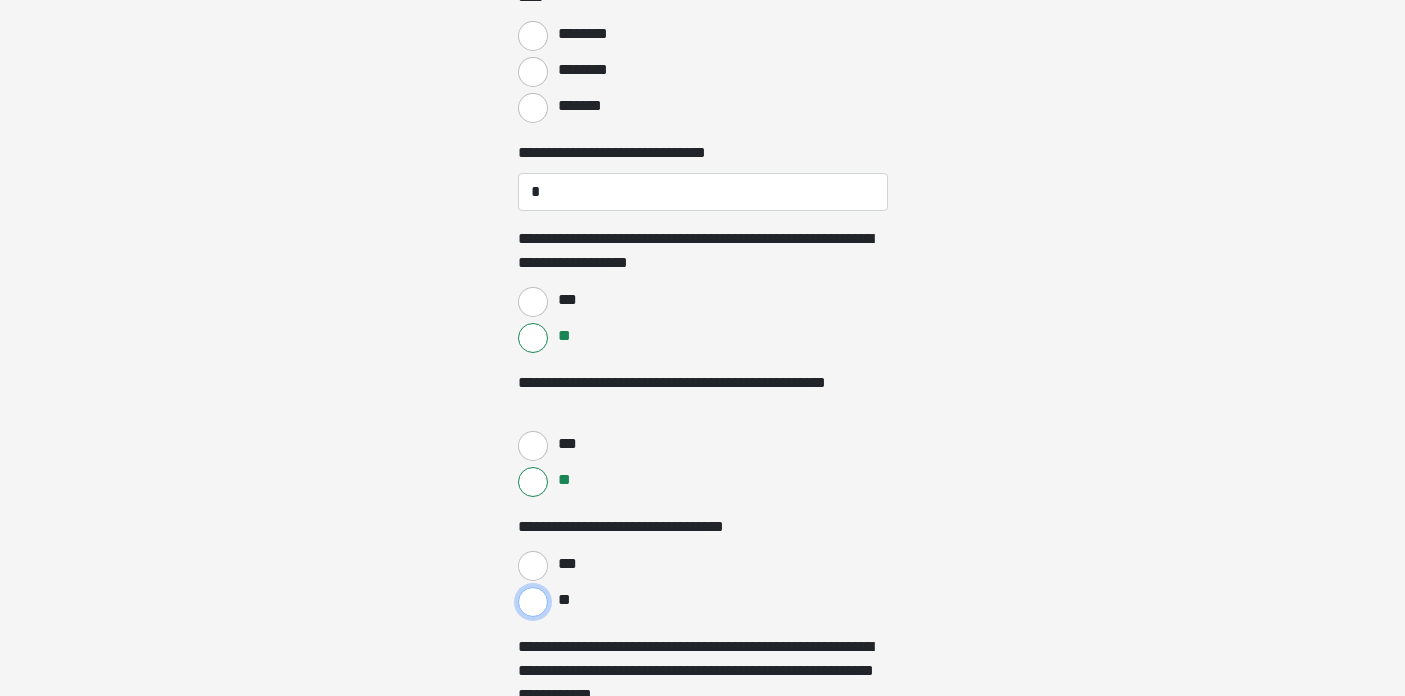 click on "**" at bounding box center [533, 602] 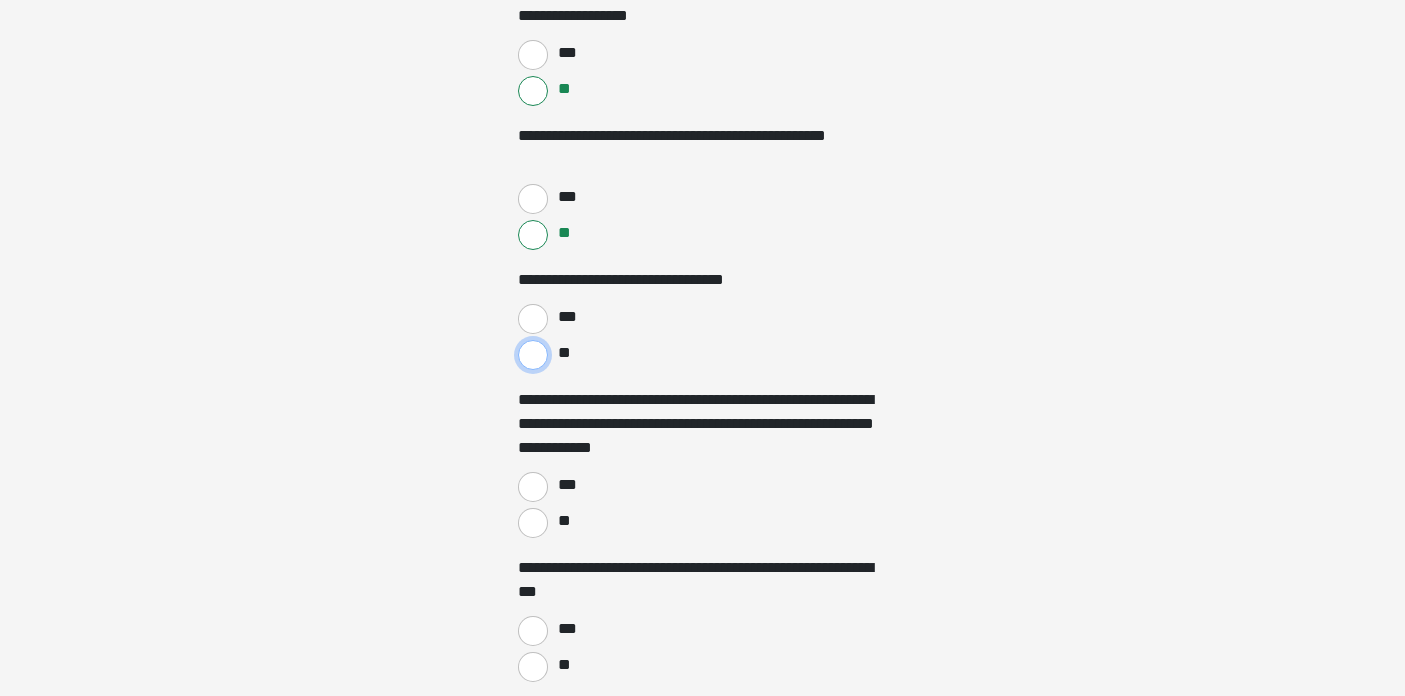 scroll, scrollTop: 2477, scrollLeft: 0, axis: vertical 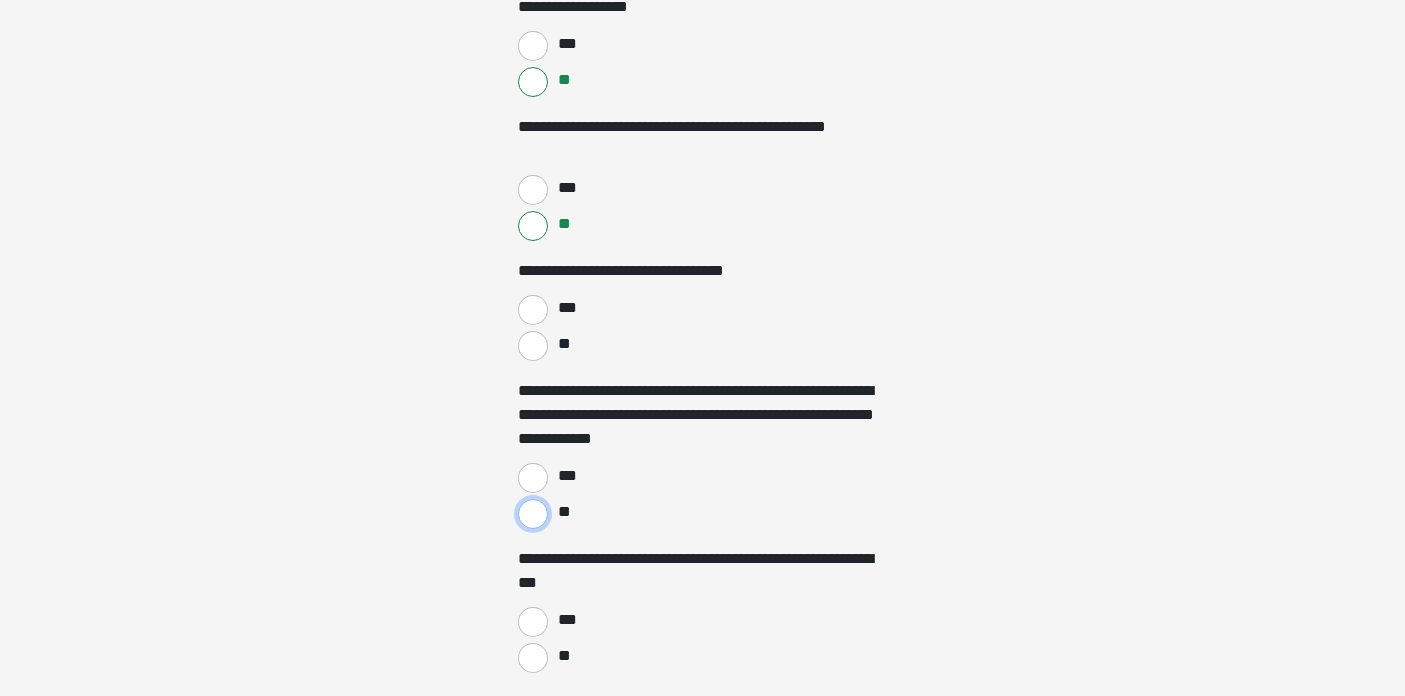 click on "**" at bounding box center [533, 514] 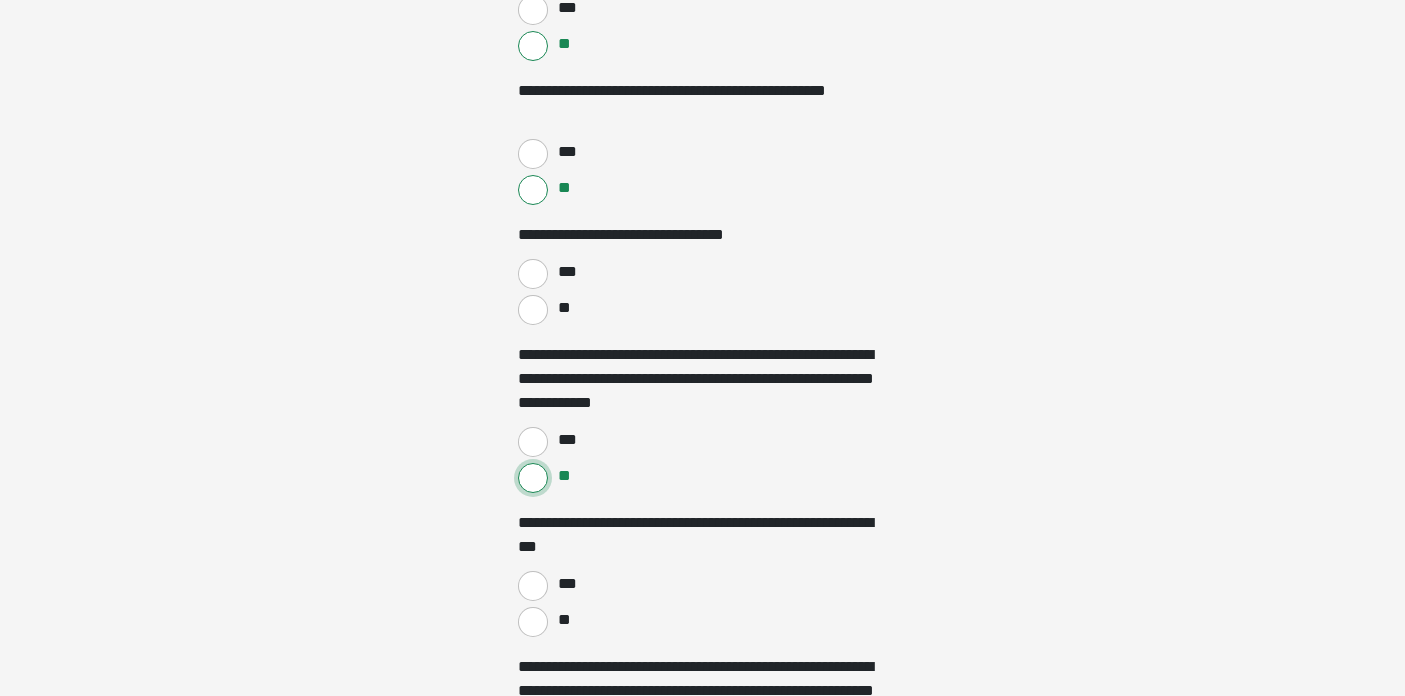 scroll, scrollTop: 2530, scrollLeft: 0, axis: vertical 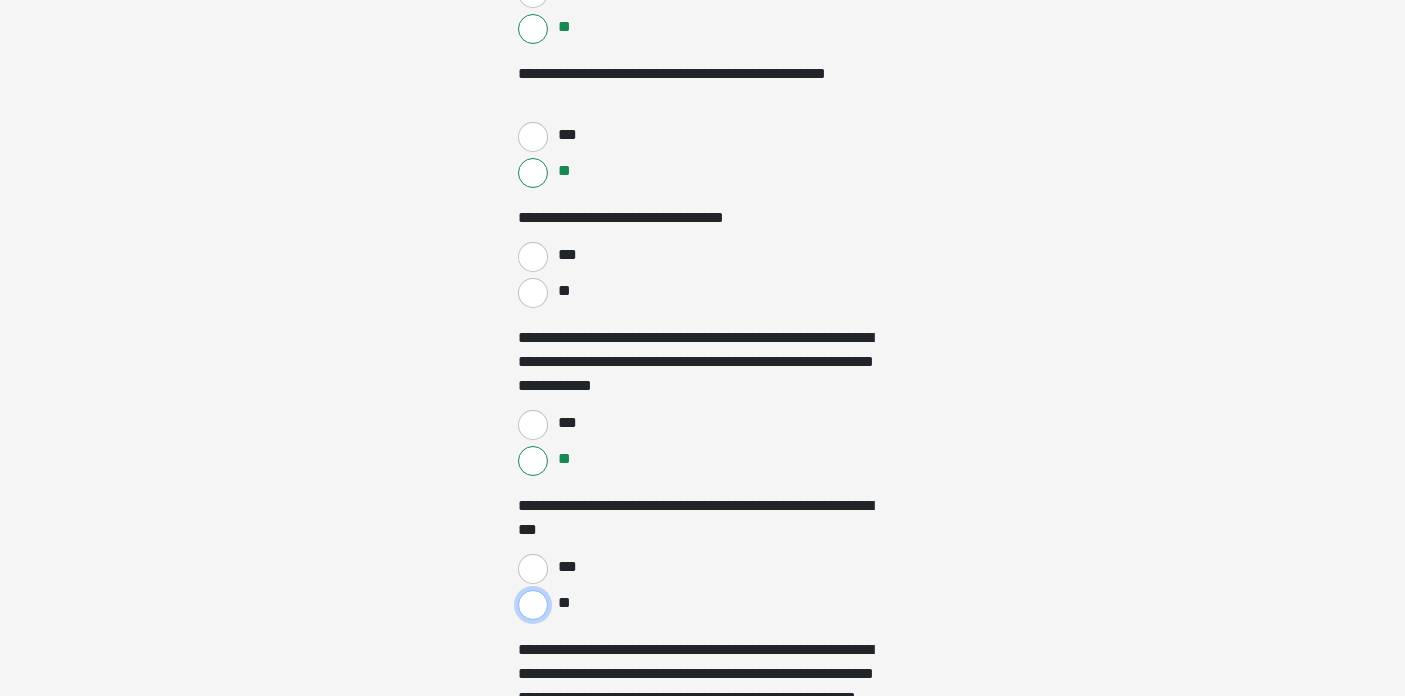 click on "**" at bounding box center (533, 605) 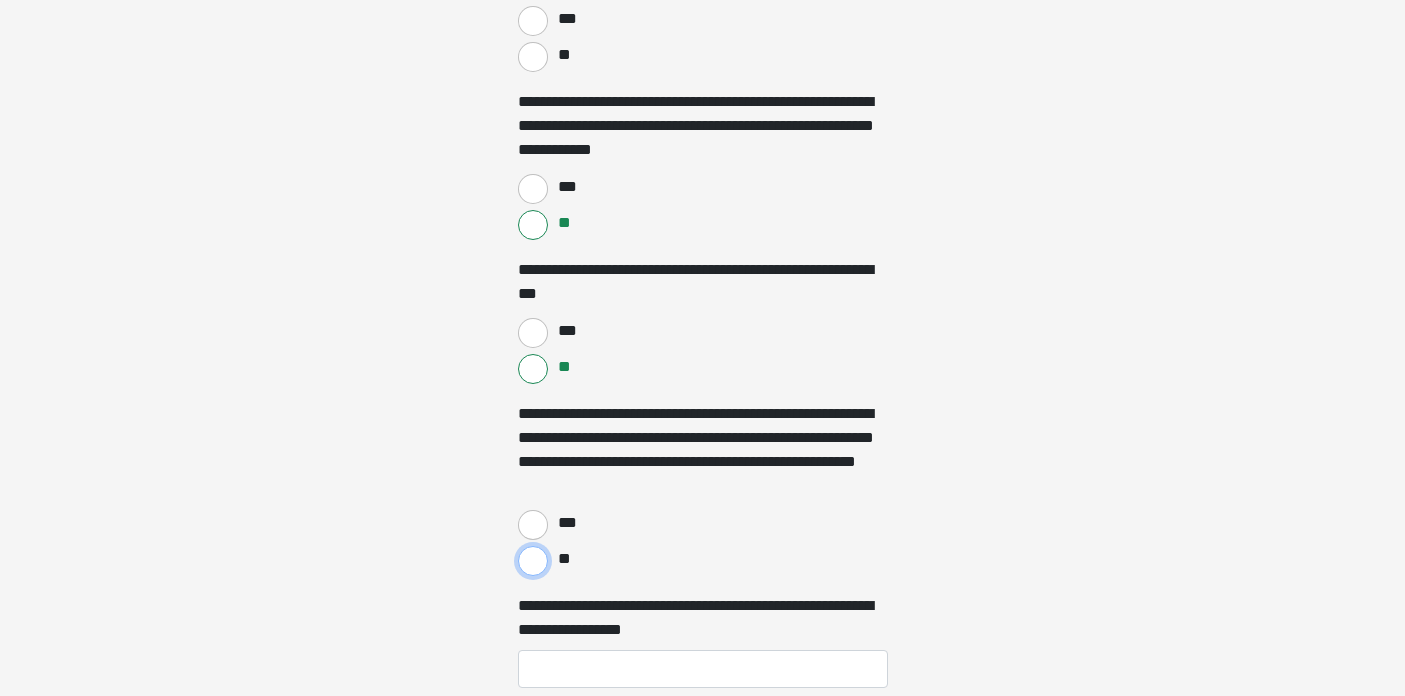 click on "**" at bounding box center (533, 561) 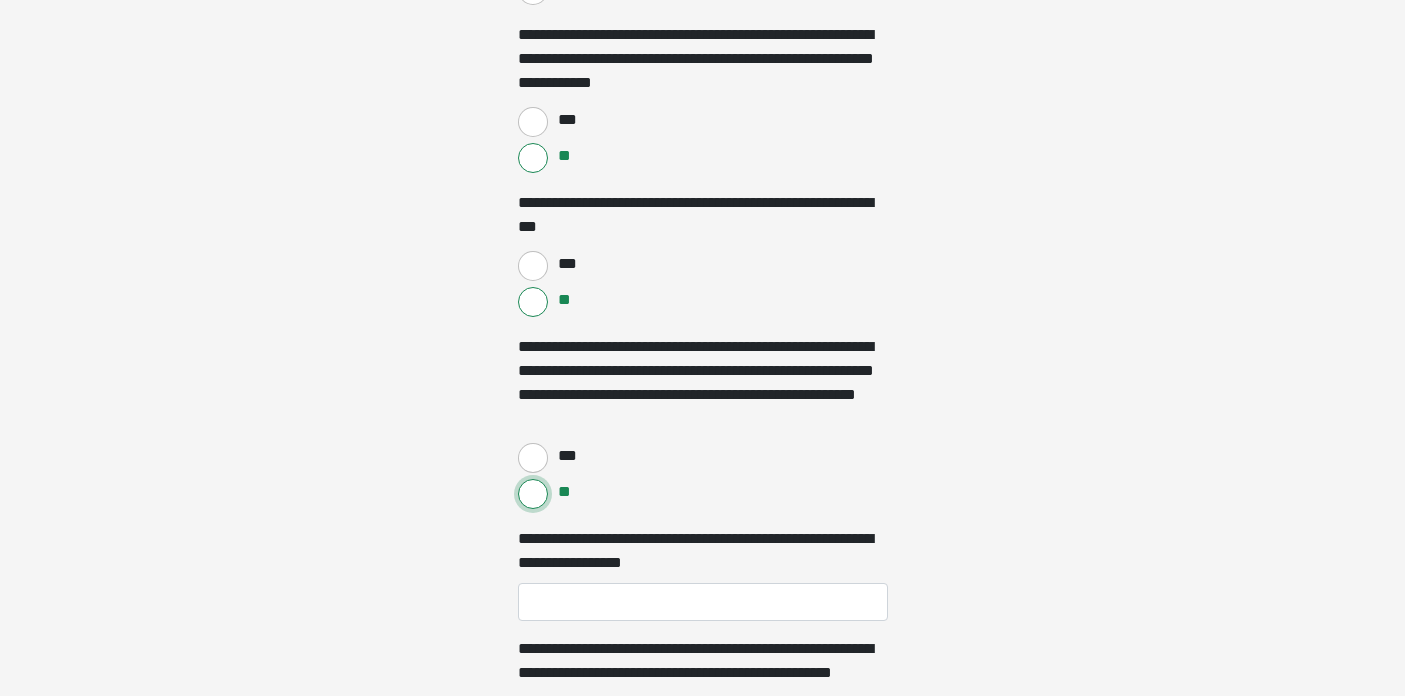 scroll, scrollTop: 2842, scrollLeft: 0, axis: vertical 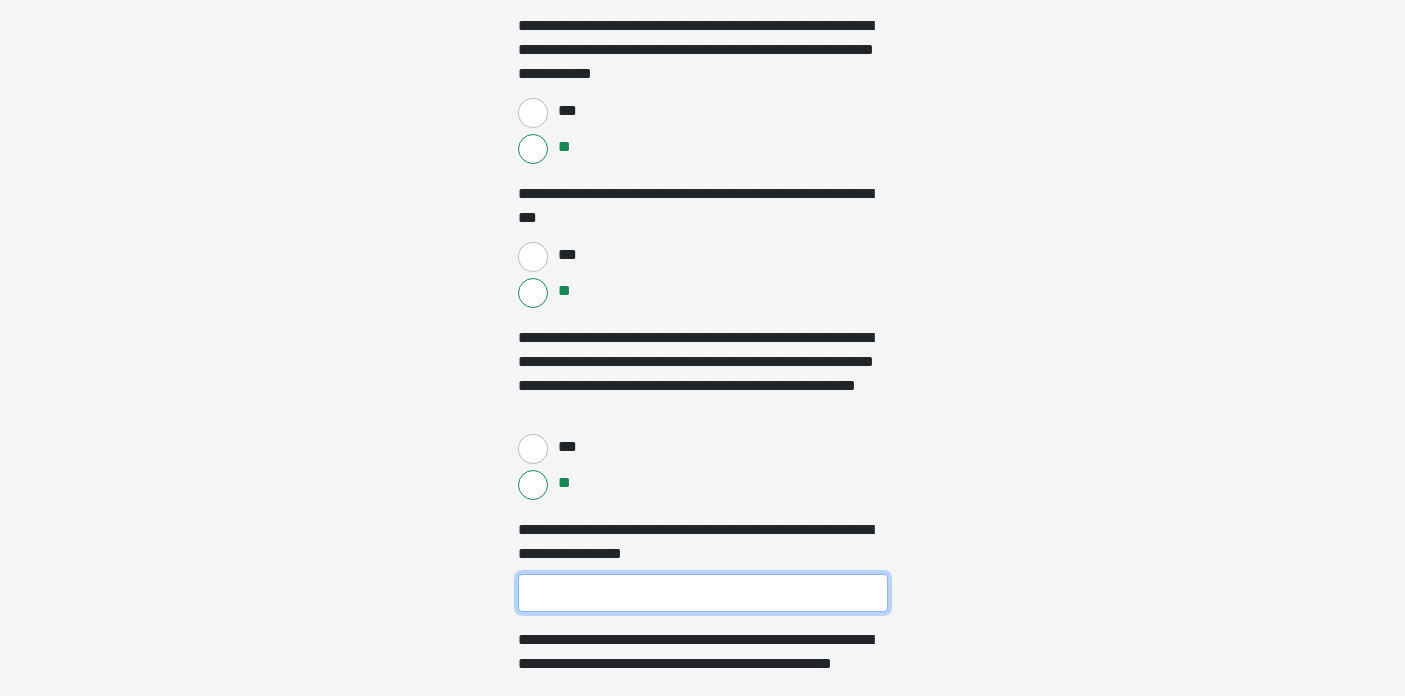 click on "[FIRST] [LAST]" at bounding box center [703, 593] 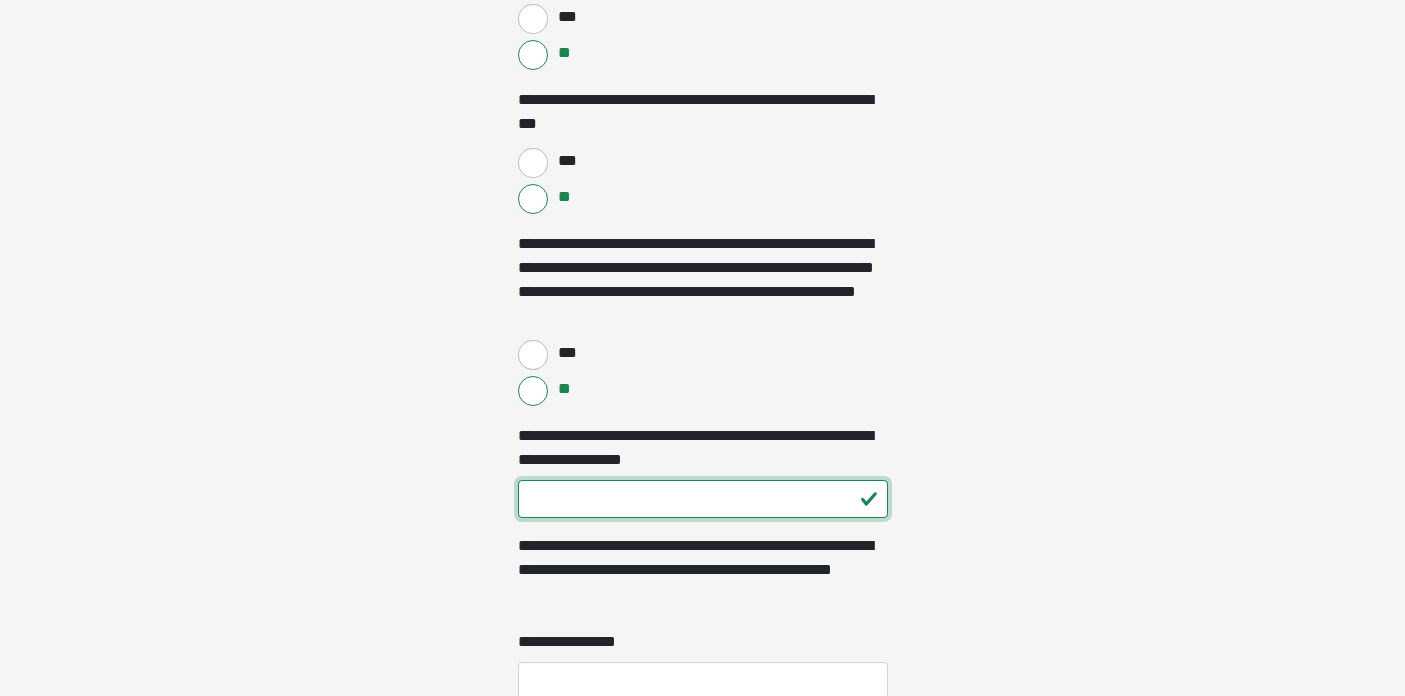 scroll, scrollTop: 2949, scrollLeft: 0, axis: vertical 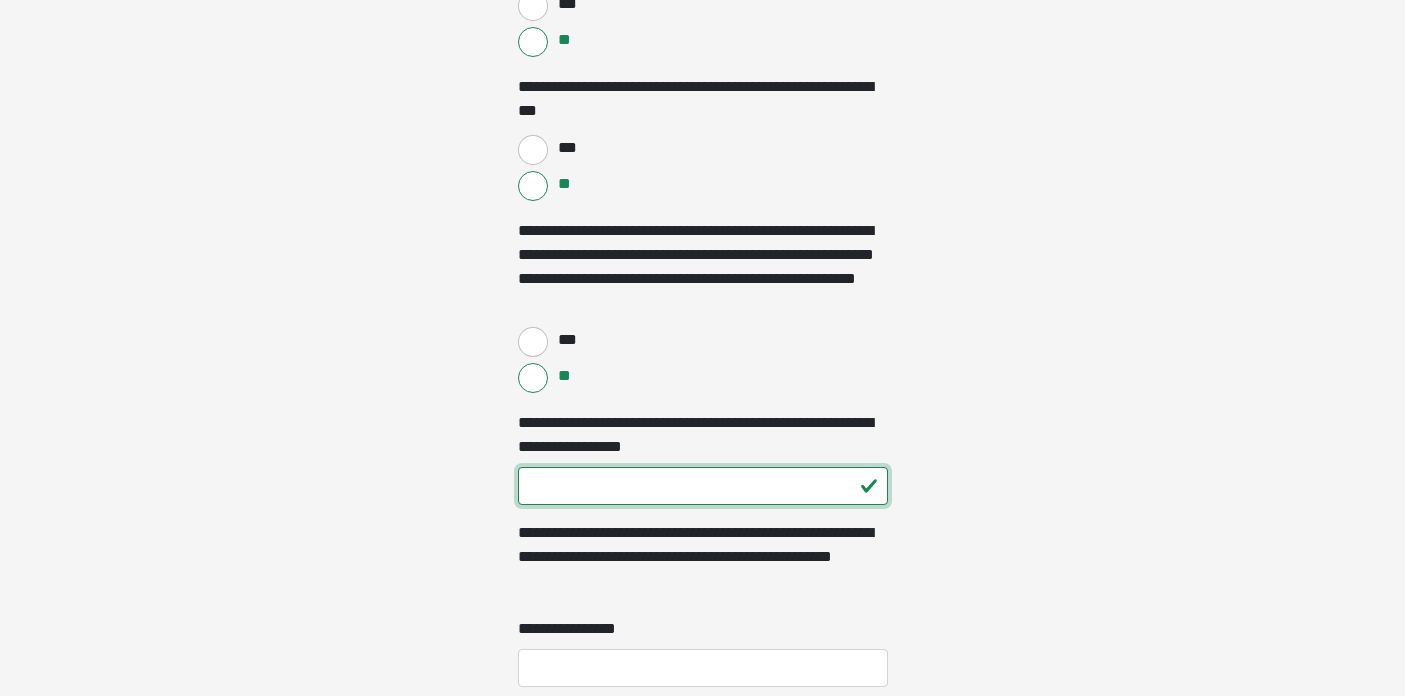 type on "***" 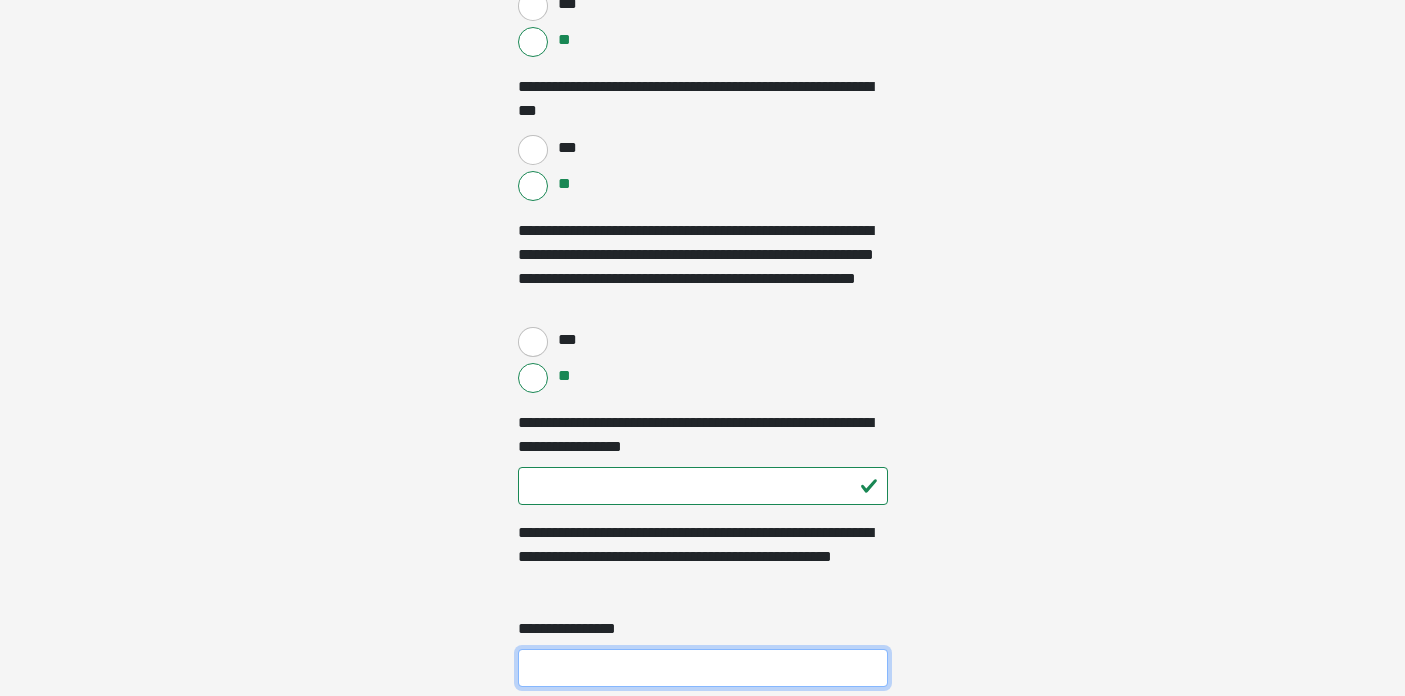 click on "[FIRST] [LAST]" at bounding box center [703, 668] 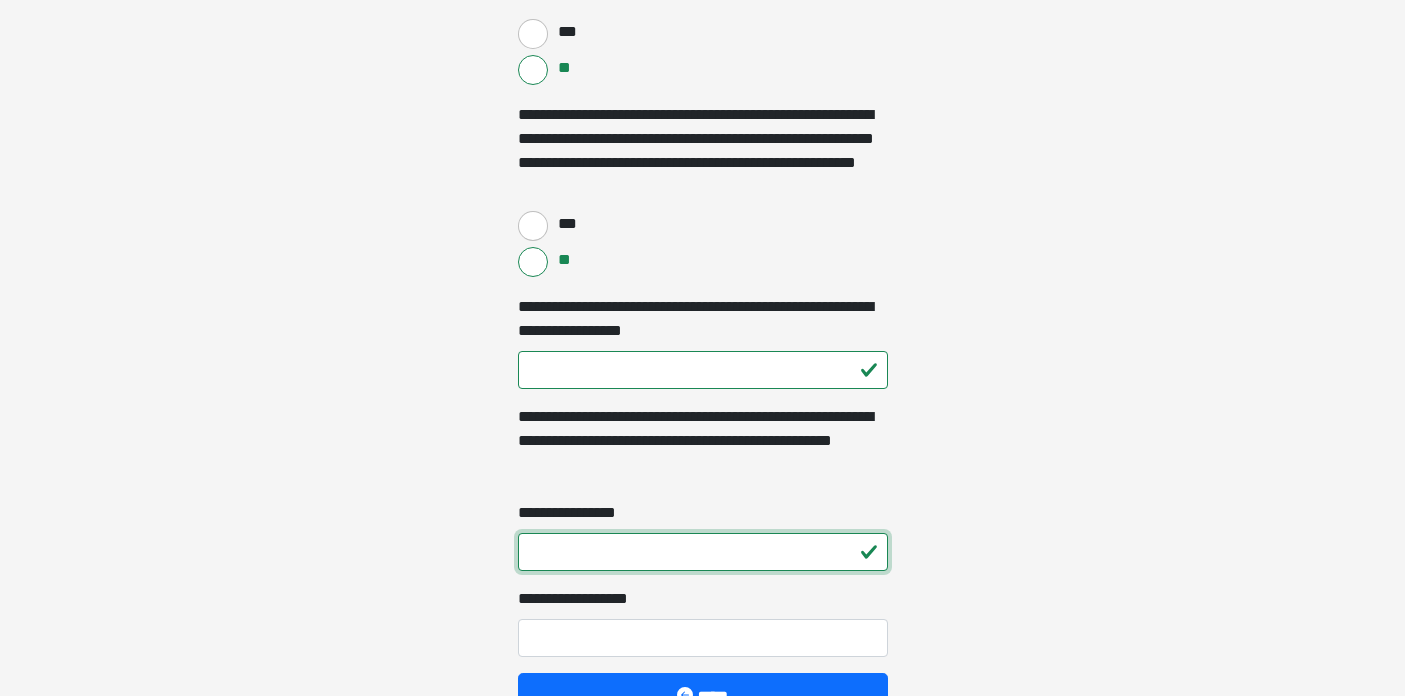 scroll, scrollTop: 3099, scrollLeft: 0, axis: vertical 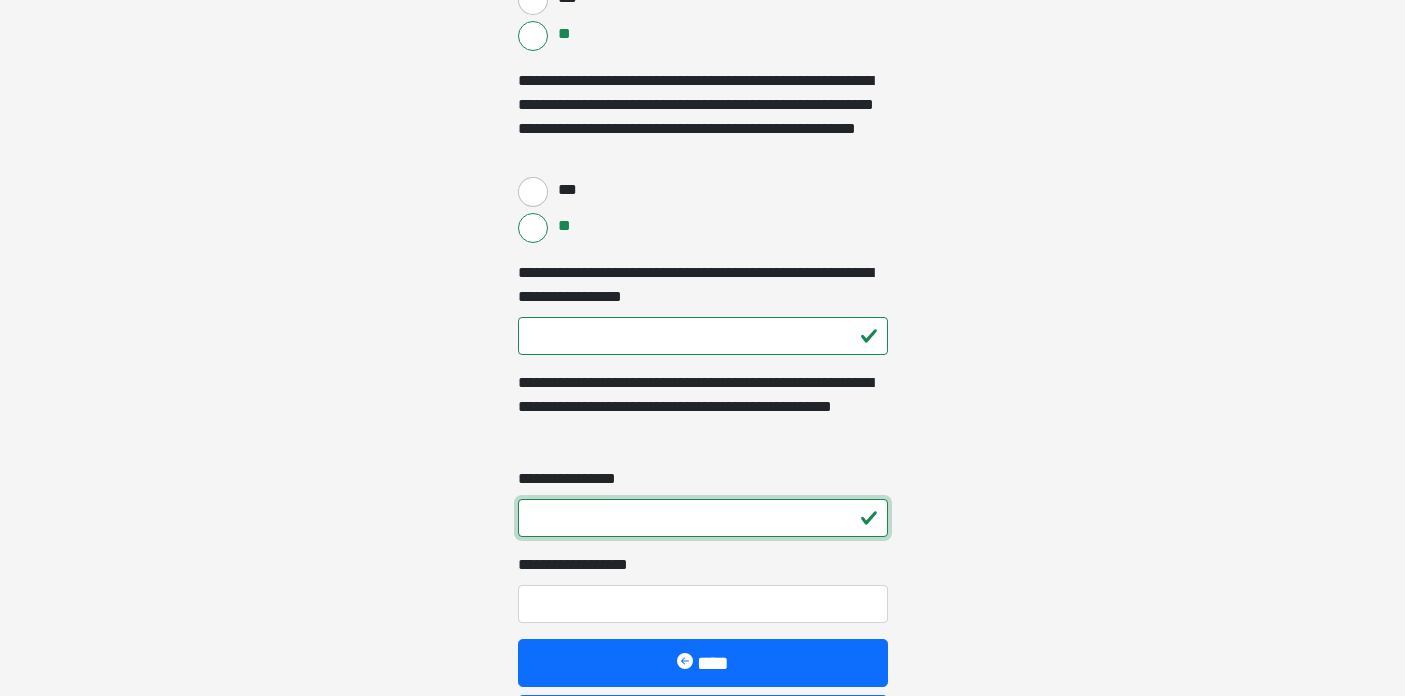 type on "*" 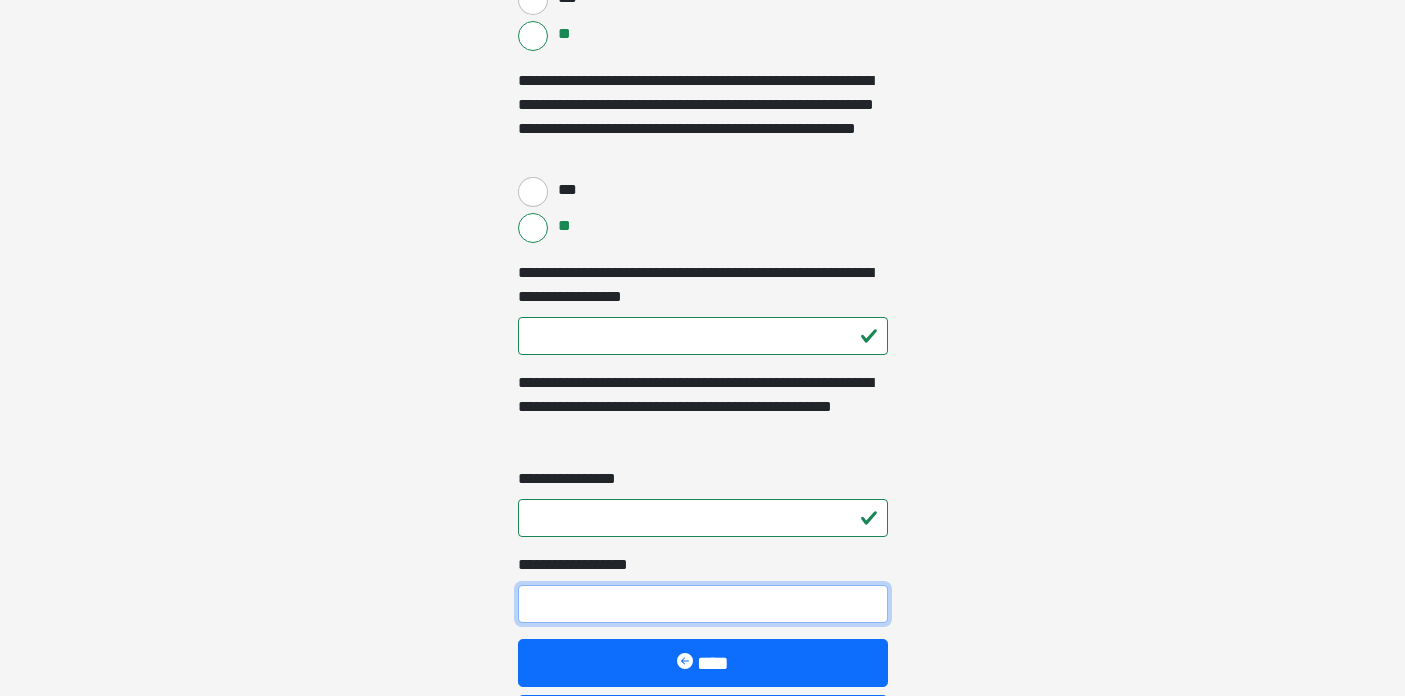 click on "[FIRST] [LAST]" at bounding box center (703, 604) 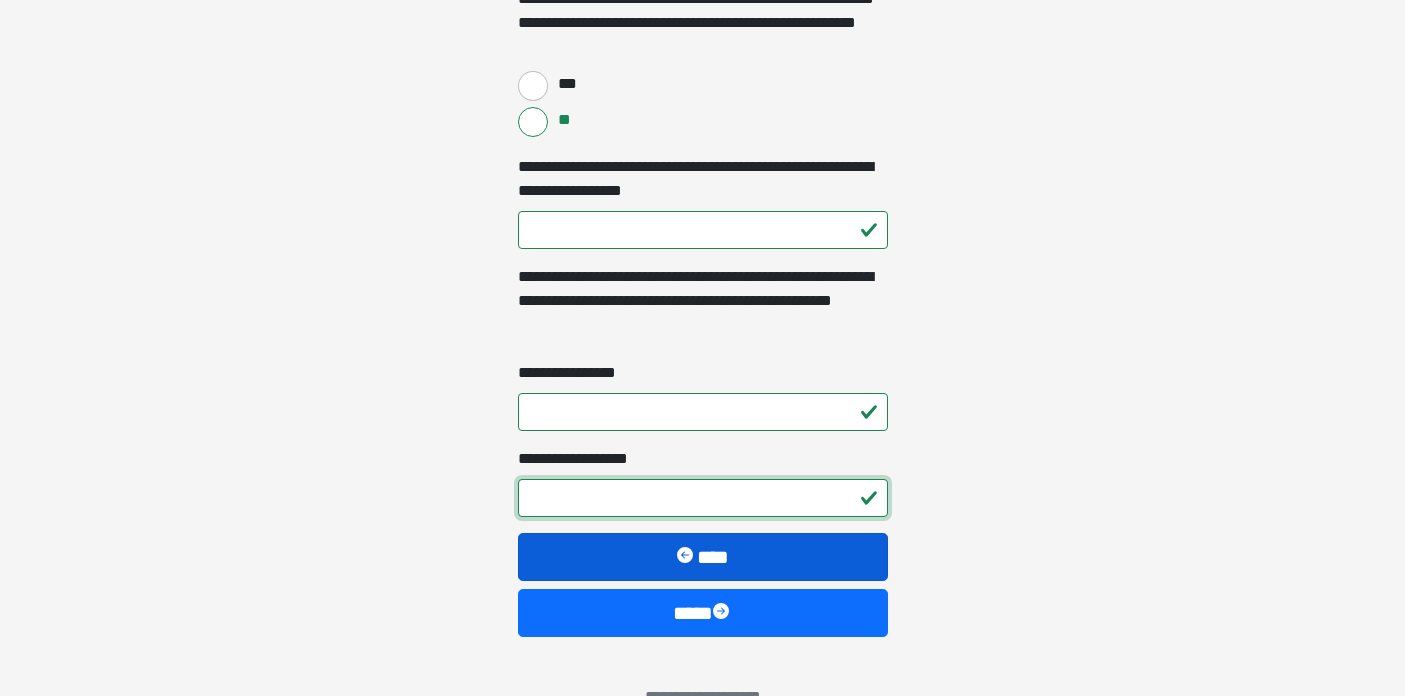 scroll, scrollTop: 3248, scrollLeft: 0, axis: vertical 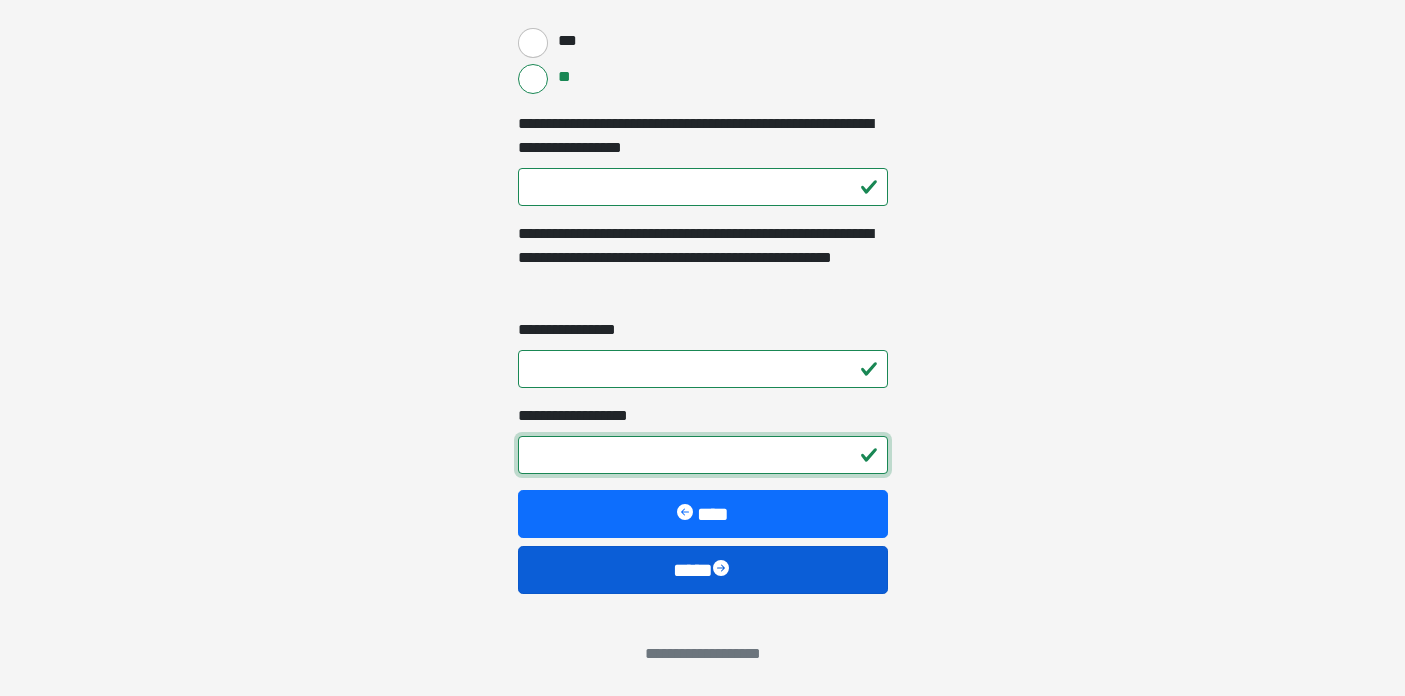 type on "**" 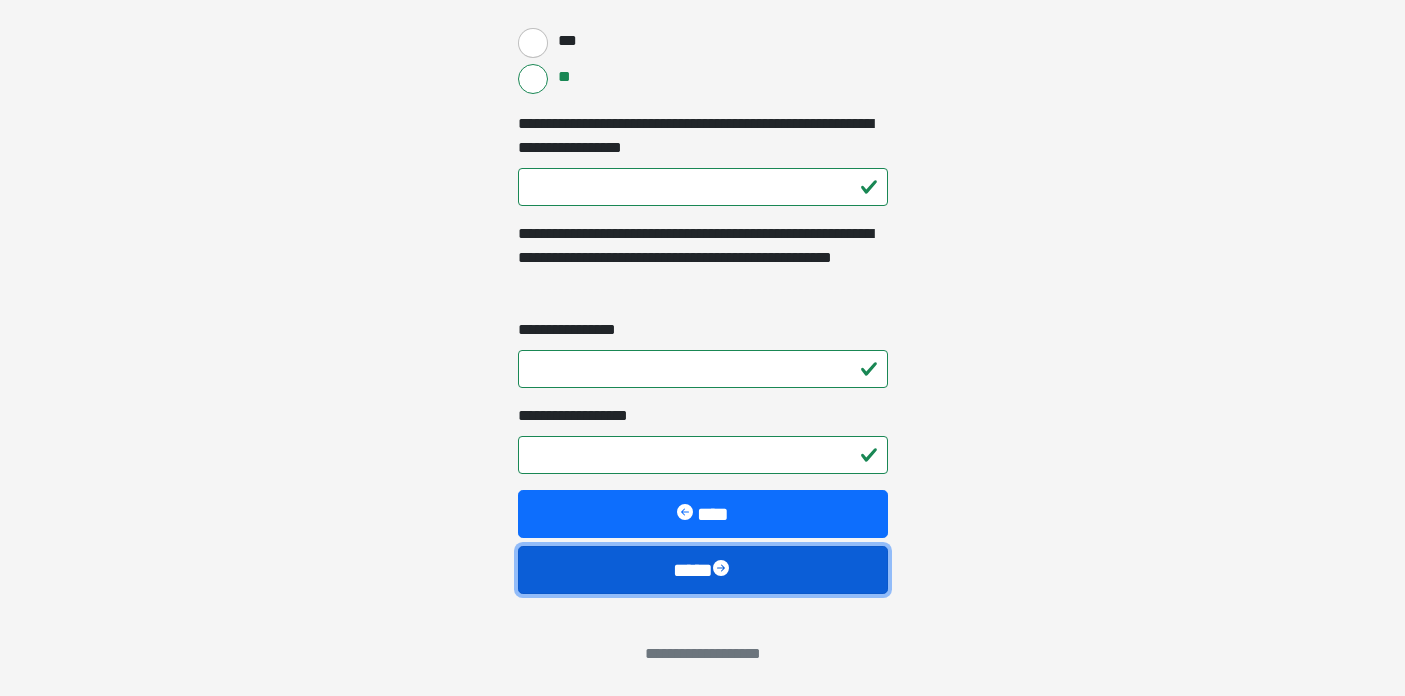click at bounding box center [723, 570] 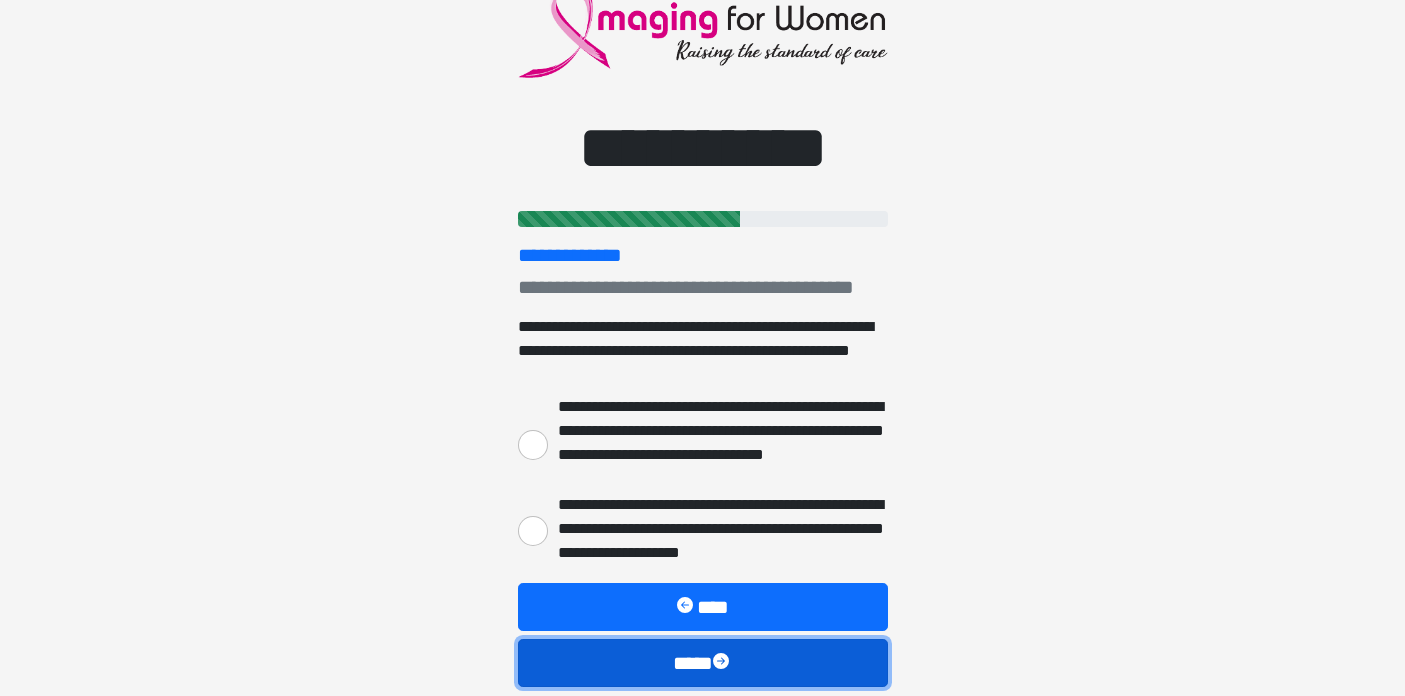 scroll, scrollTop: 110, scrollLeft: 0, axis: vertical 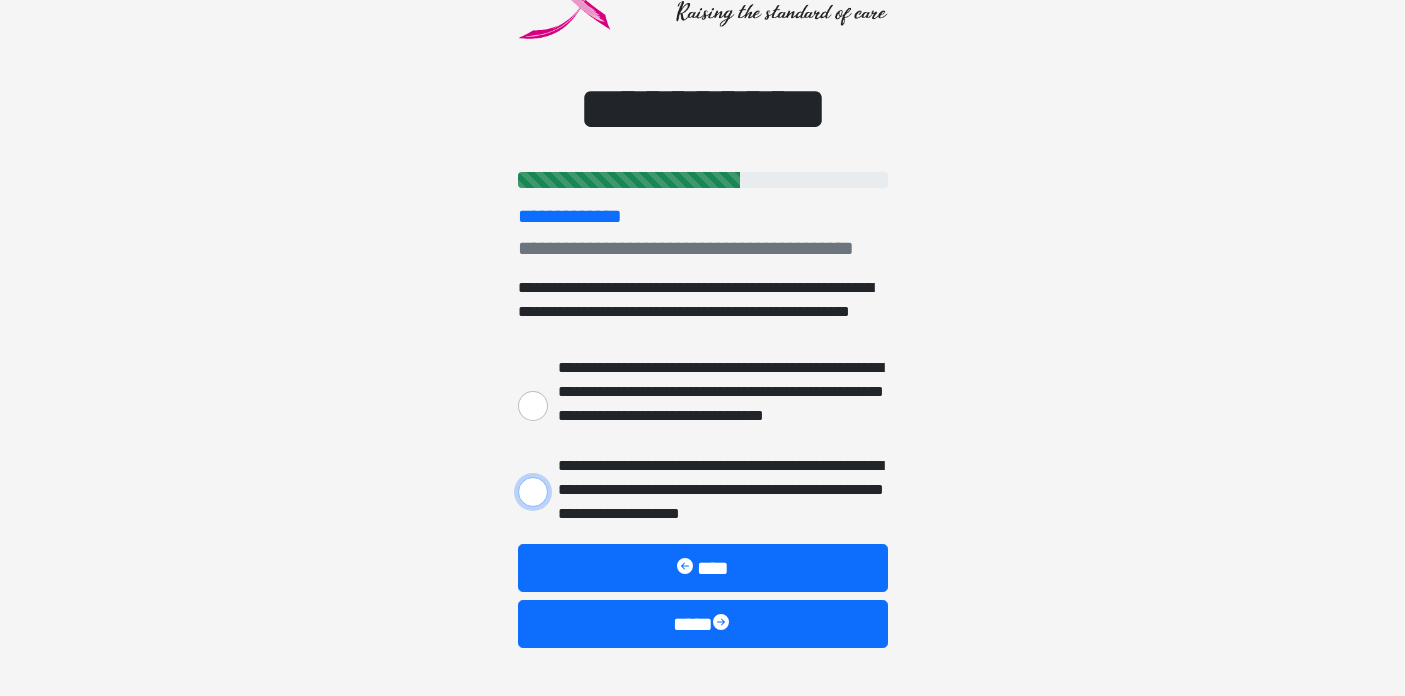 click on "[CREDIT_CARD]" at bounding box center (533, 492) 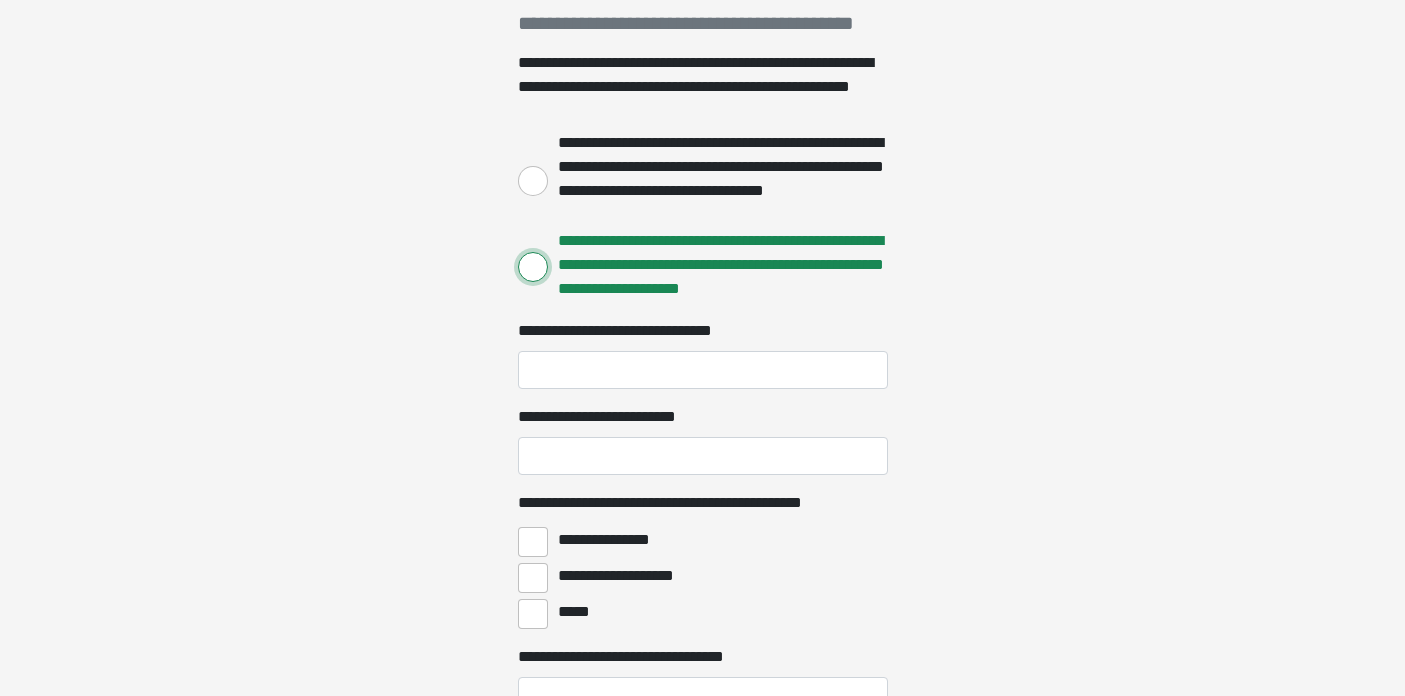 scroll, scrollTop: 339, scrollLeft: 0, axis: vertical 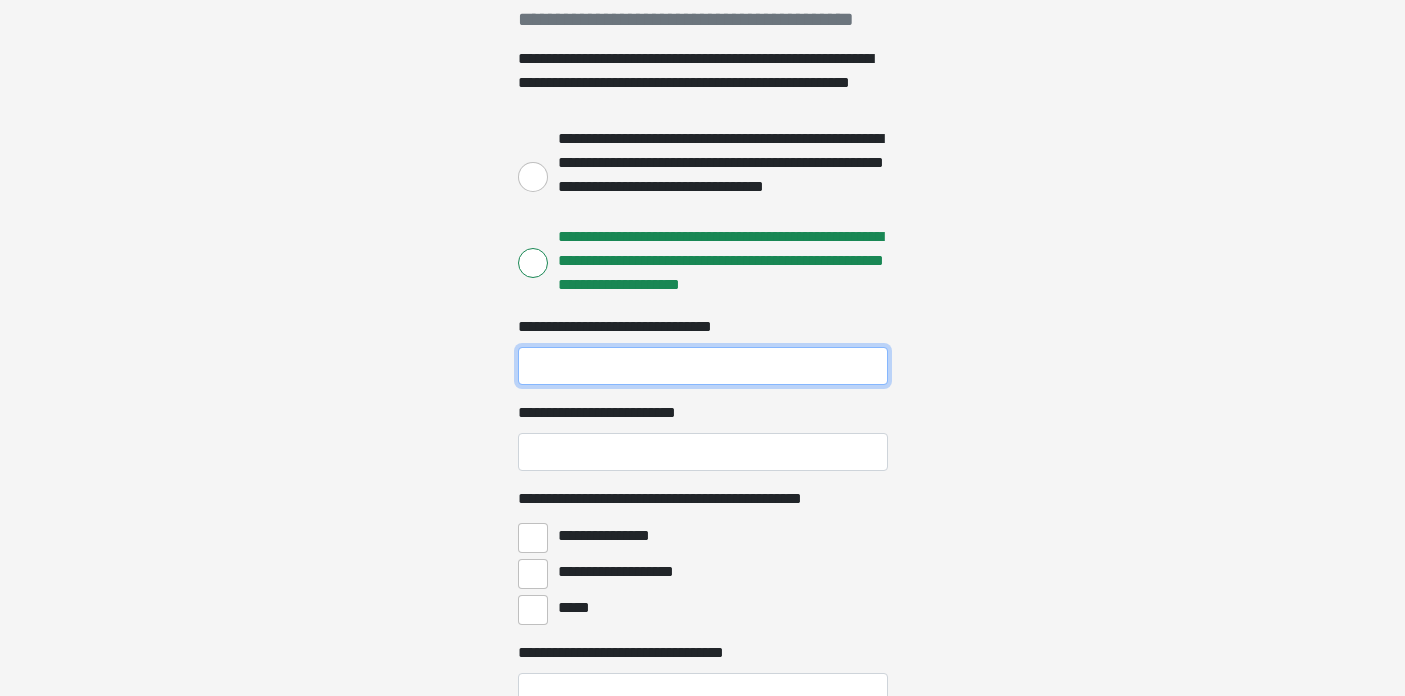 click on "[FIRST] [LAST]" at bounding box center (703, 366) 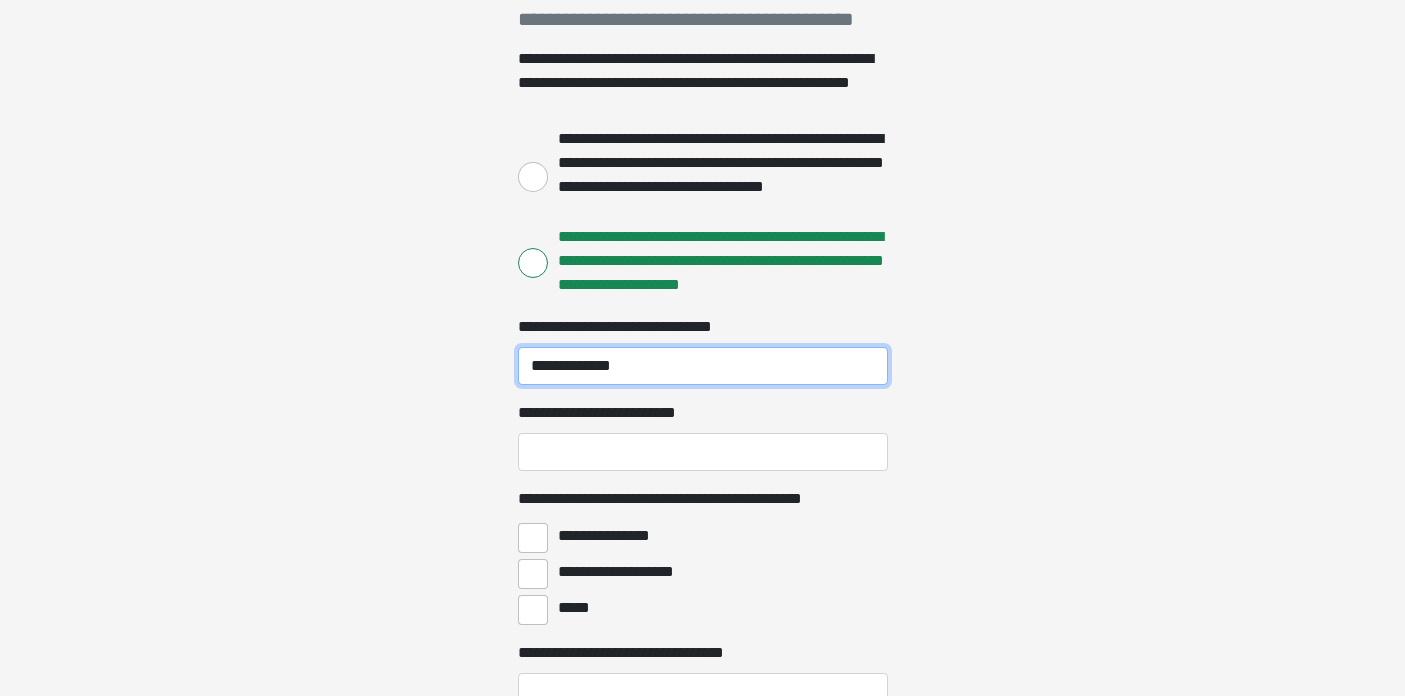 type on "**********" 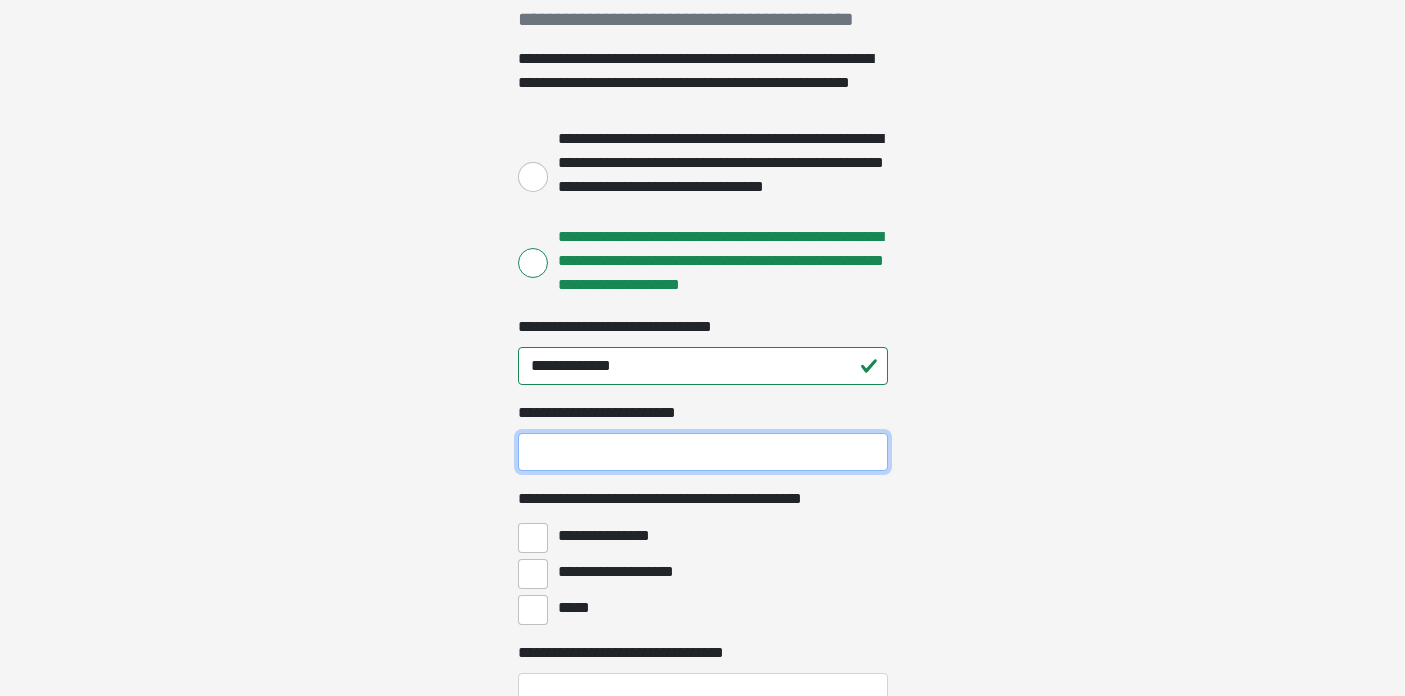 click on "[FIRST] [LAST]" at bounding box center [703, 452] 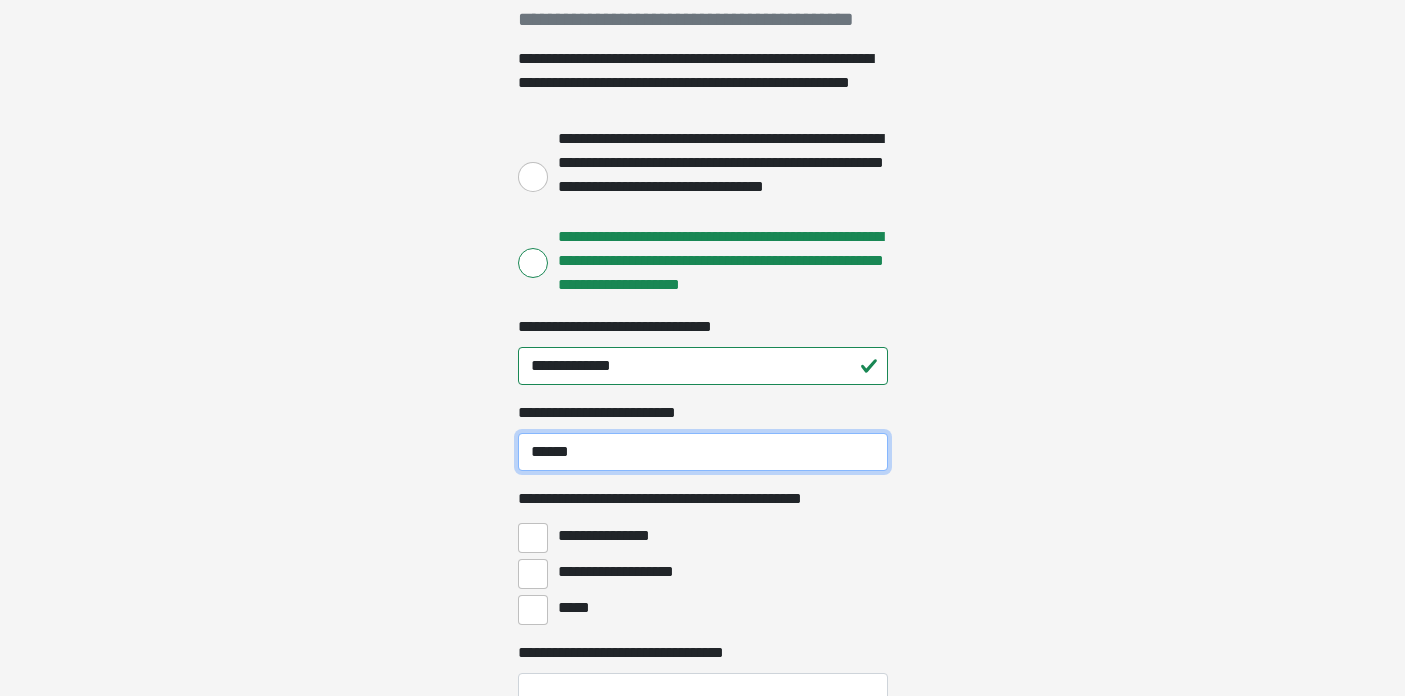 type on "******" 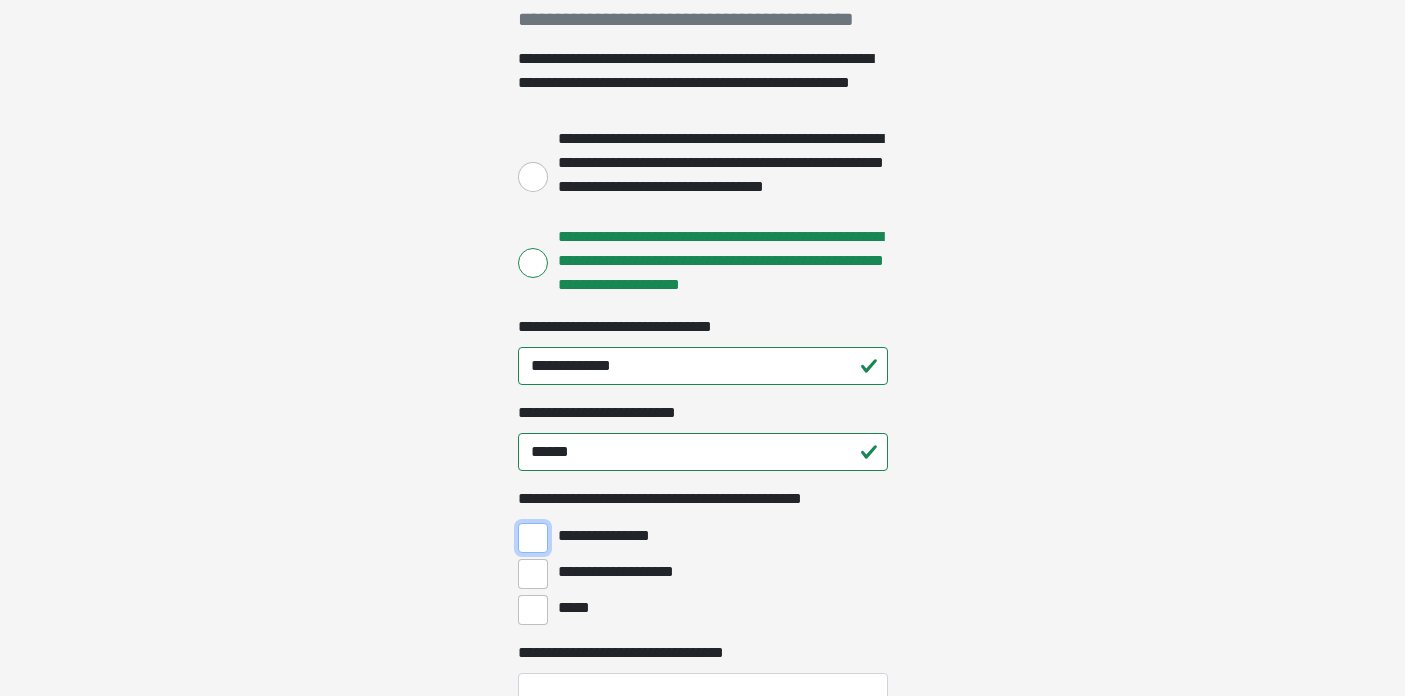 click on "**********" at bounding box center [533, 538] 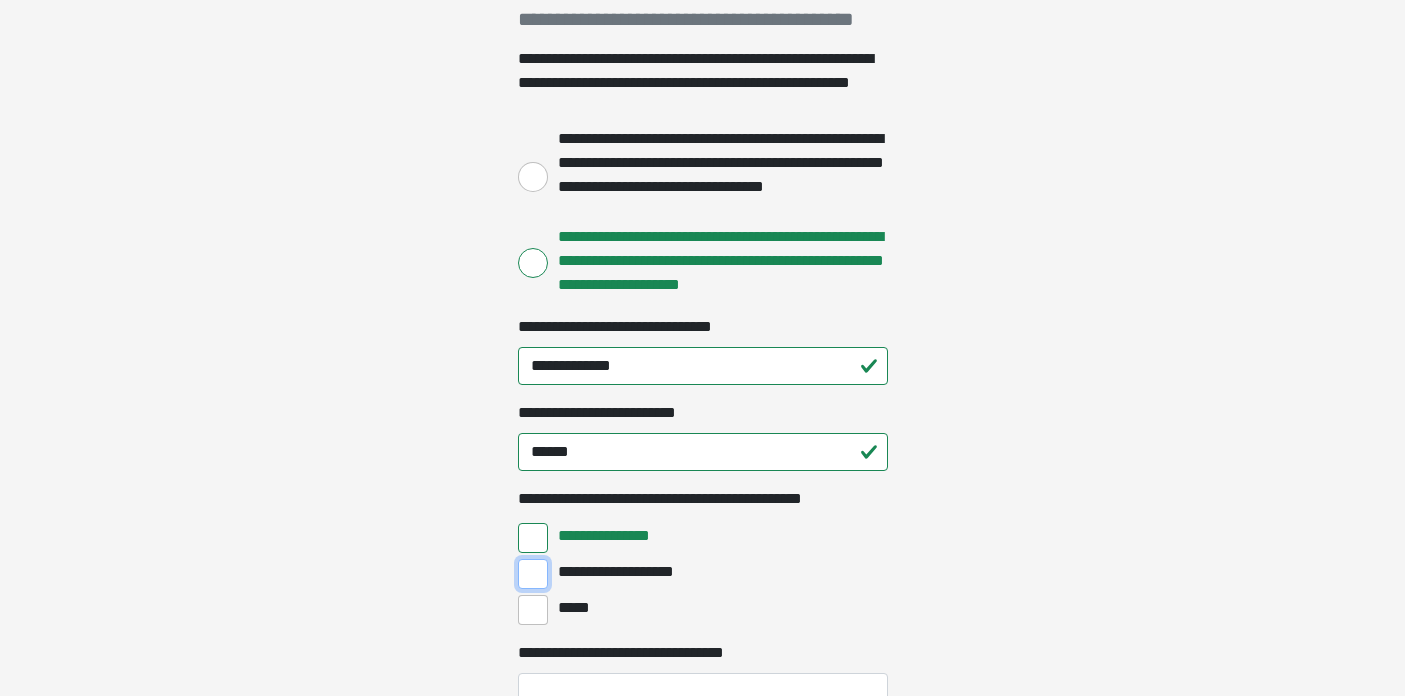 click on "[BIRTH_DATE]" at bounding box center (533, 574) 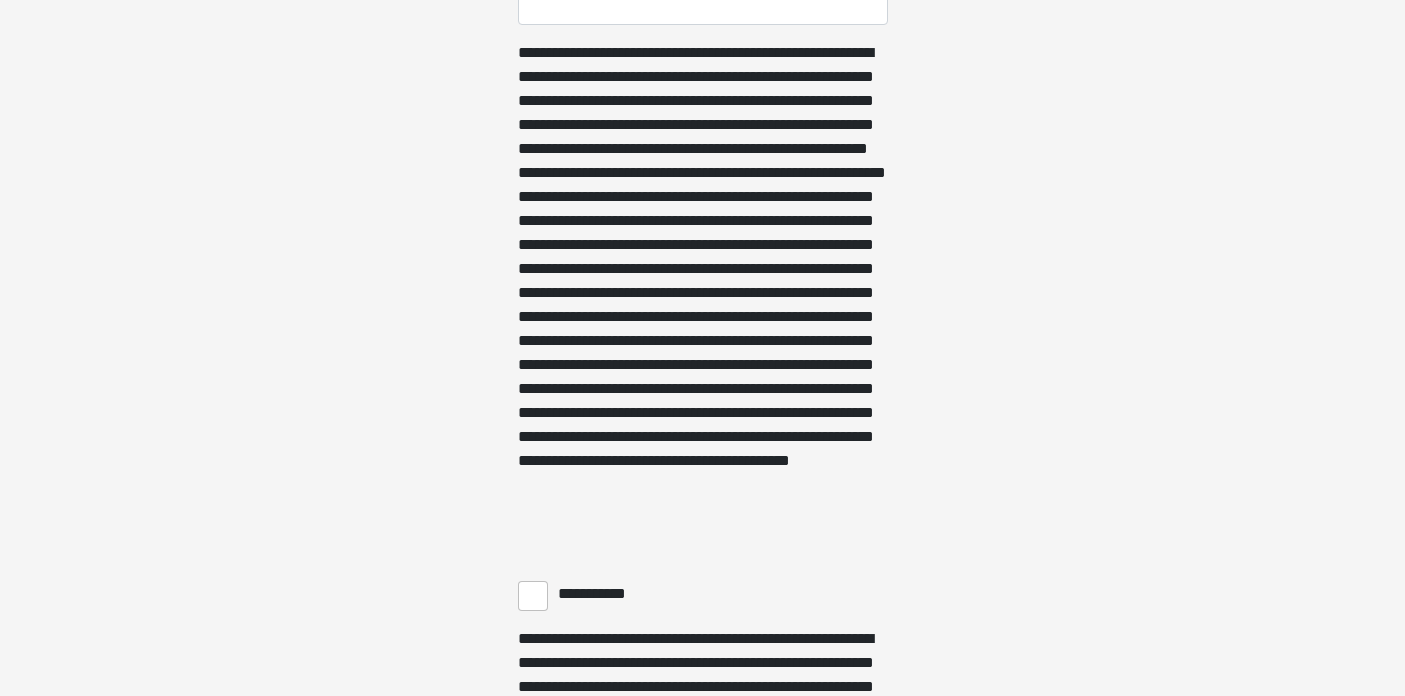 scroll, scrollTop: 1329, scrollLeft: 0, axis: vertical 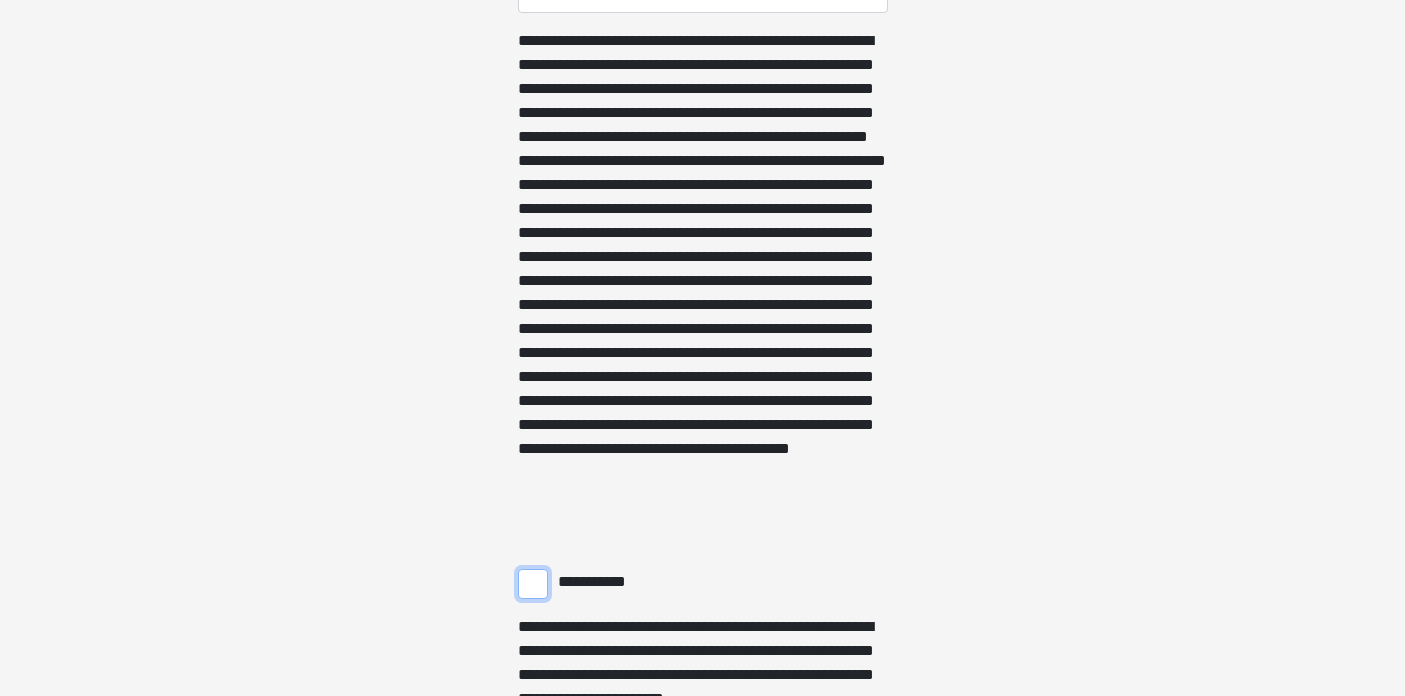 click on "[EMAIL]" at bounding box center (533, 584) 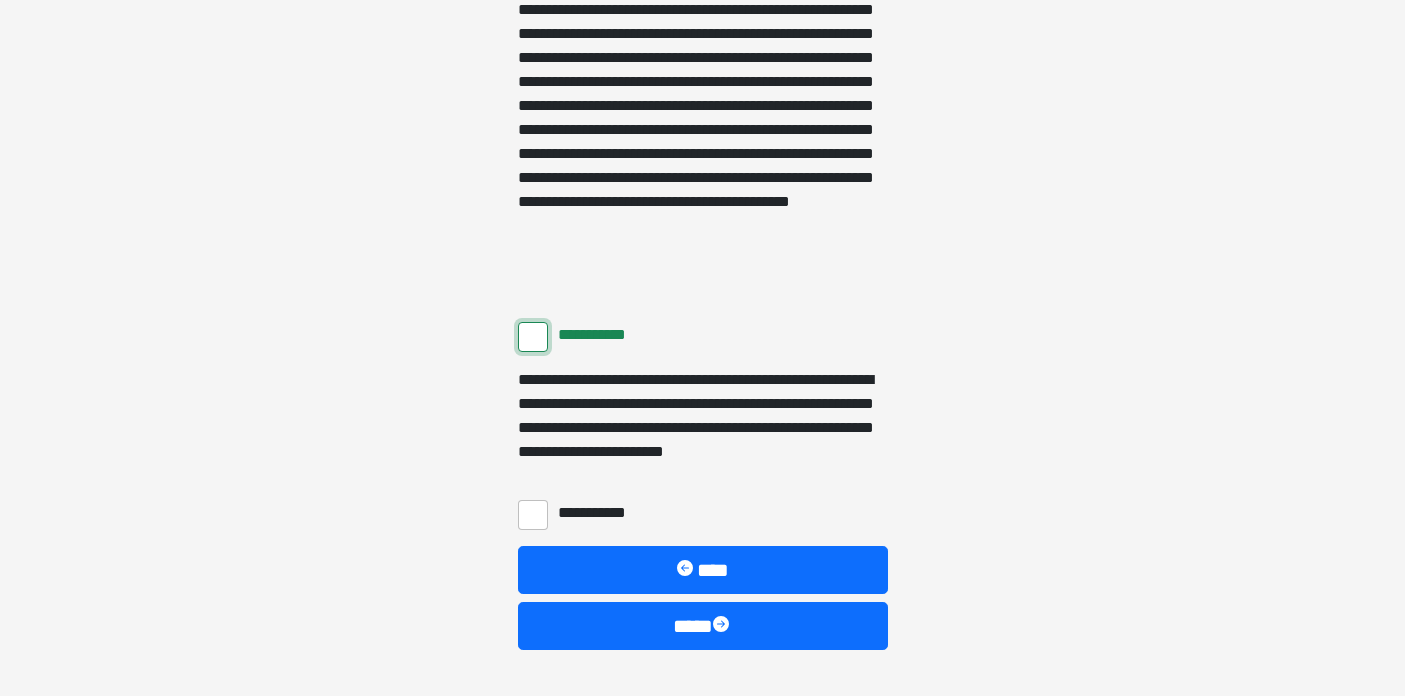 scroll, scrollTop: 1578, scrollLeft: 0, axis: vertical 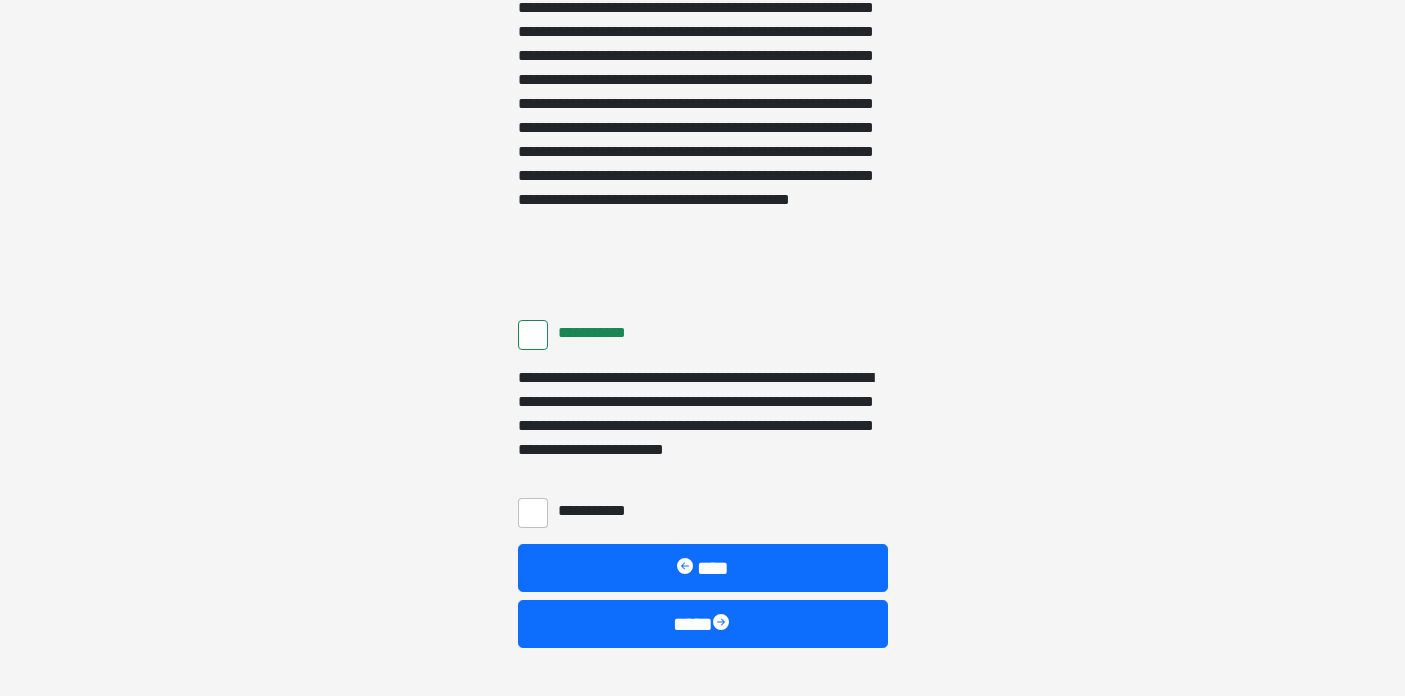 click on "[EMAIL]" at bounding box center [703, 511] 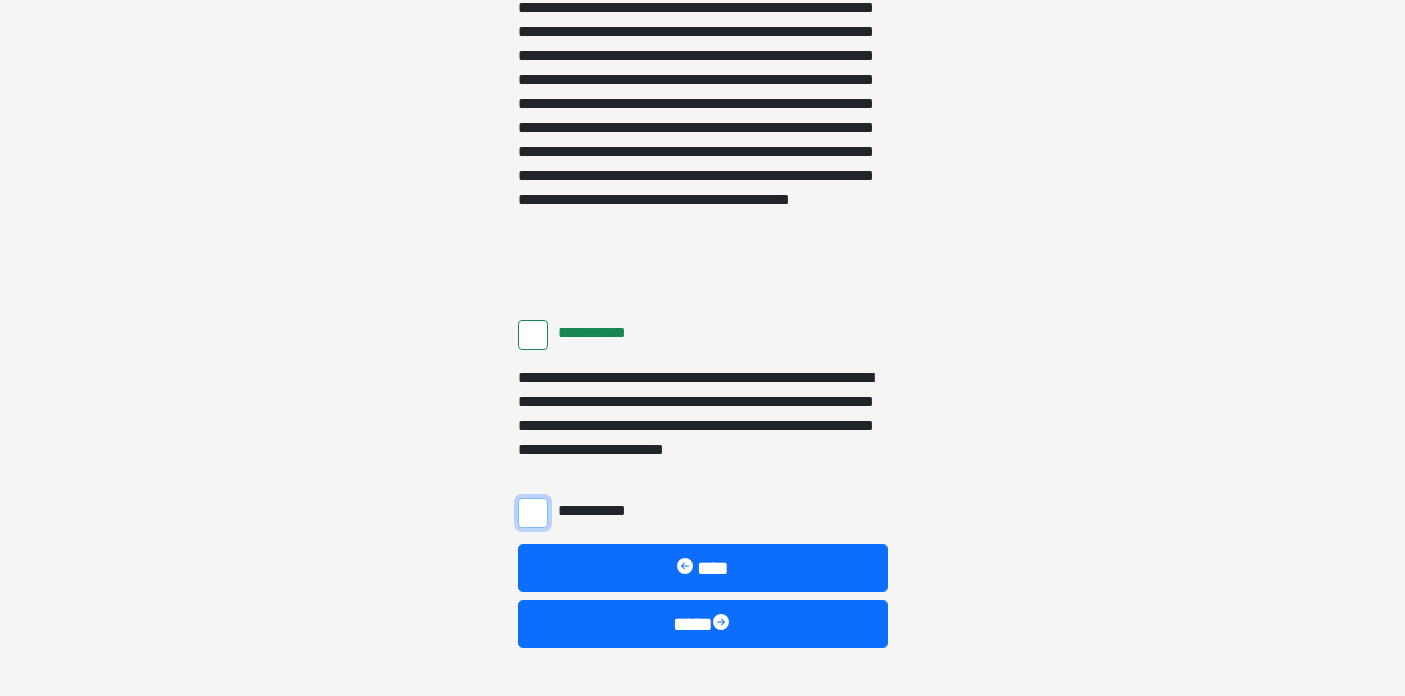 click on "[EMAIL]" at bounding box center [533, 513] 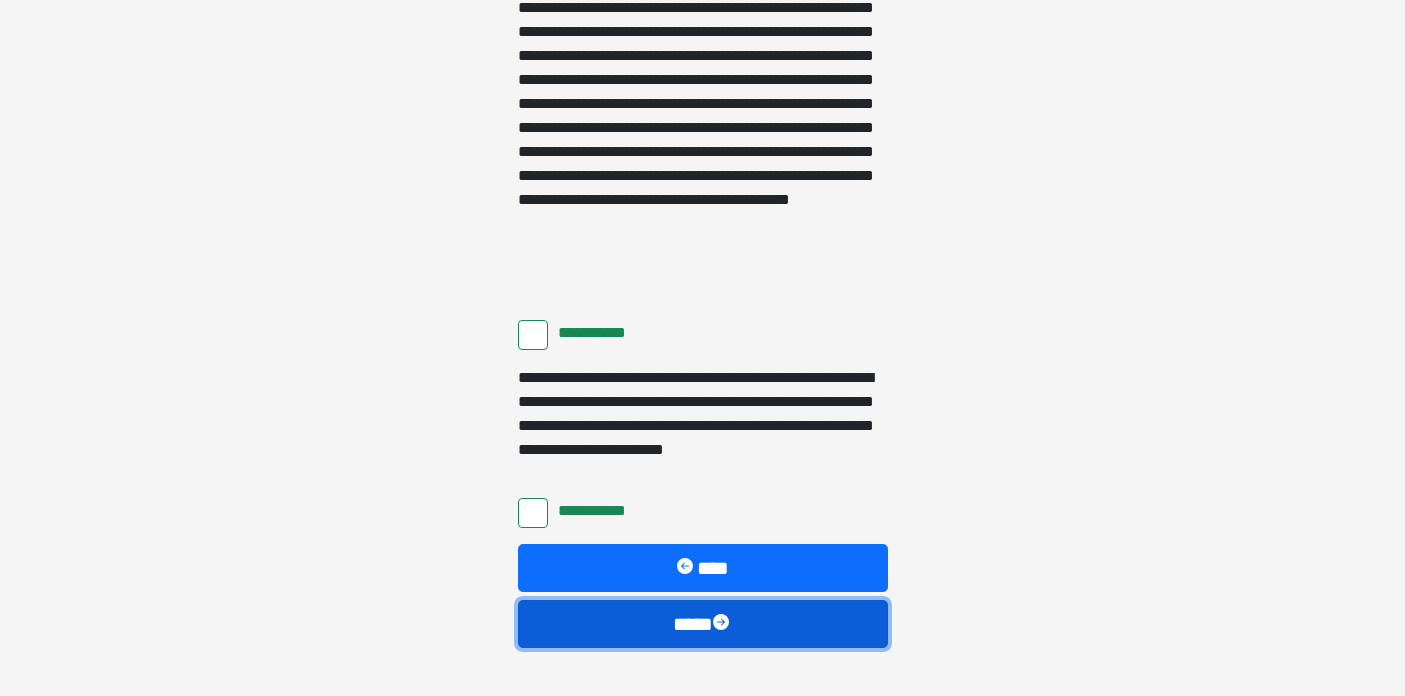 click on "****" at bounding box center (703, 624) 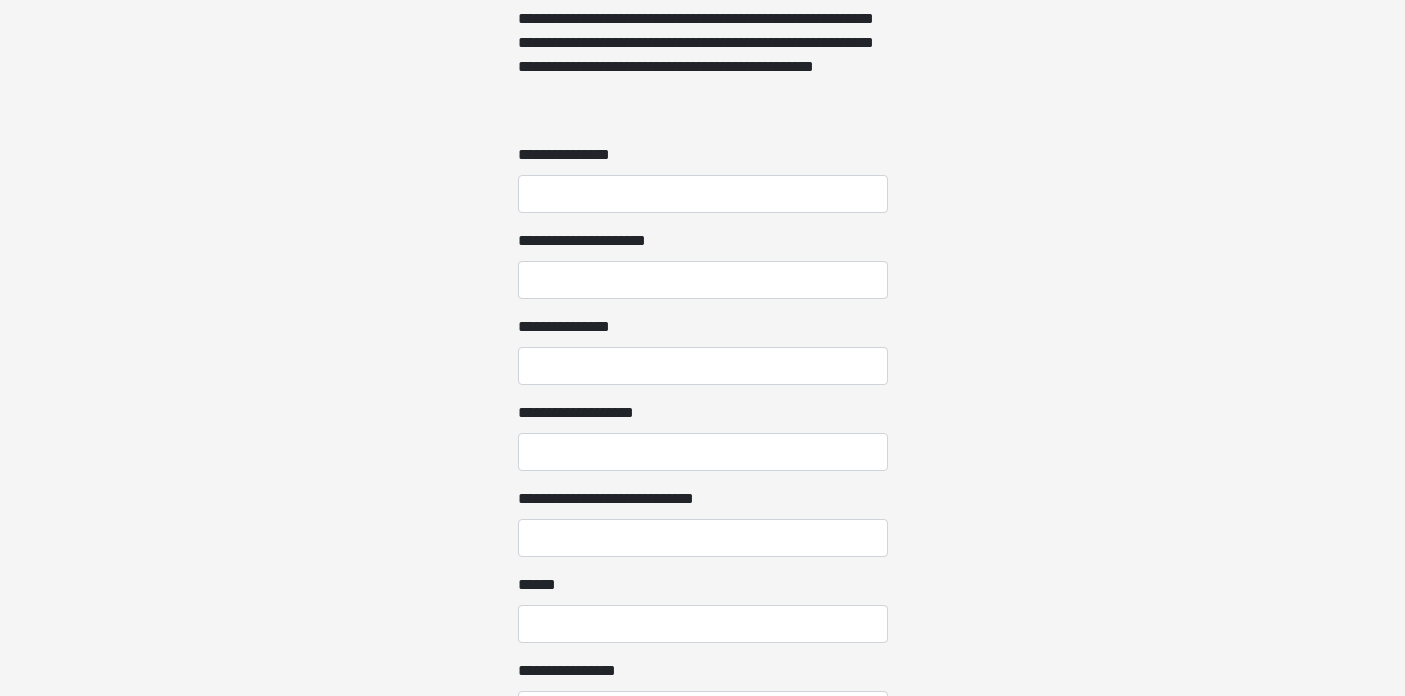 scroll, scrollTop: 1637, scrollLeft: 0, axis: vertical 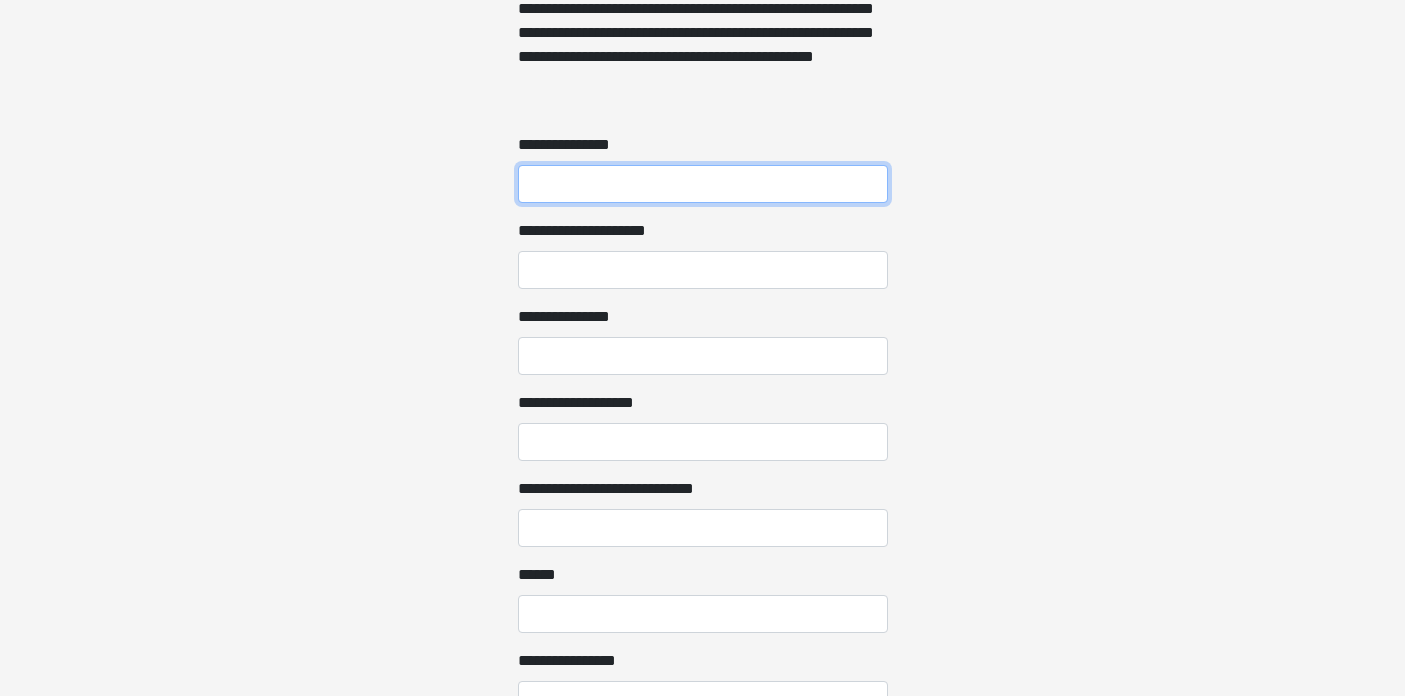 click on "[FIRST] [LAST]" at bounding box center (703, 184) 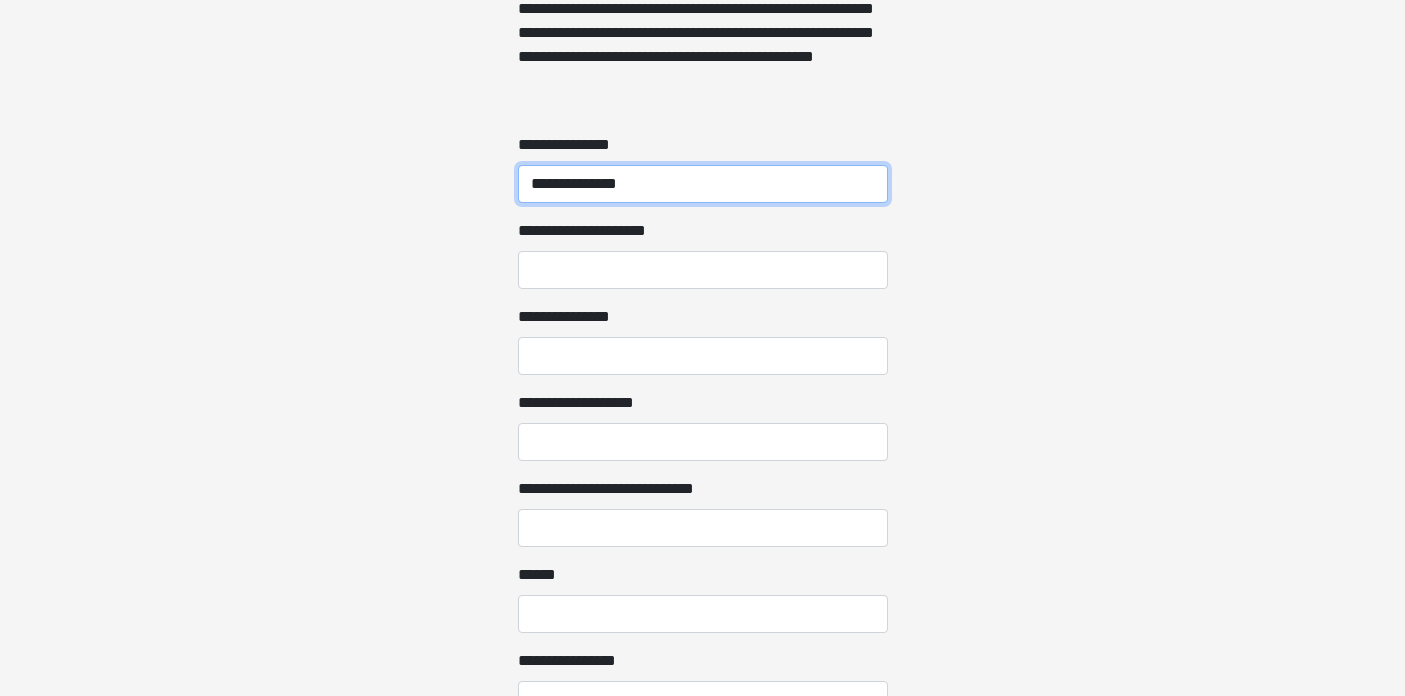 type on "**********" 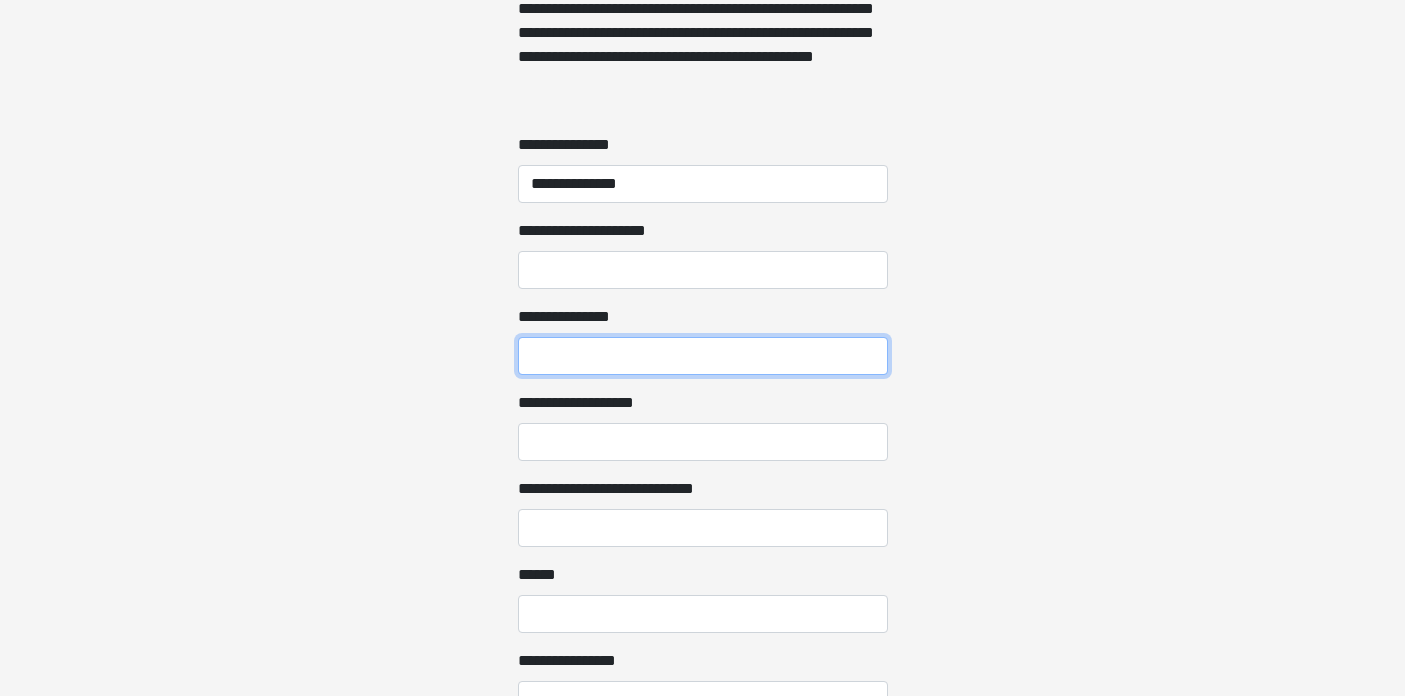 click on "[FIRST] [LAST]" at bounding box center (703, 356) 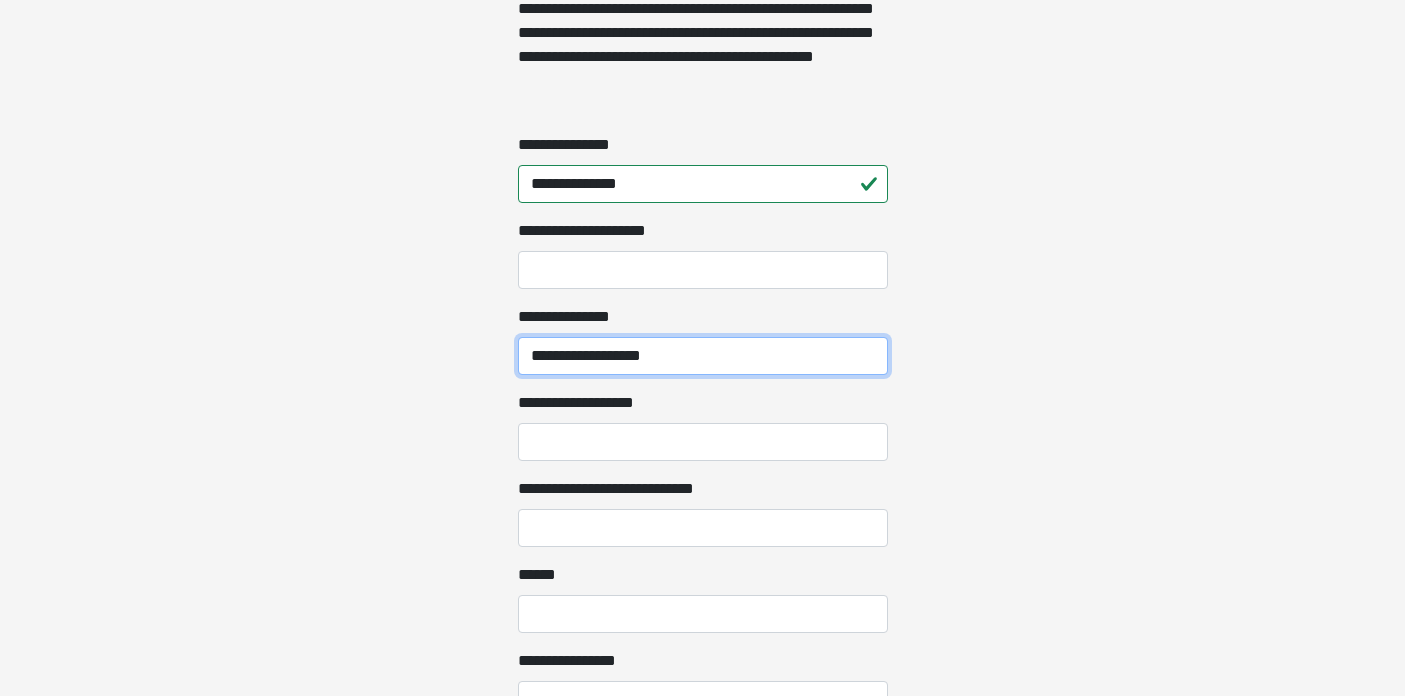 type on "**********" 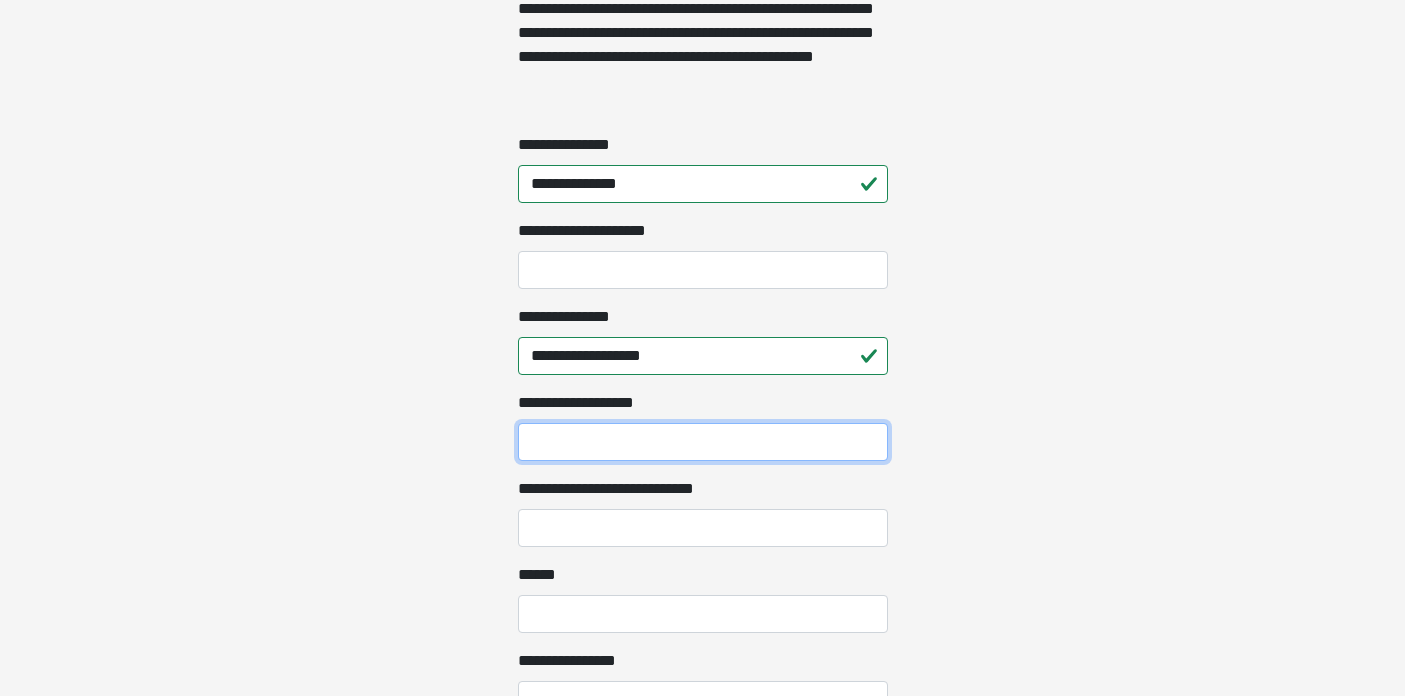 click on "[FIRST] [LAST]" at bounding box center (703, 442) 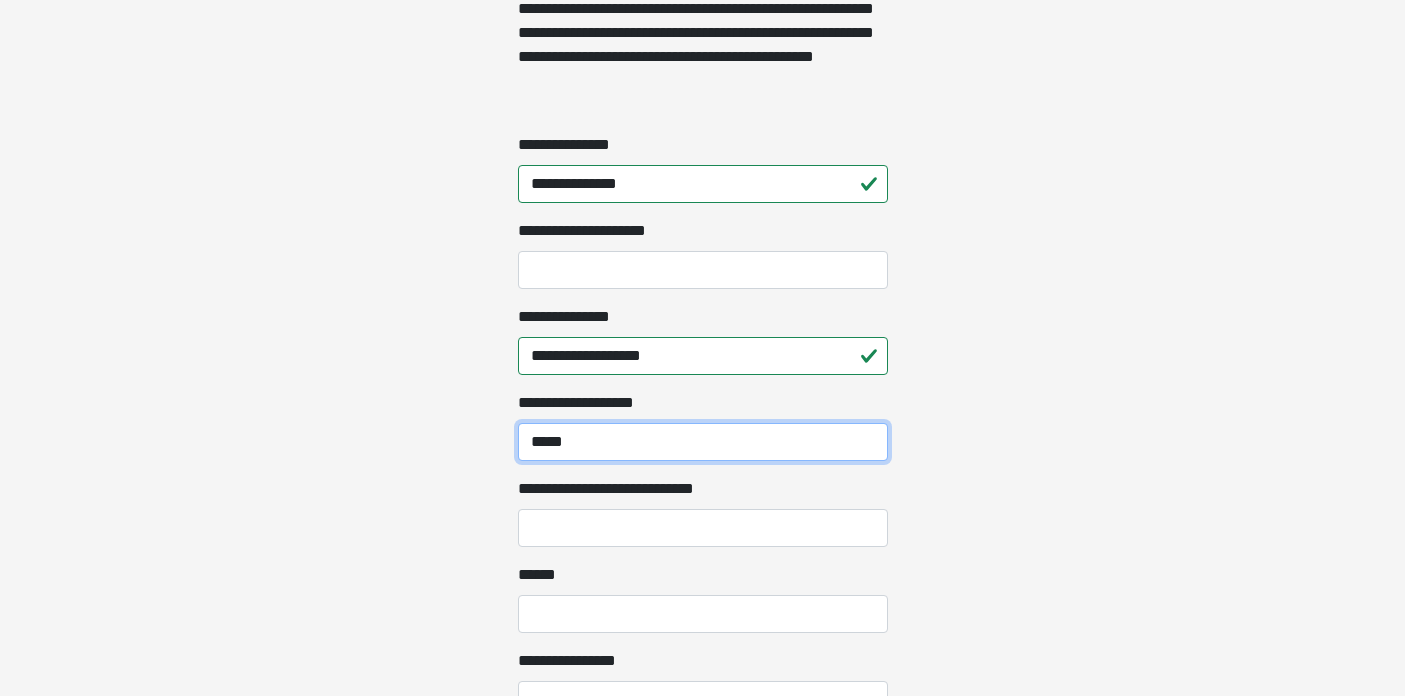 type on "*****" 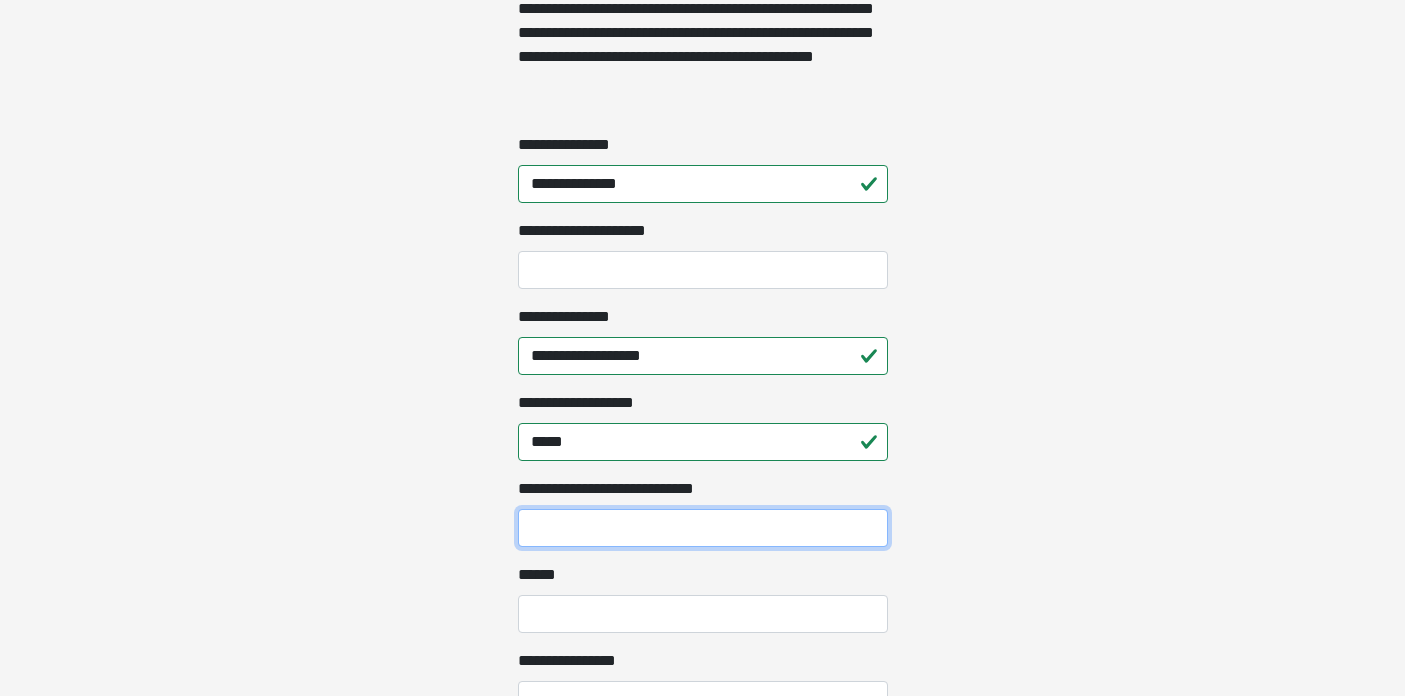 click on "[FIRST] [LAST]" at bounding box center [703, 528] 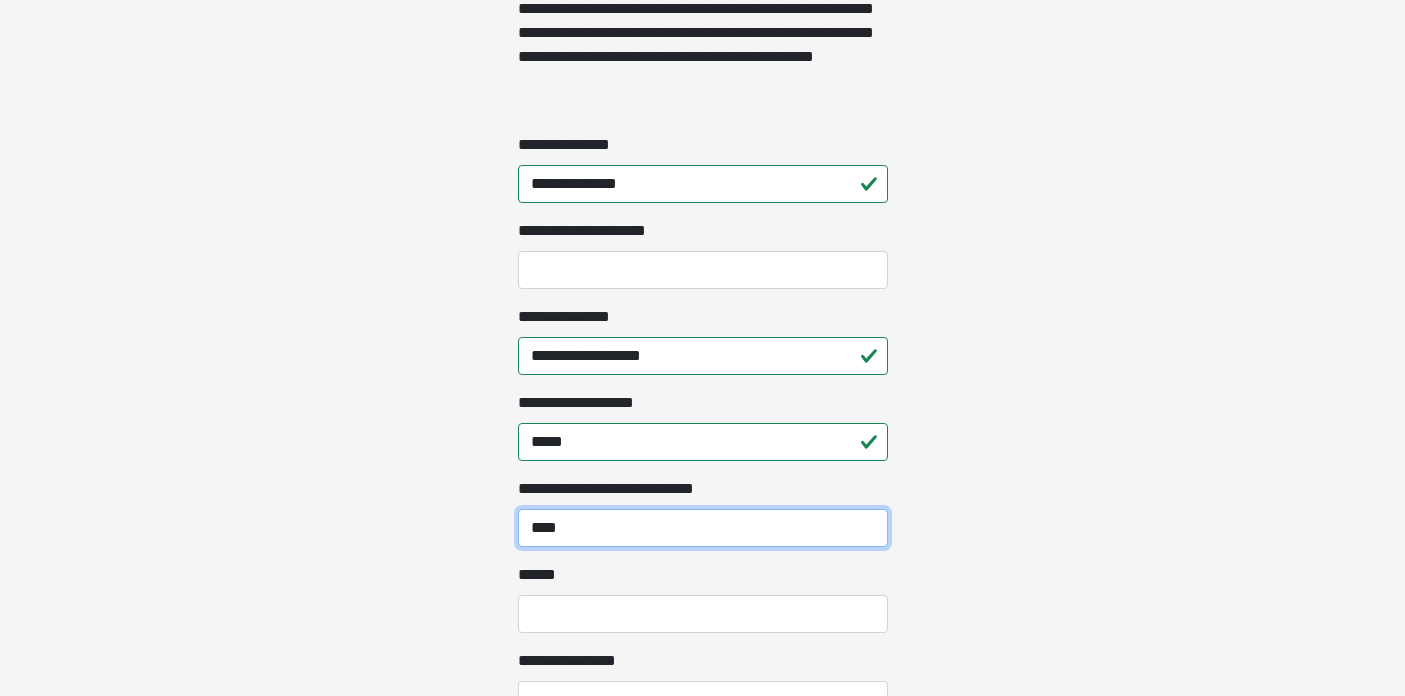 type on "****" 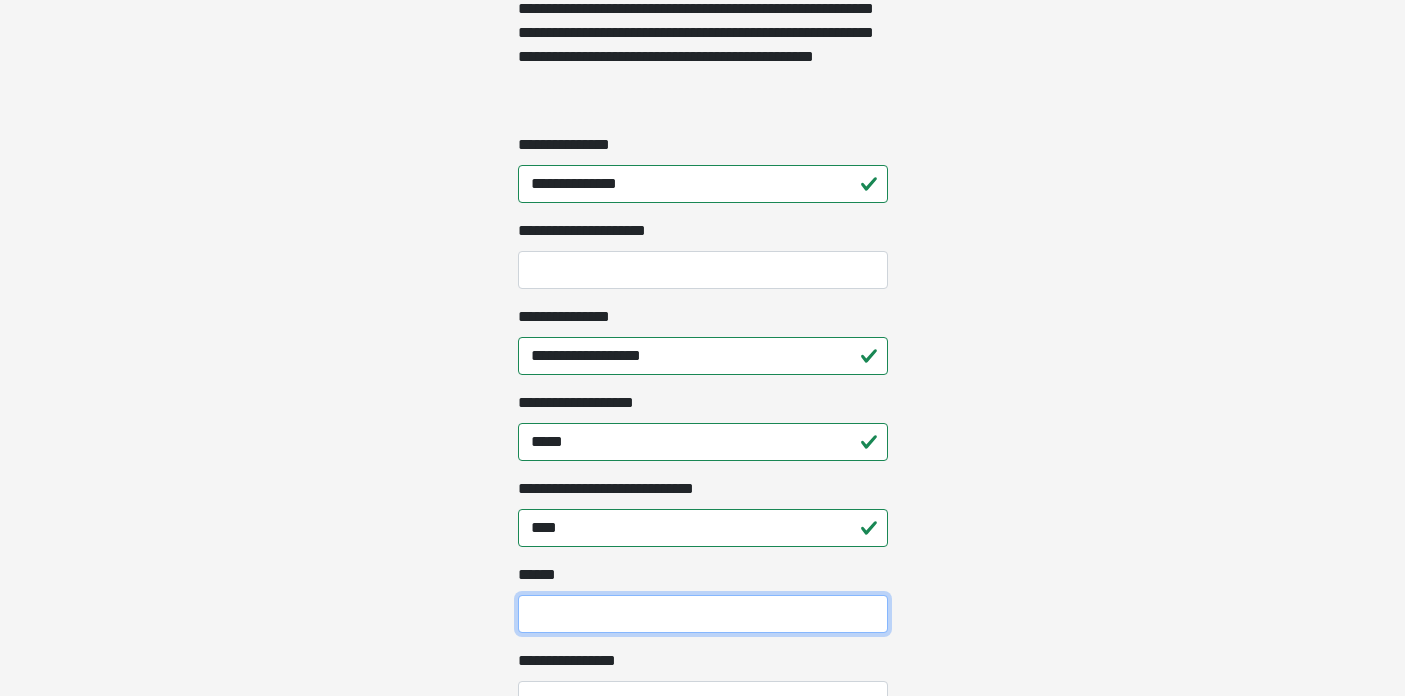 click on "[FIRST] [LAST]" at bounding box center [703, 614] 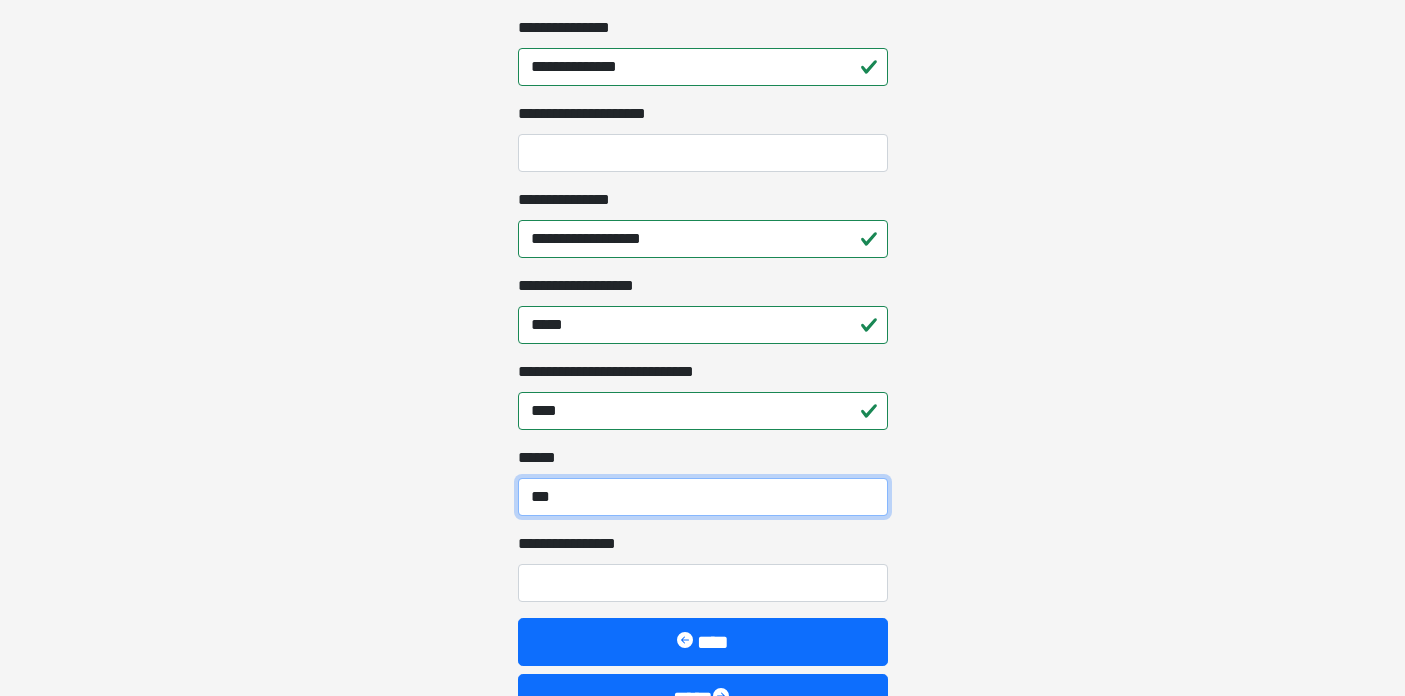 scroll, scrollTop: 1756, scrollLeft: 0, axis: vertical 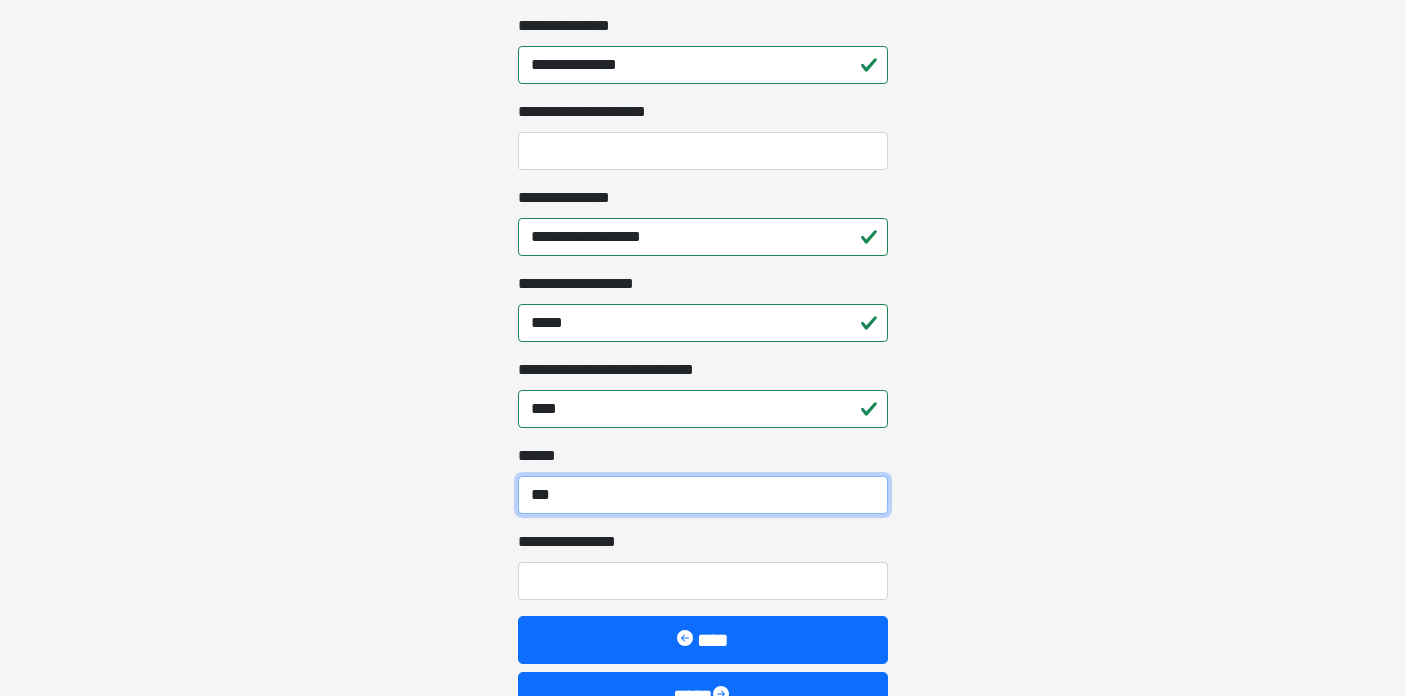 type on "***" 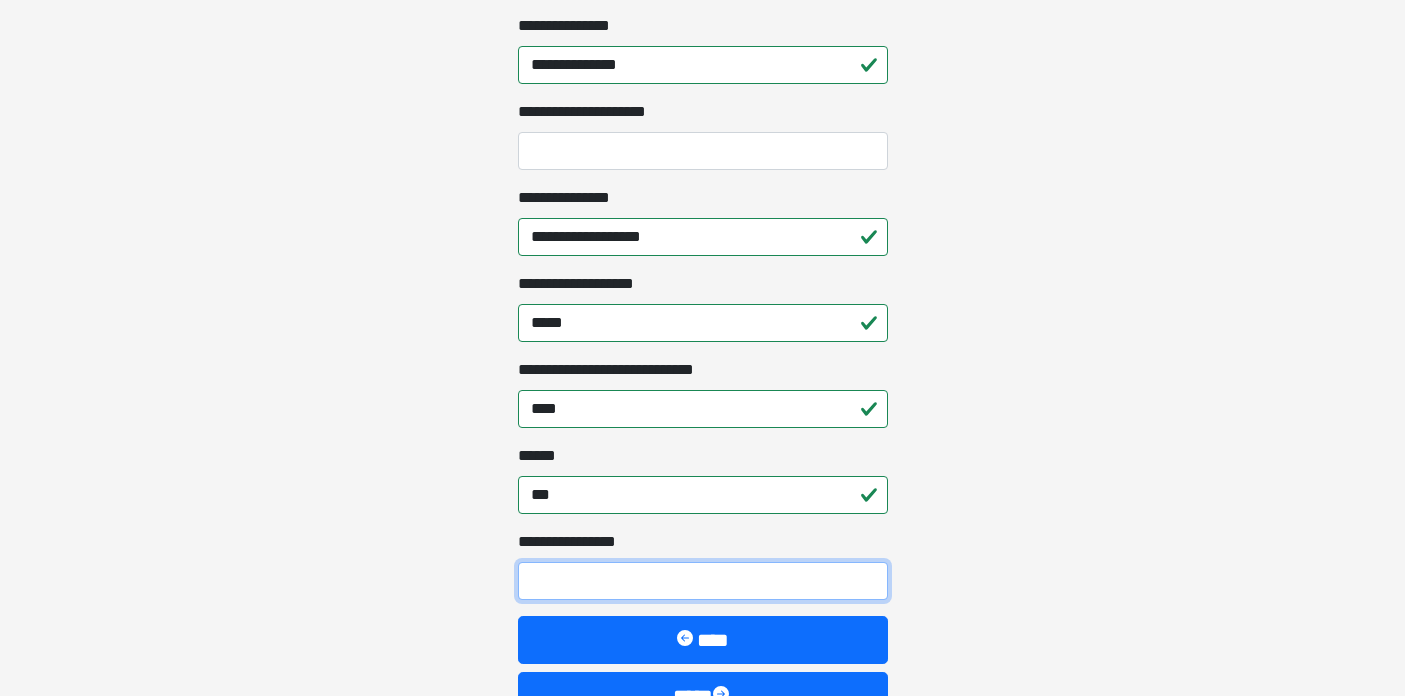 click on "[FIRST] [LAST]" at bounding box center (703, 581) 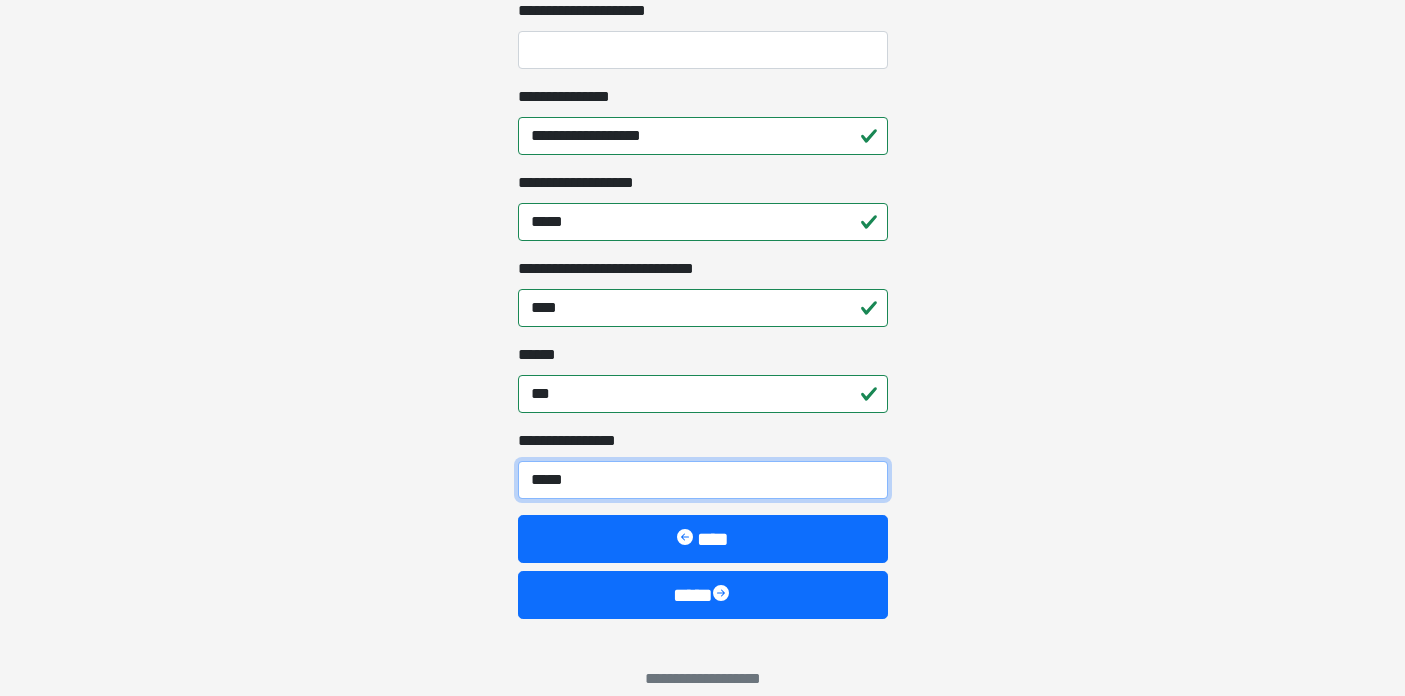 scroll, scrollTop: 1859, scrollLeft: 0, axis: vertical 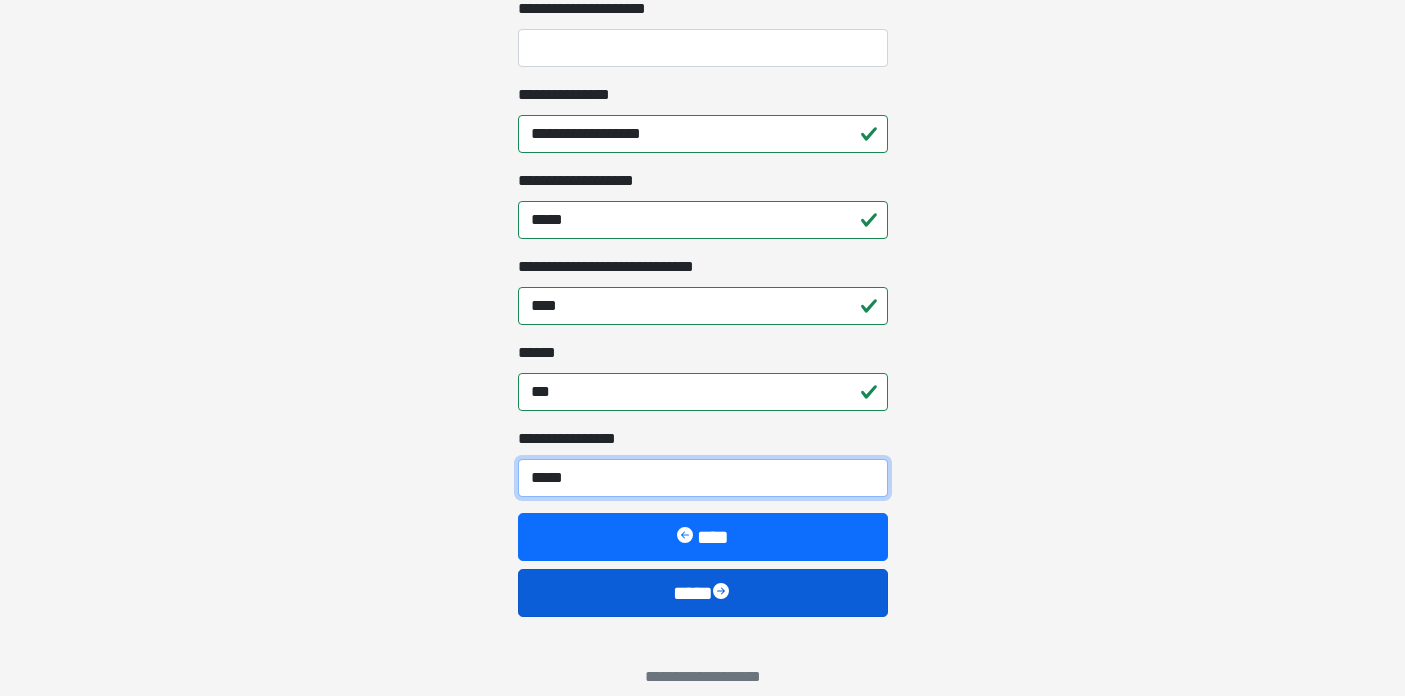 type on "*****" 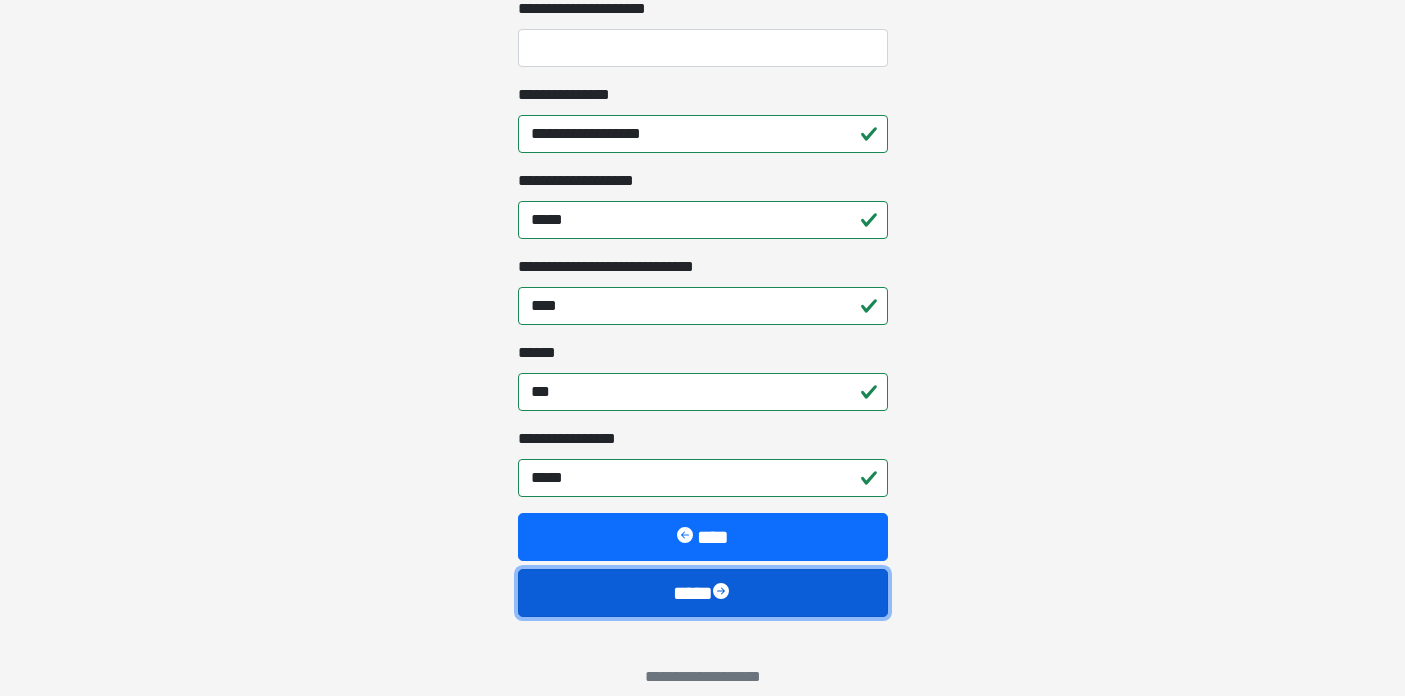 click at bounding box center [723, 593] 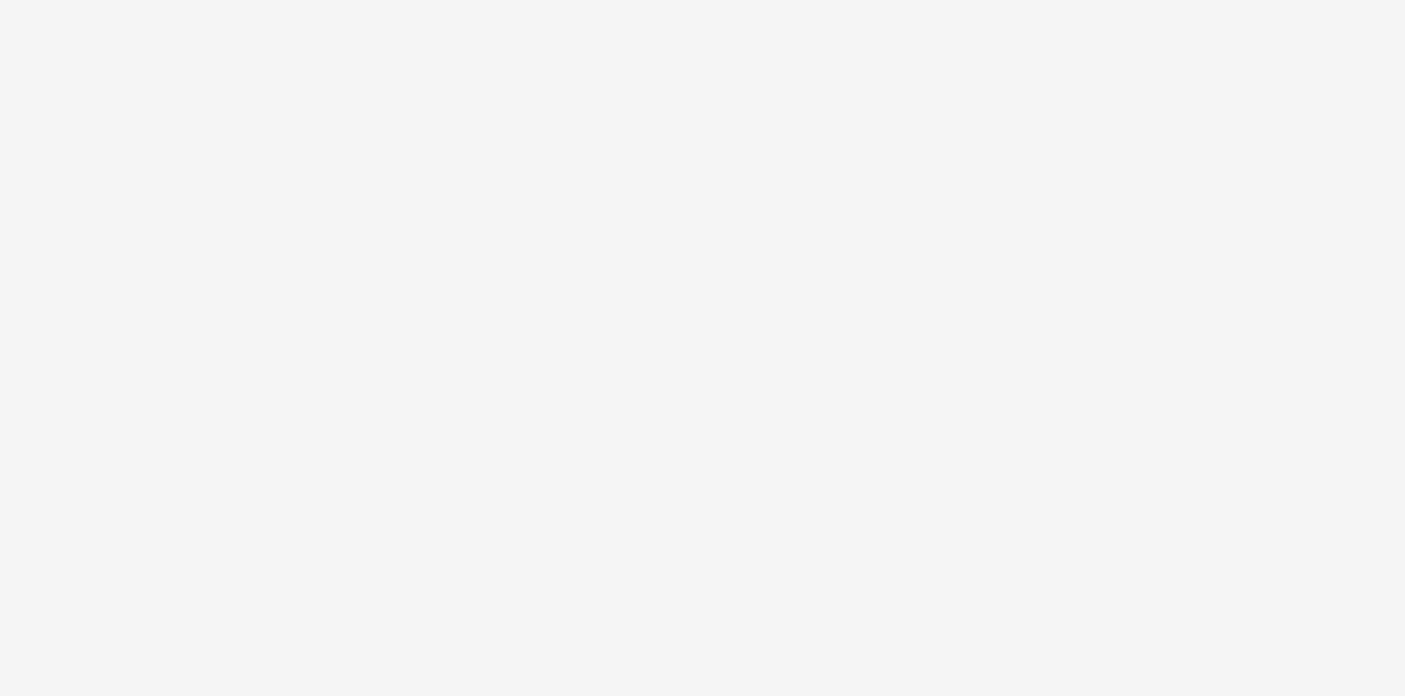 scroll, scrollTop: 0, scrollLeft: 0, axis: both 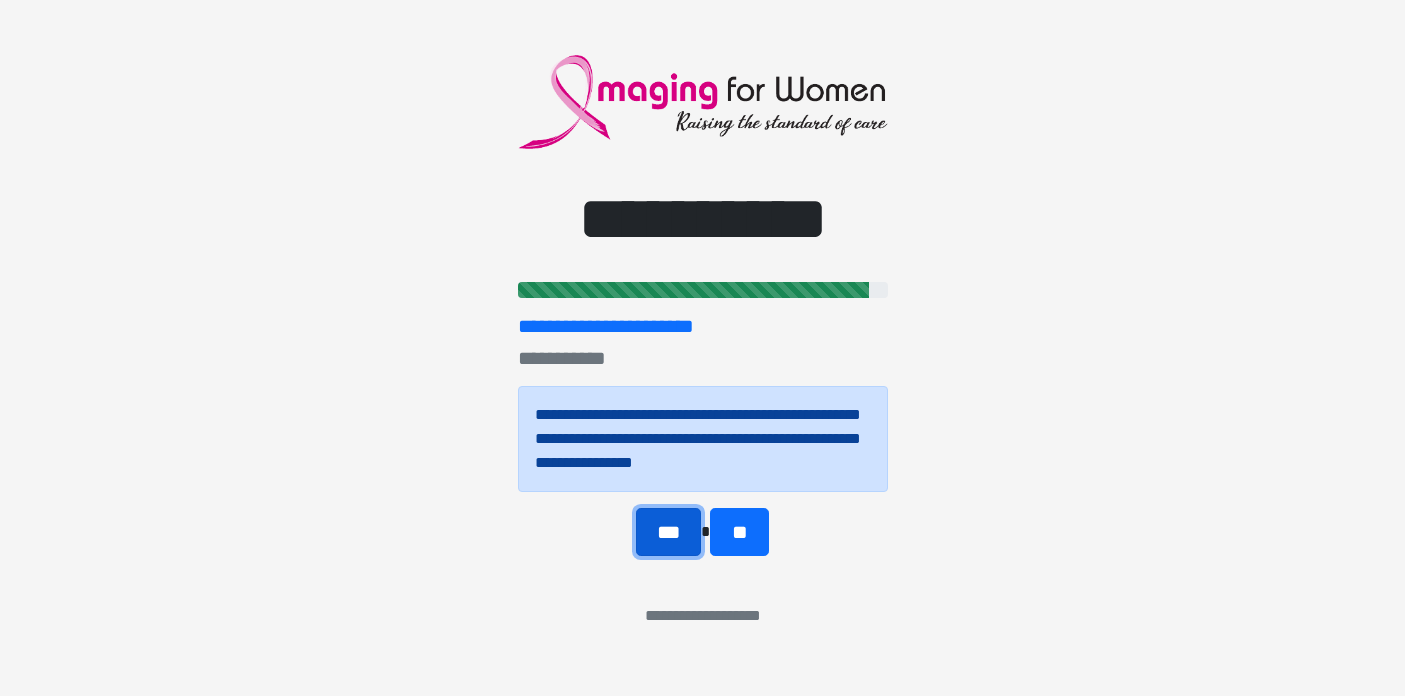 click on "***" at bounding box center [668, 532] 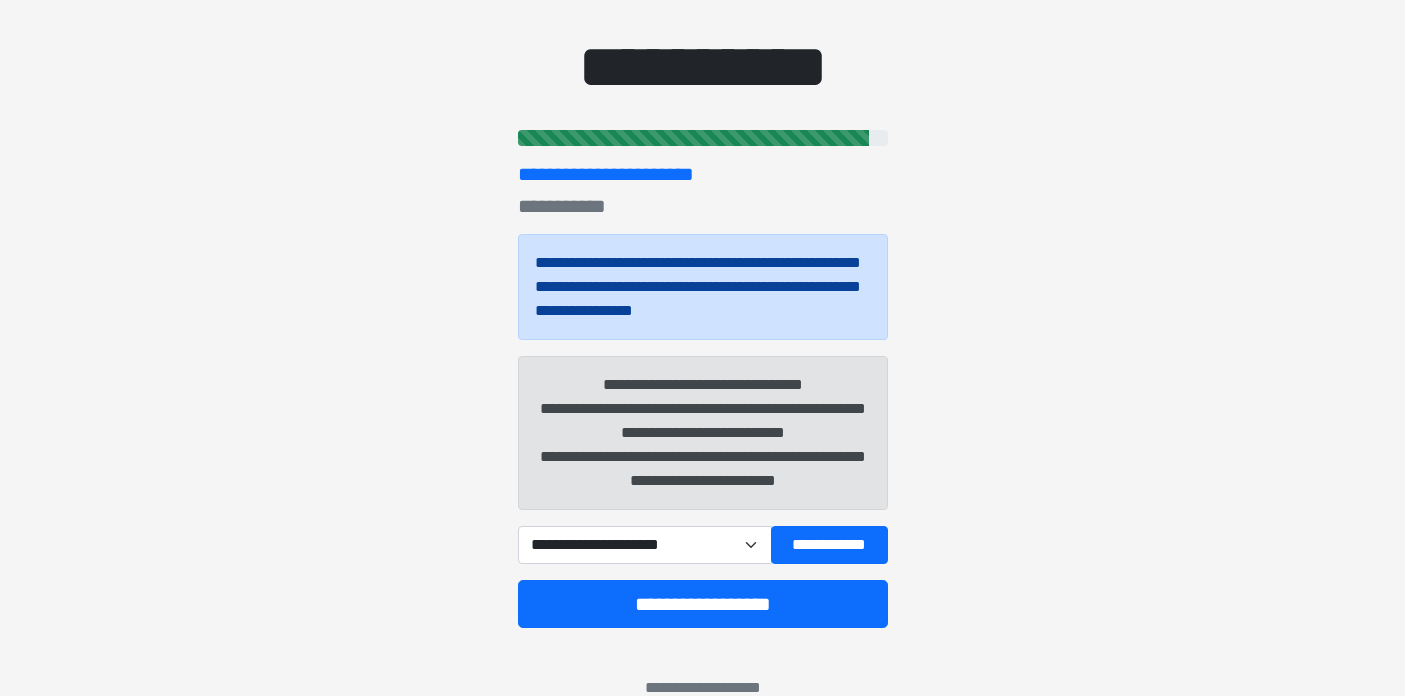 scroll, scrollTop: 186, scrollLeft: 0, axis: vertical 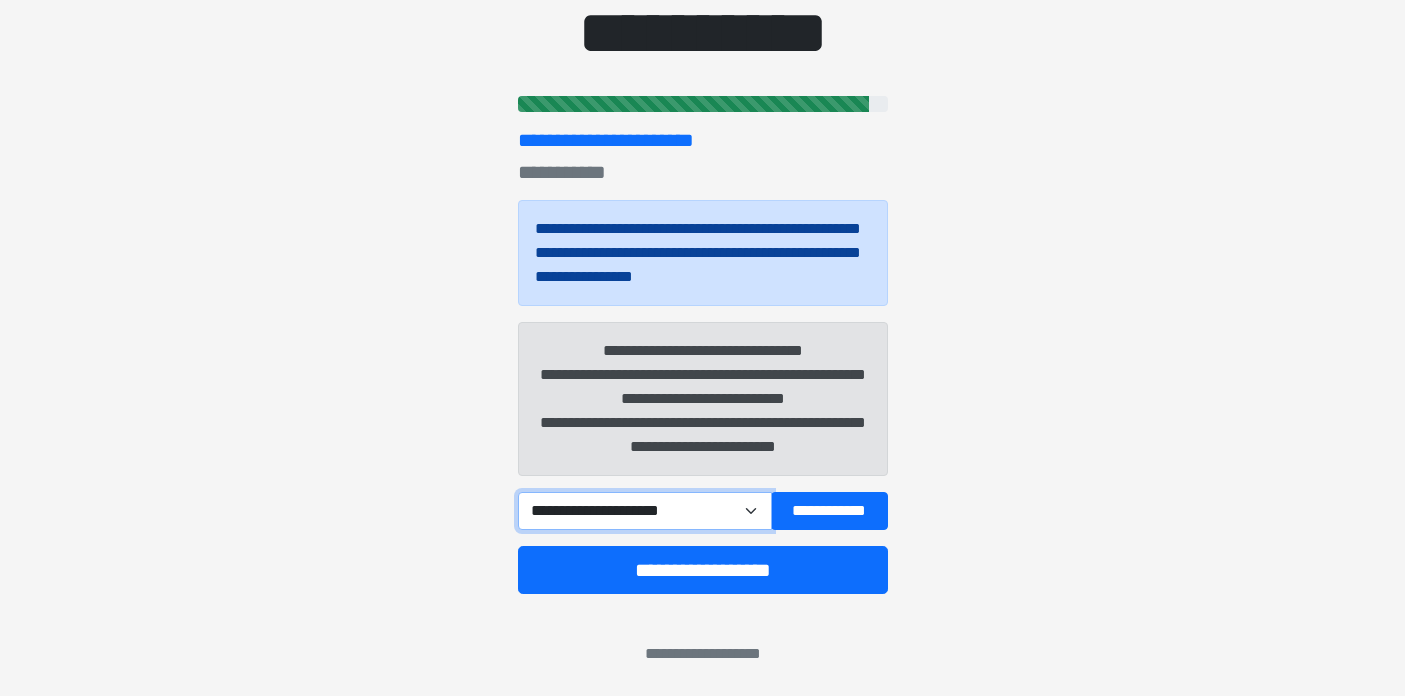 click on "[ADDRESS]
[ADDRESS]
[ADDRESS]
[ADDRESS]
[ADDRESS]
[ADDRESS]
[ADDRESS]
[ADDRESS]
[ADDRESS]
[ADDRESS]
[ADDRESS]
[ADDRESS]
[ADDRESS]
[ADDRESS]
[ADDRESS]
[ADDRESS]
[ADDRESS]
[ADDRESS]
[ADDRESS]" at bounding box center (645, 511) 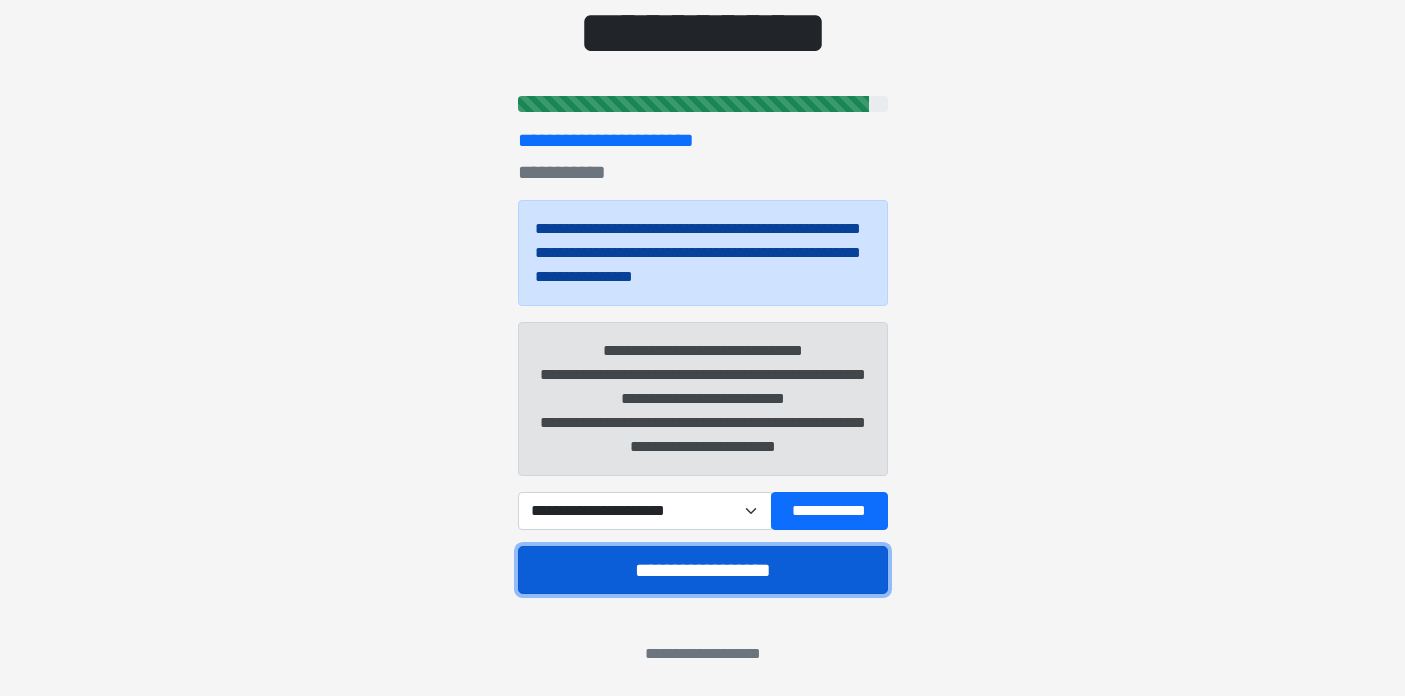 click on "**********" at bounding box center [703, 570] 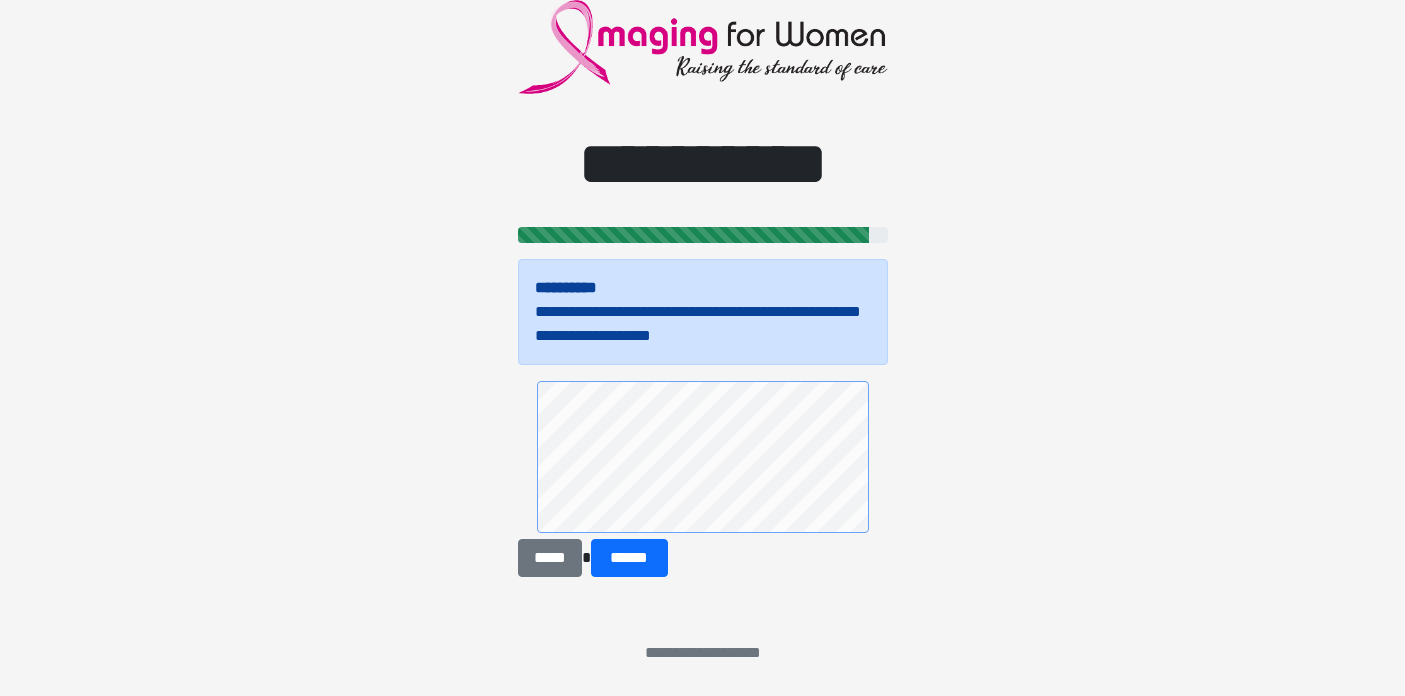 scroll, scrollTop: 54, scrollLeft: 0, axis: vertical 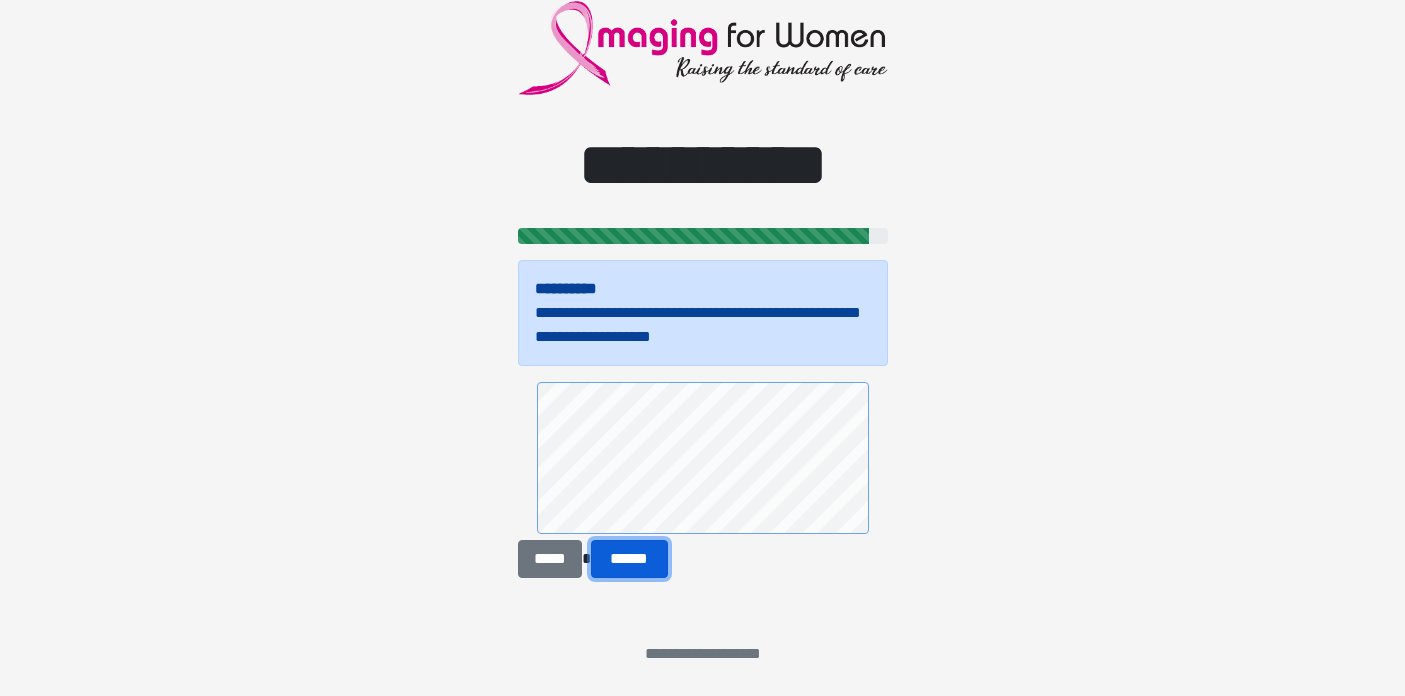 click on "******" at bounding box center (629, 559) 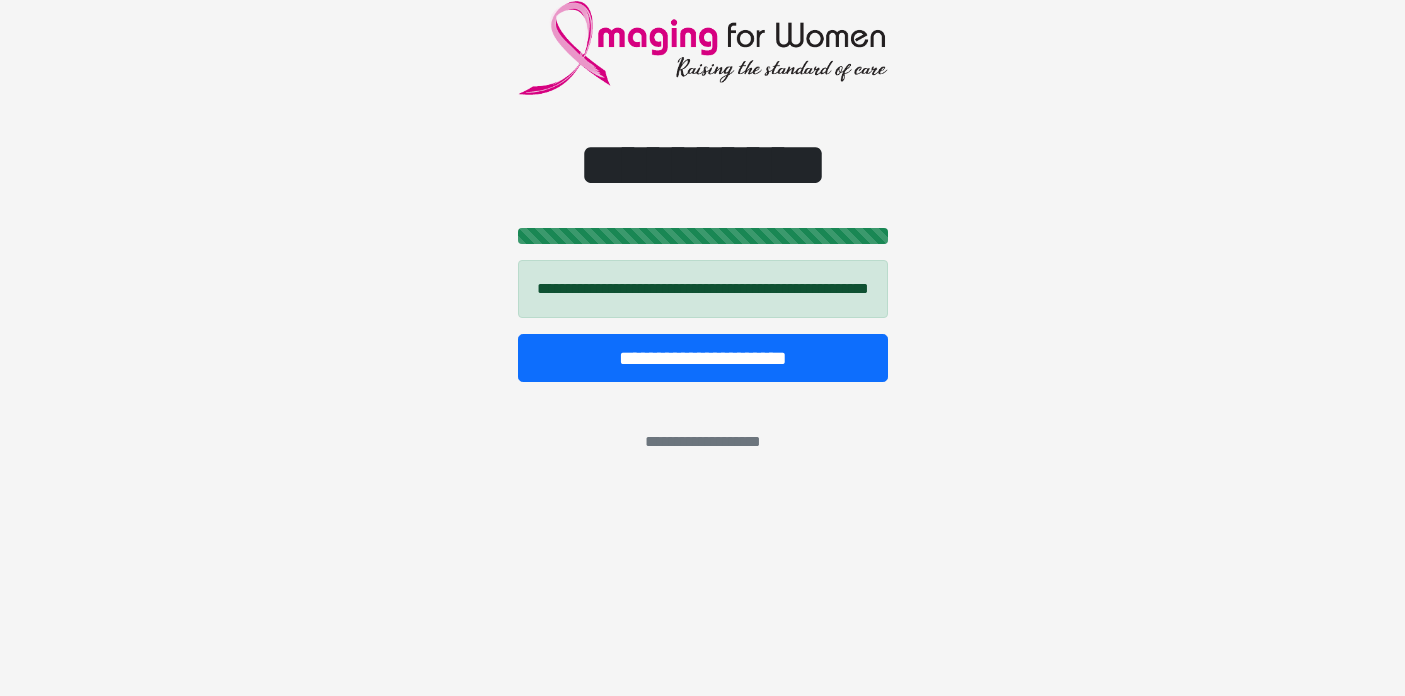 scroll, scrollTop: 0, scrollLeft: 0, axis: both 